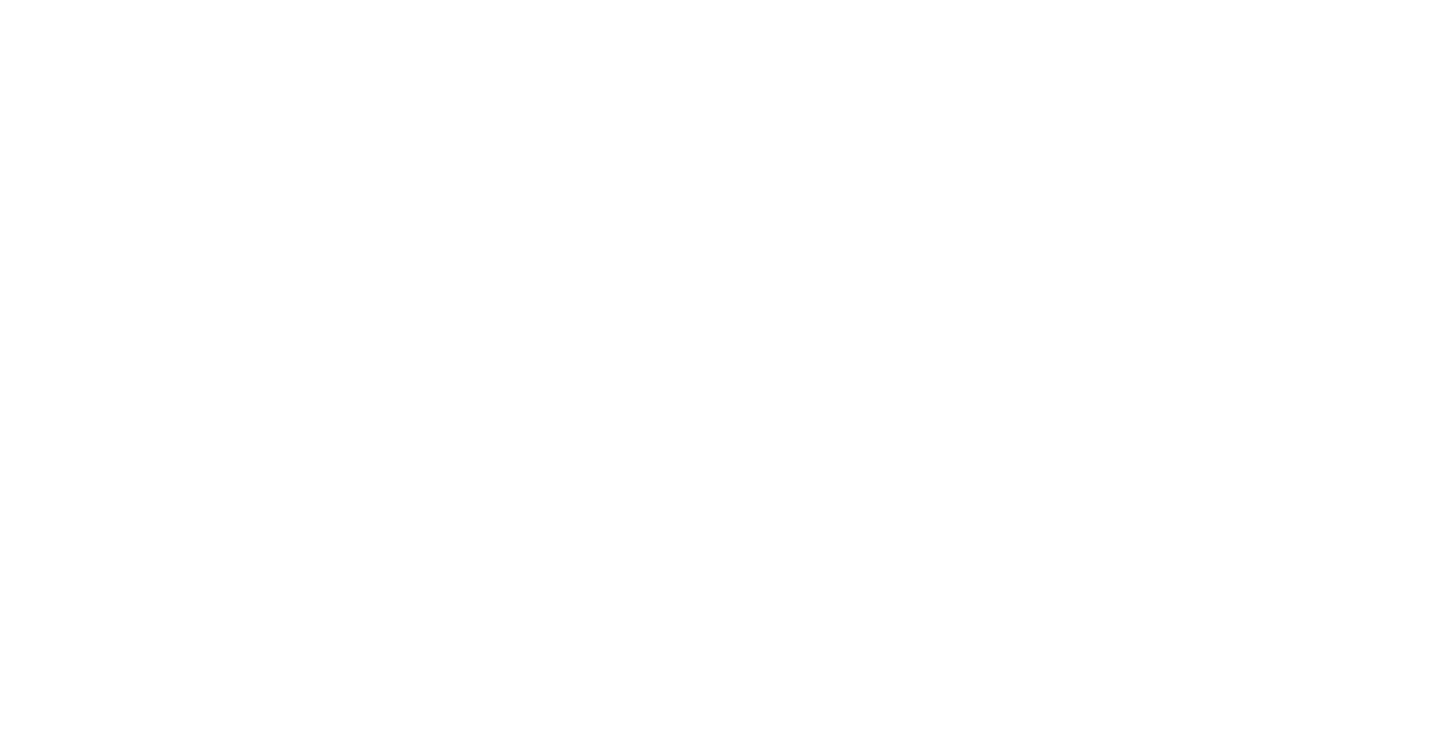 scroll, scrollTop: 0, scrollLeft: 0, axis: both 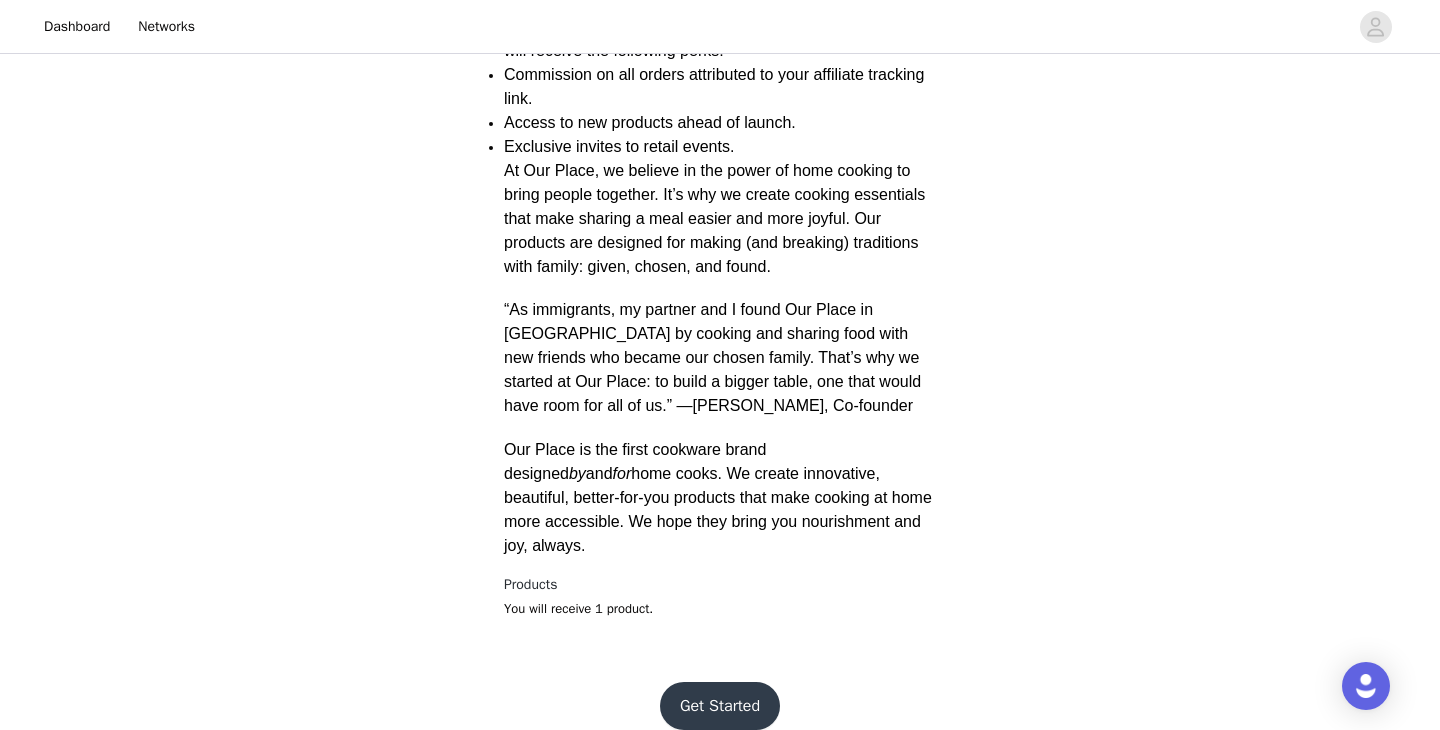 click on "You will receive 1 product." at bounding box center [720, 609] 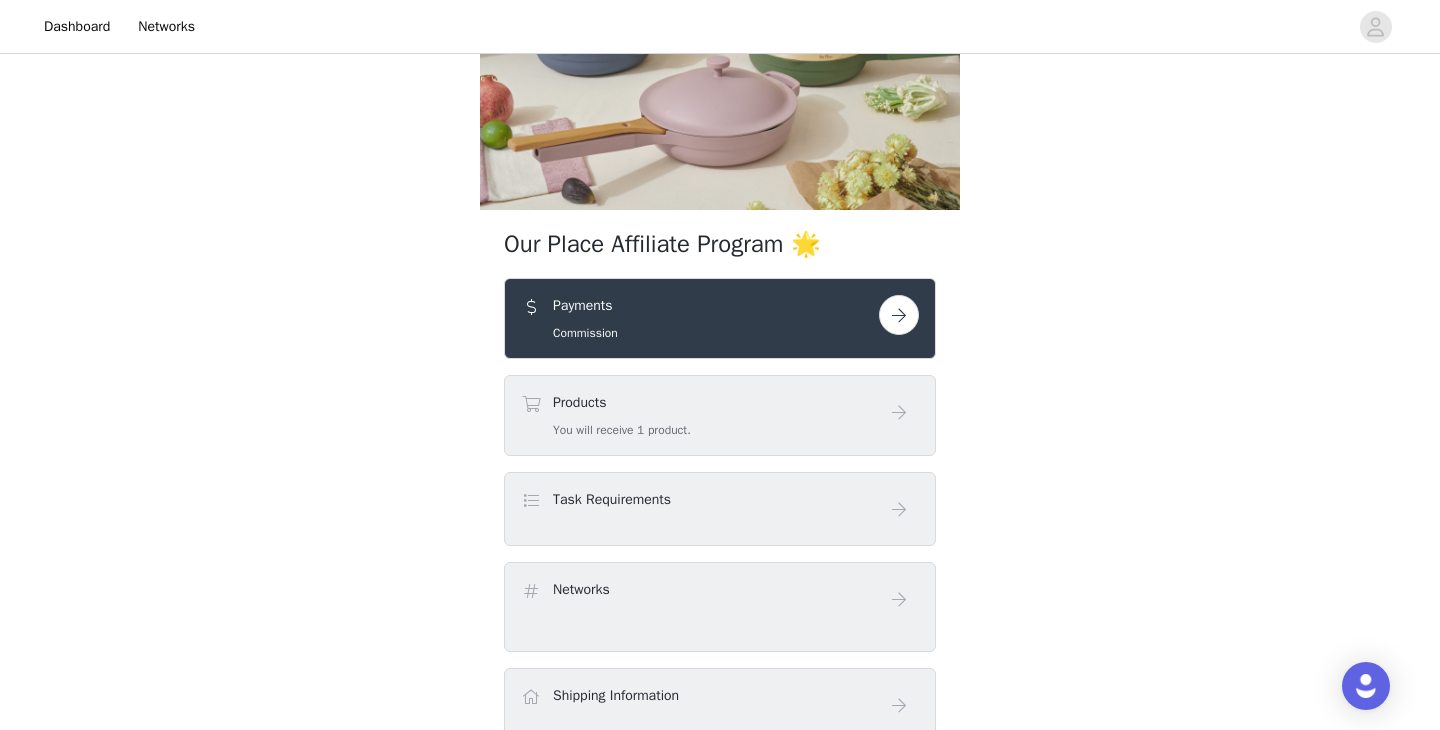 scroll, scrollTop: 170, scrollLeft: 0, axis: vertical 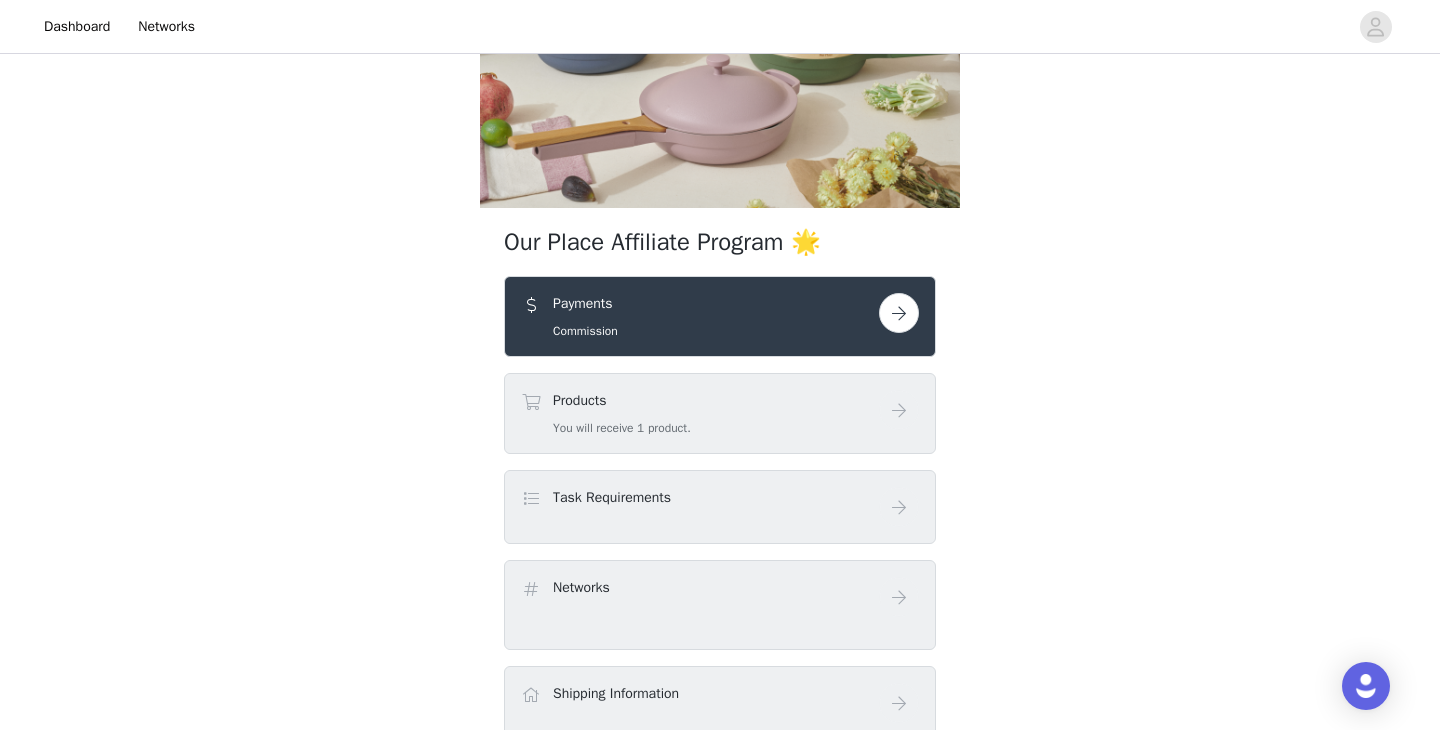 click on "Our Place Affiliate Program 🌟
Payments   Commission             Products   You will receive 1 product.                 Task Requirements               Networks               Shipping Information               Additional Information             What is your full name?: ? What country are you located in?: ? What is your email address?: ? Please share the URL of your primary platform: ? Are you currently a part of Our Place's influencer program?: ? Which of the following describes the content you create?: Lifestyle, Nutritionist / Dietic, Easy / Simple Recipies, Parent / Family, Interior Designer, Tablescape / Hosting, ASMR, Home Organizational Tips, Sustainability, Fashion, Beauty, Health / Wellness What holidays do you celebrate?: [DATE], [DATE], [DATE], [DATE], Christmas   Content Rights               Content Agreement:
As further outlined in the  Our Place Creator Affiliate Agreement (attached below),
All:" at bounding box center (720, 1064) 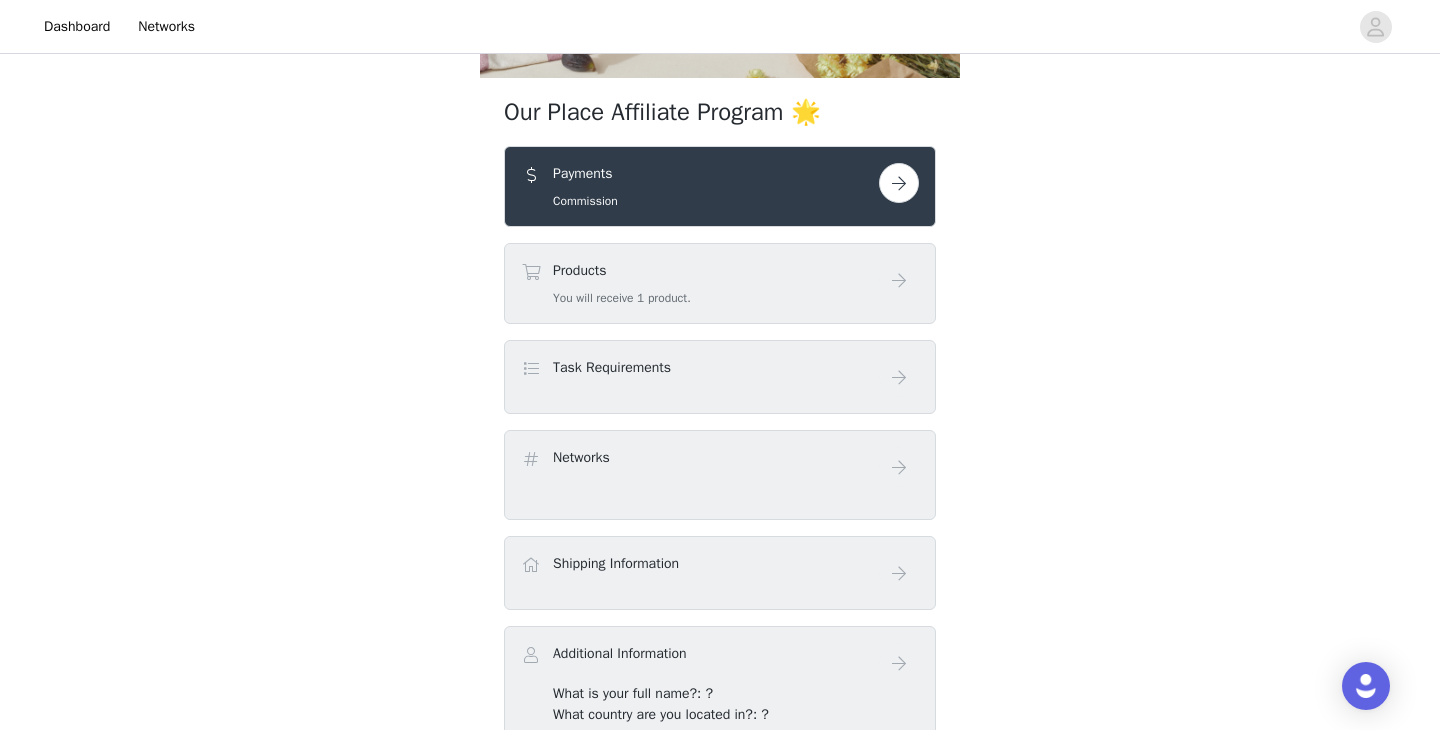 scroll, scrollTop: 299, scrollLeft: 0, axis: vertical 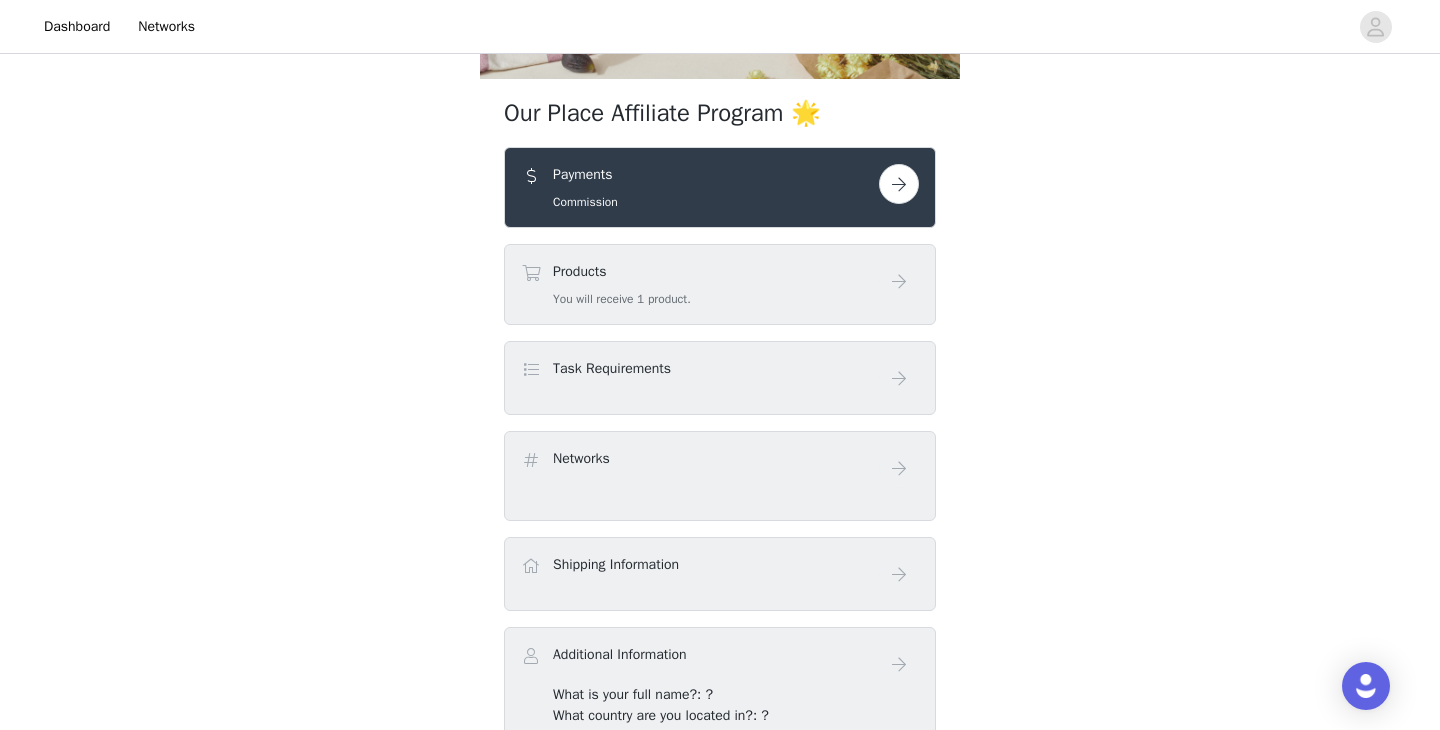 click at bounding box center [899, 184] 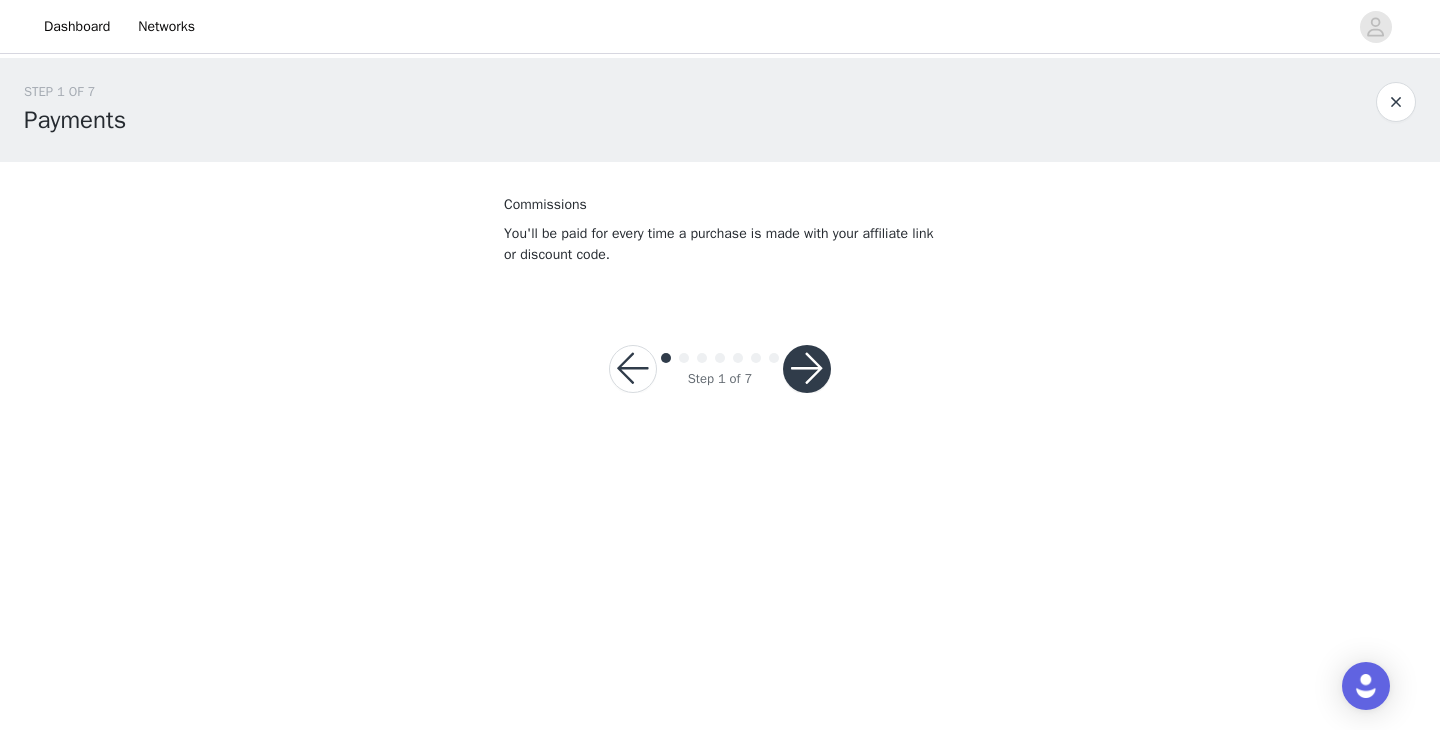 click at bounding box center (807, 369) 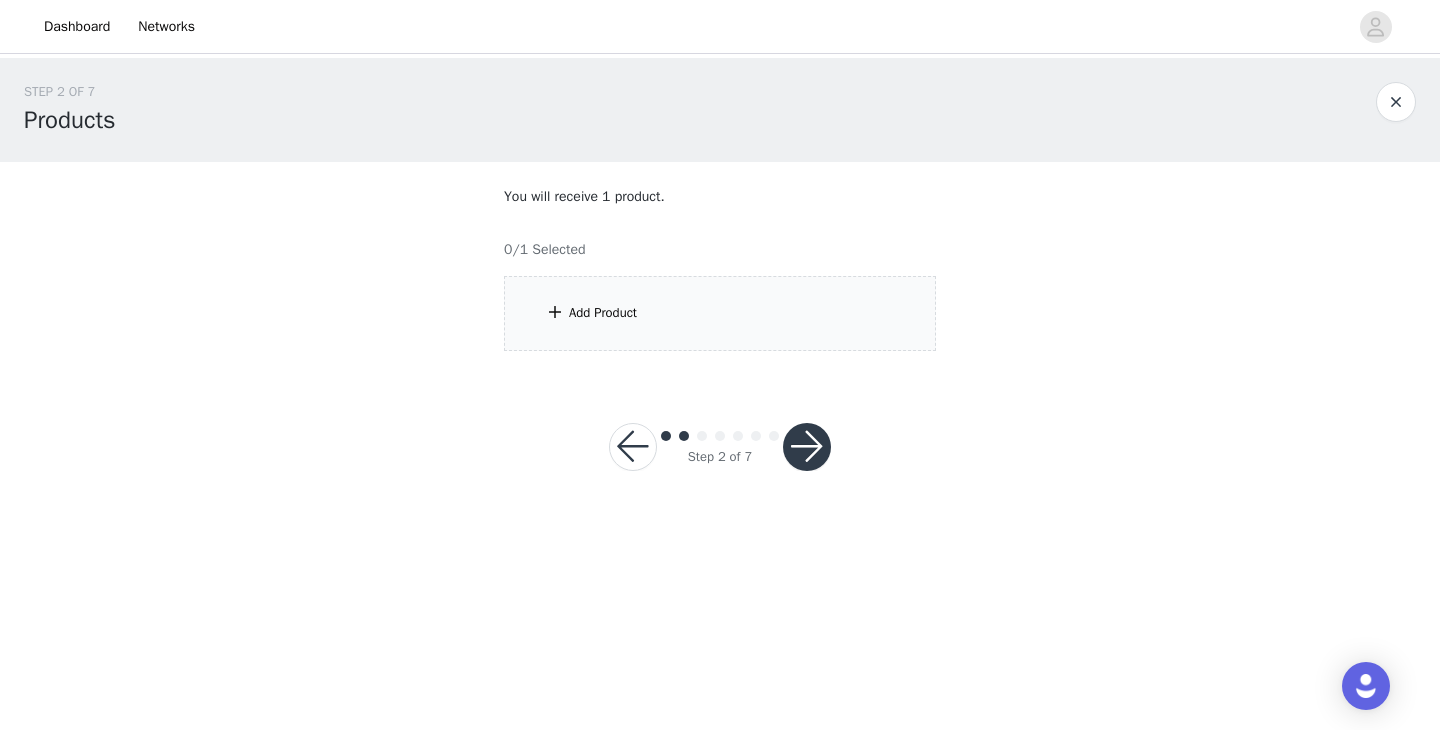 click on "Add Product" at bounding box center (720, 313) 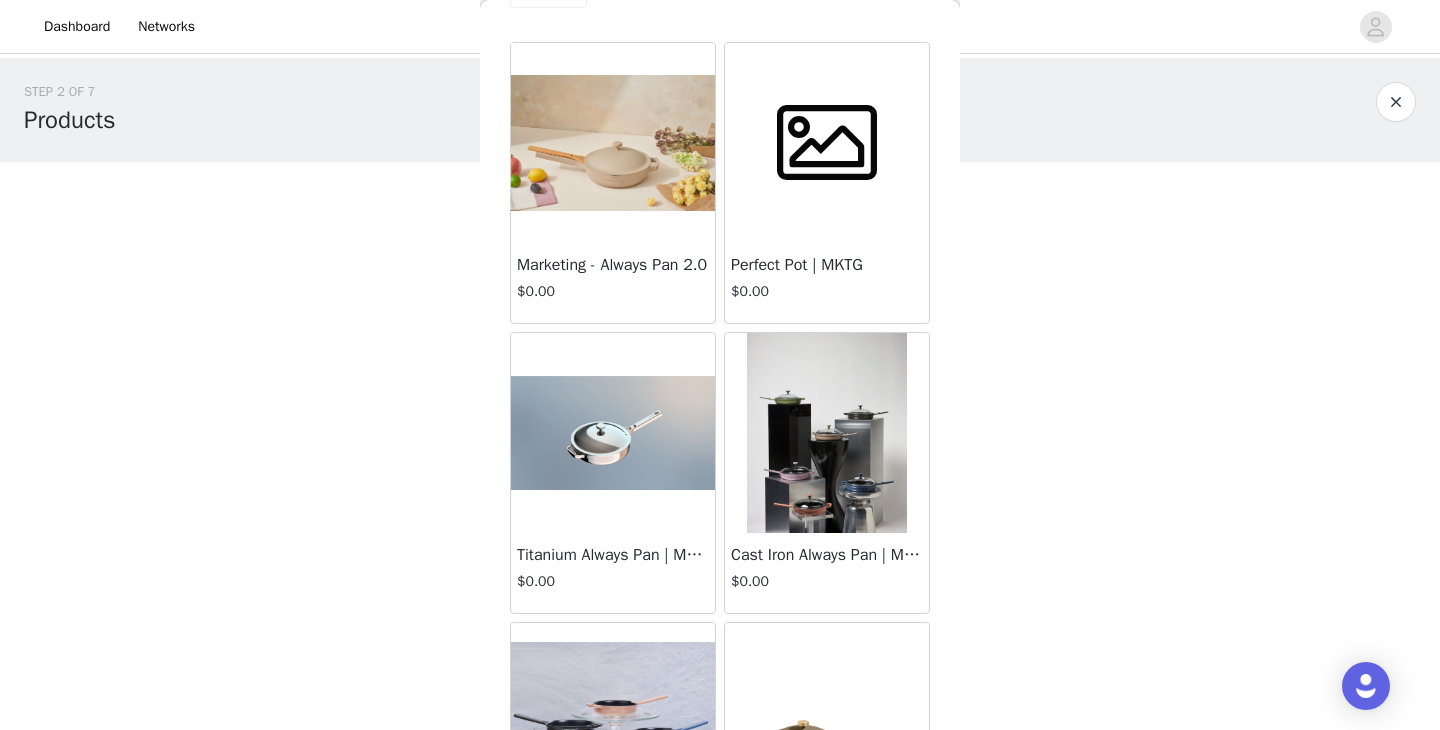 scroll, scrollTop: 0, scrollLeft: 0, axis: both 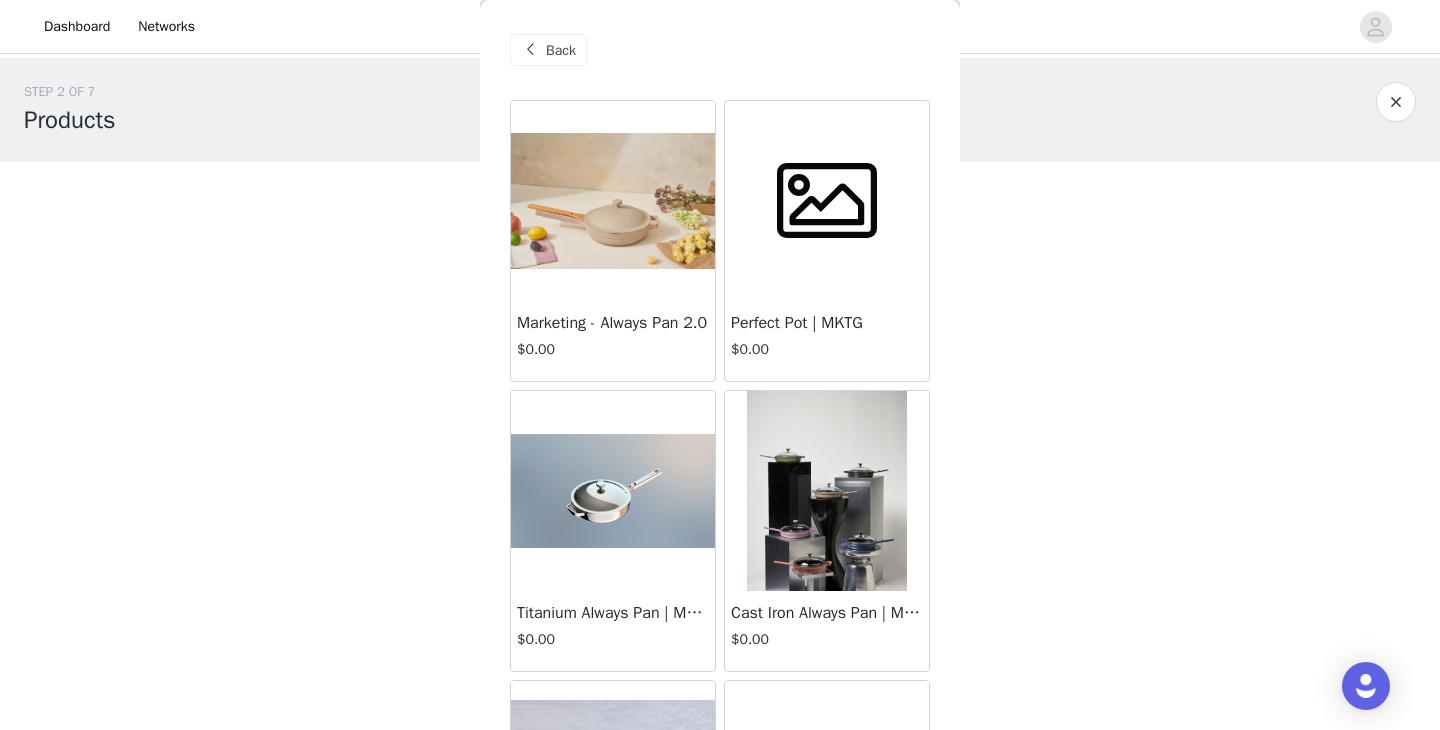 click on "$0.00" at bounding box center (613, 349) 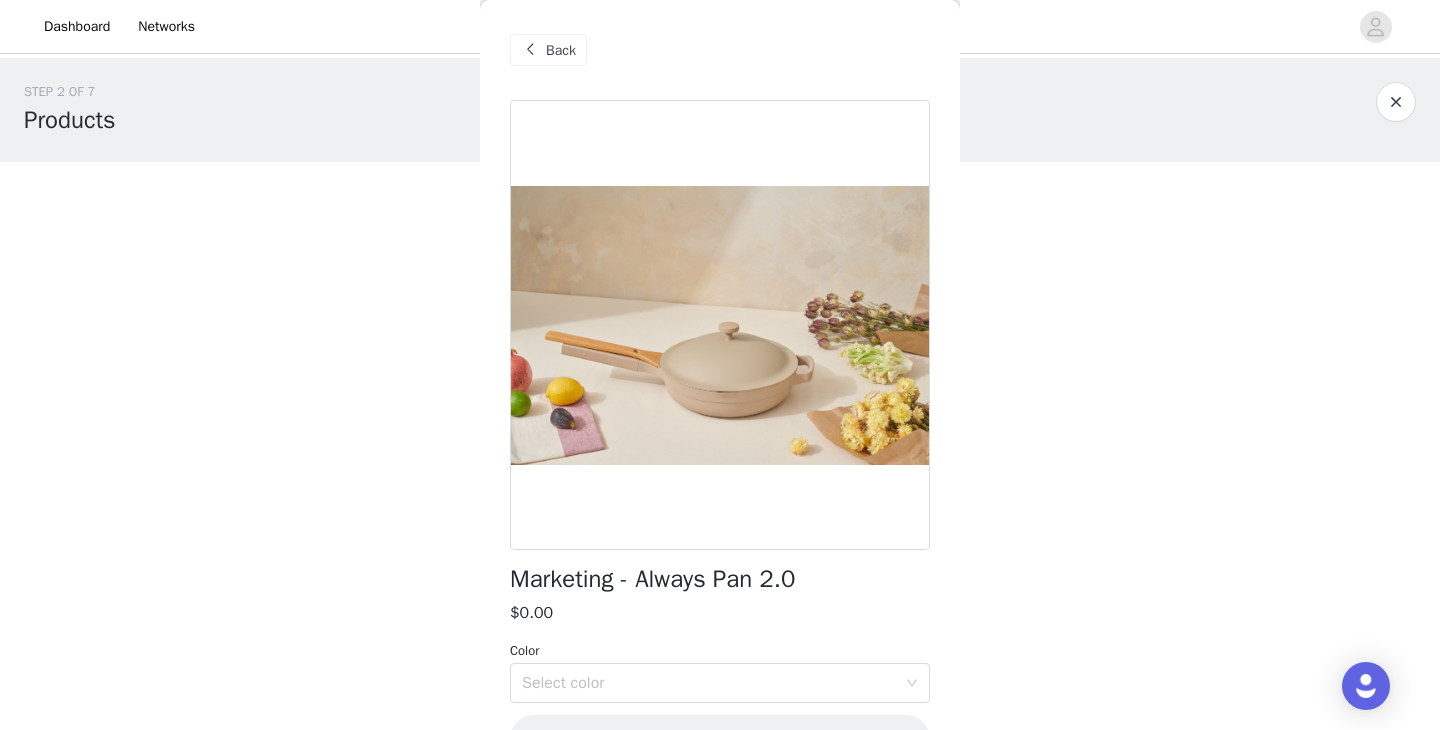 scroll, scrollTop: 45, scrollLeft: 0, axis: vertical 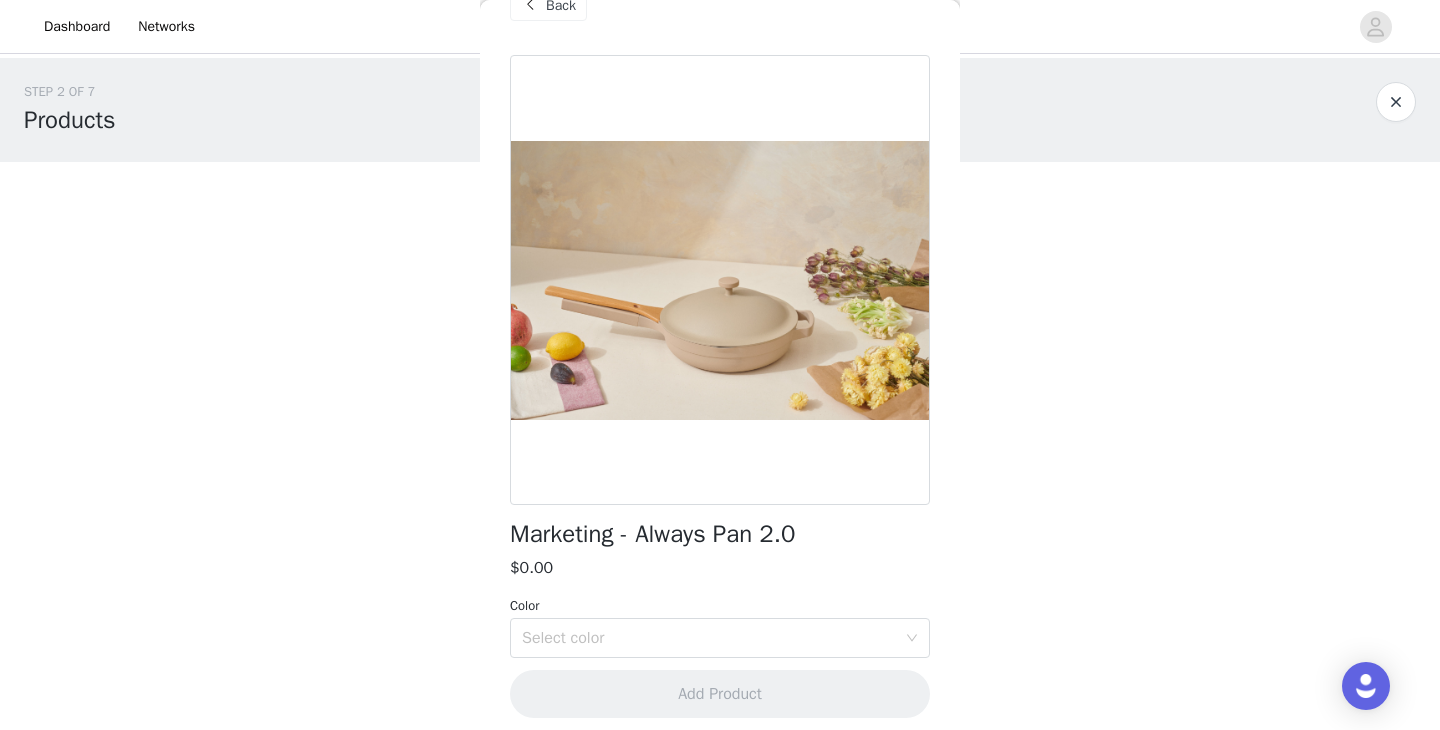 click at bounding box center [530, 5] 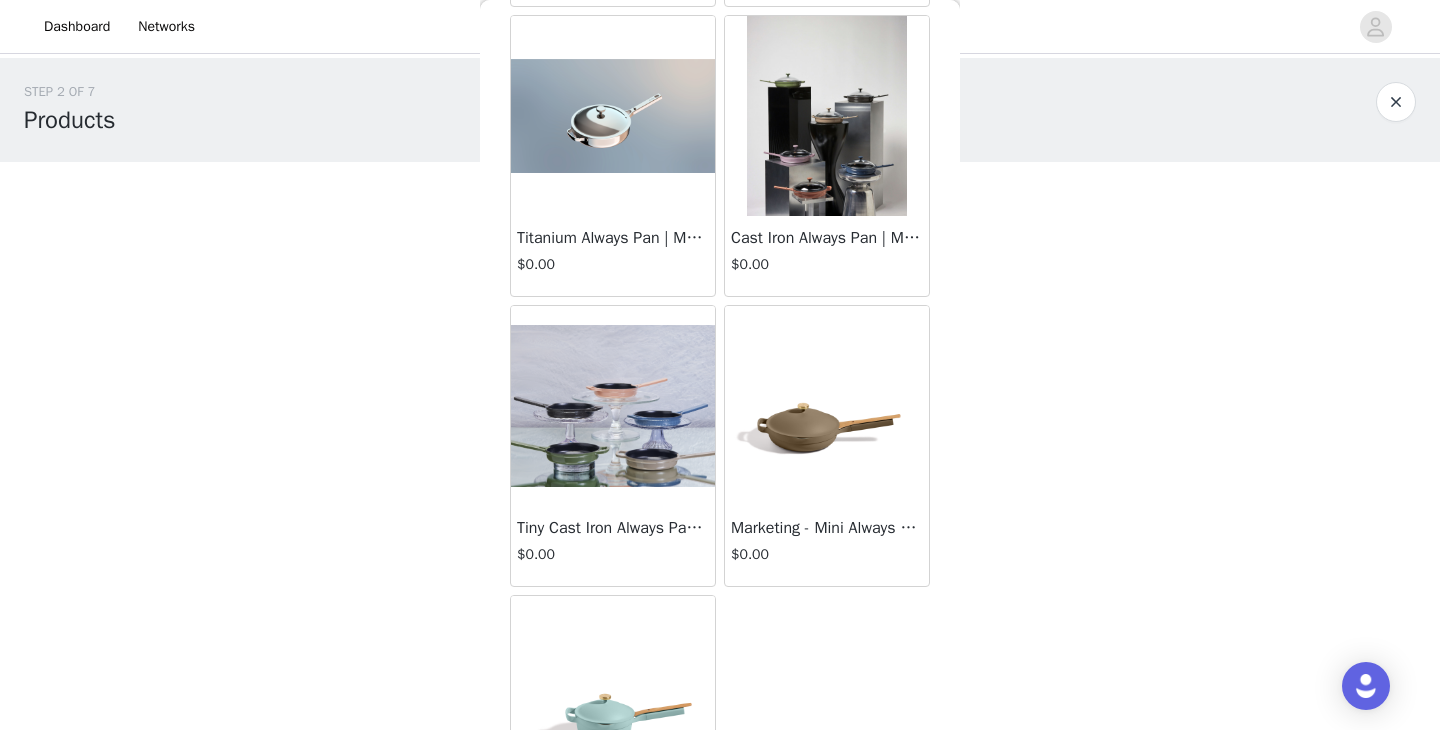 scroll, scrollTop: 351, scrollLeft: 0, axis: vertical 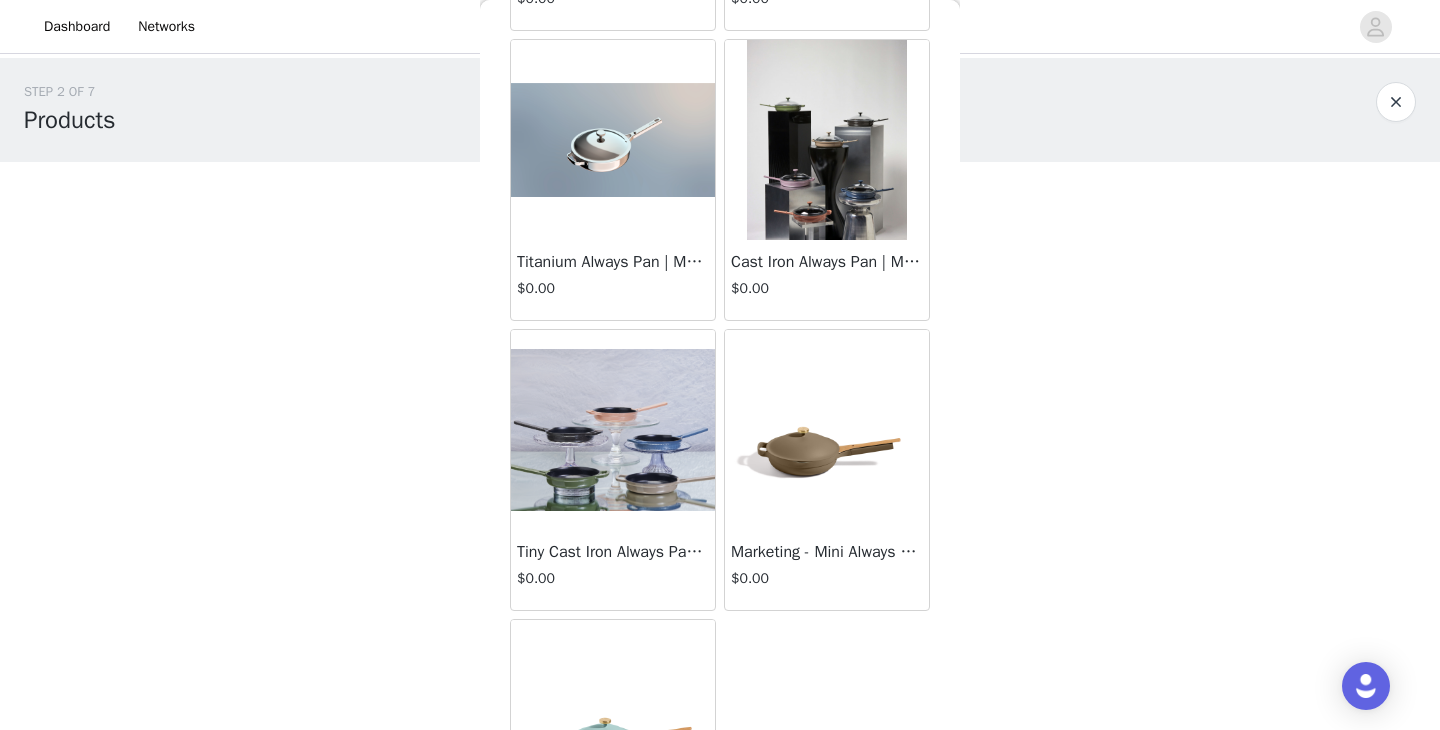 click at bounding box center (827, 140) 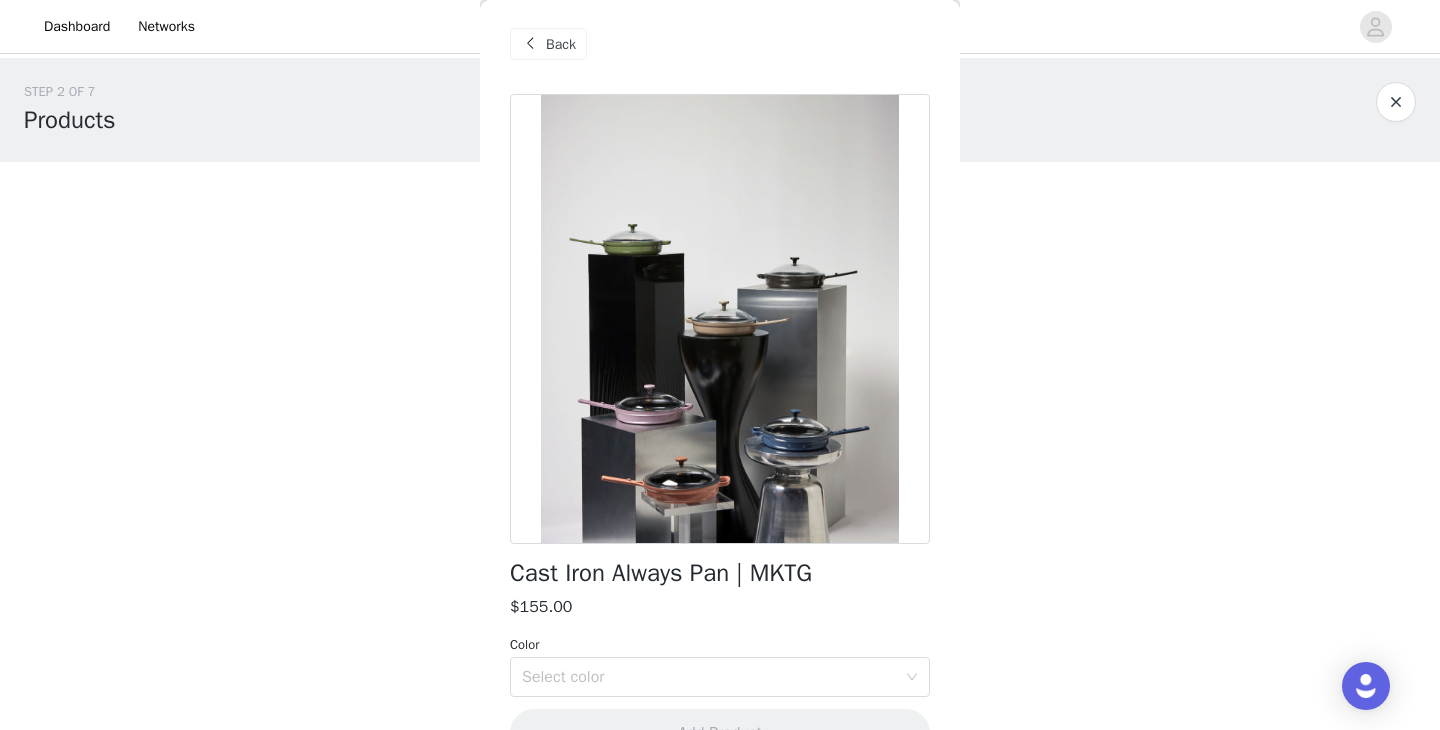 scroll, scrollTop: 0, scrollLeft: 0, axis: both 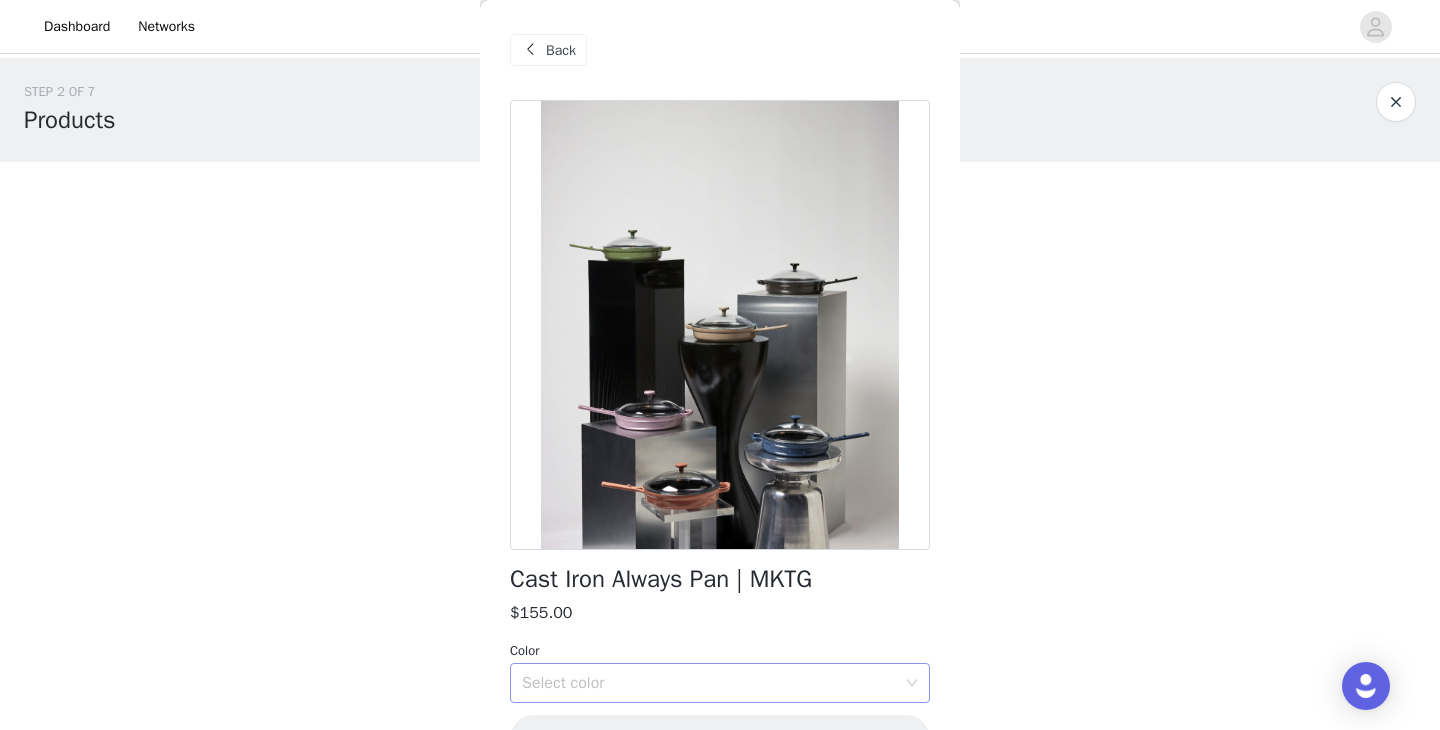 click on "Select color" at bounding box center [709, 683] 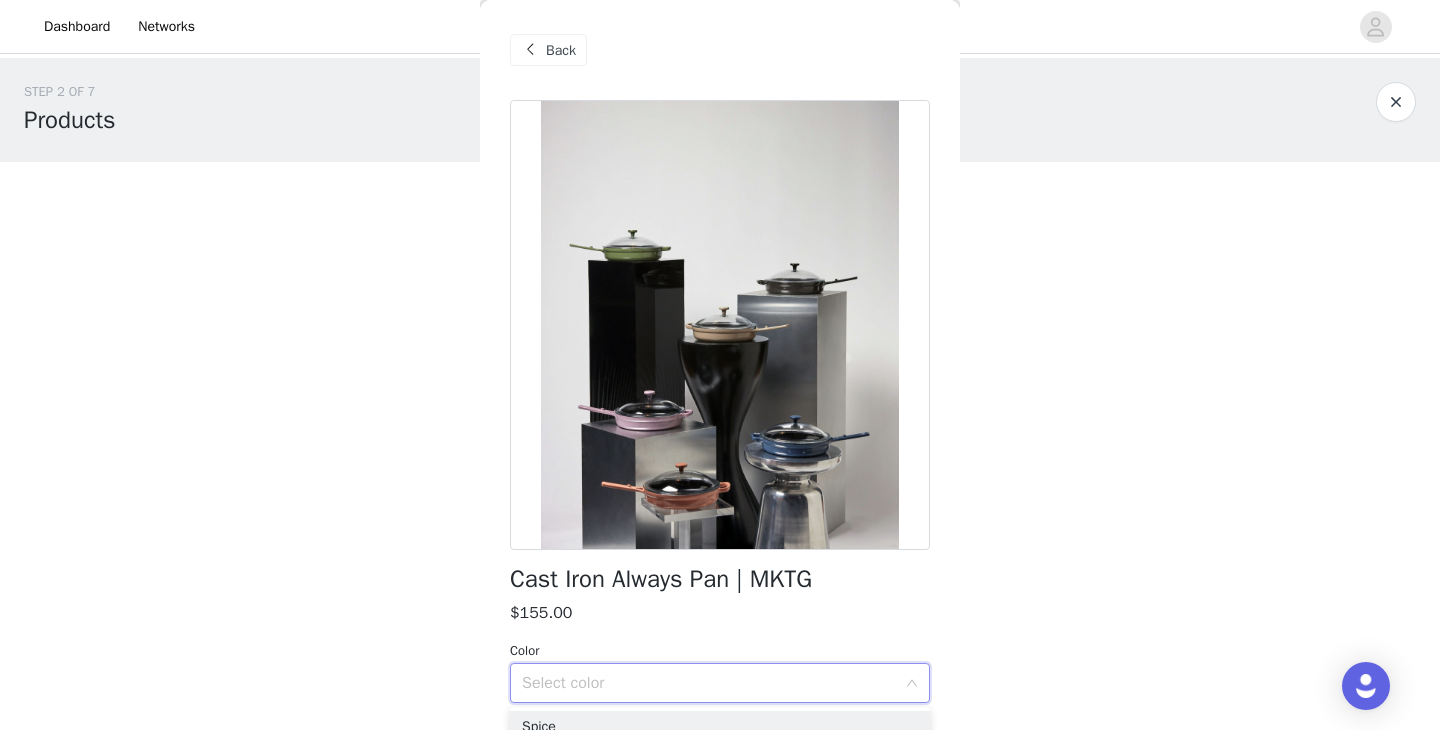 click on "Select color" at bounding box center [709, 683] 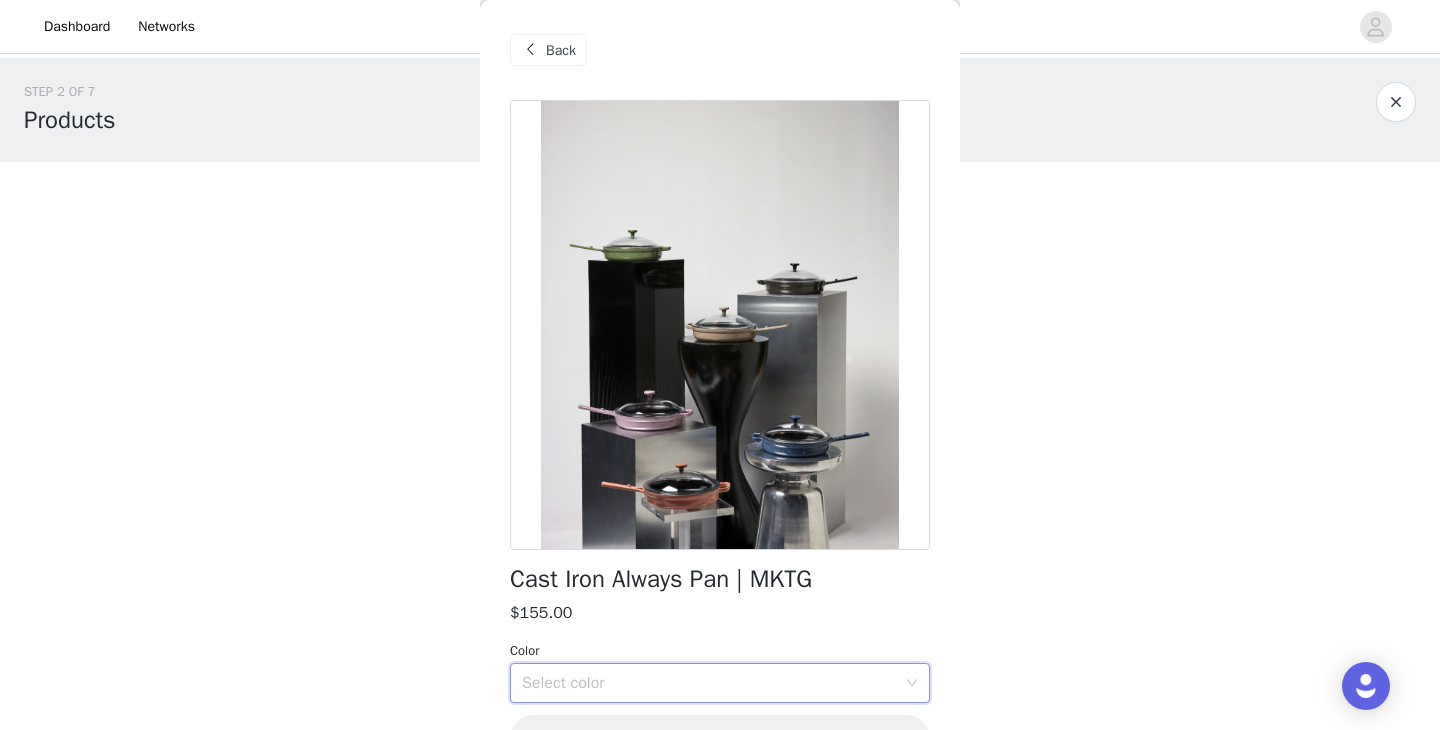 click on "Select color" at bounding box center [713, 683] 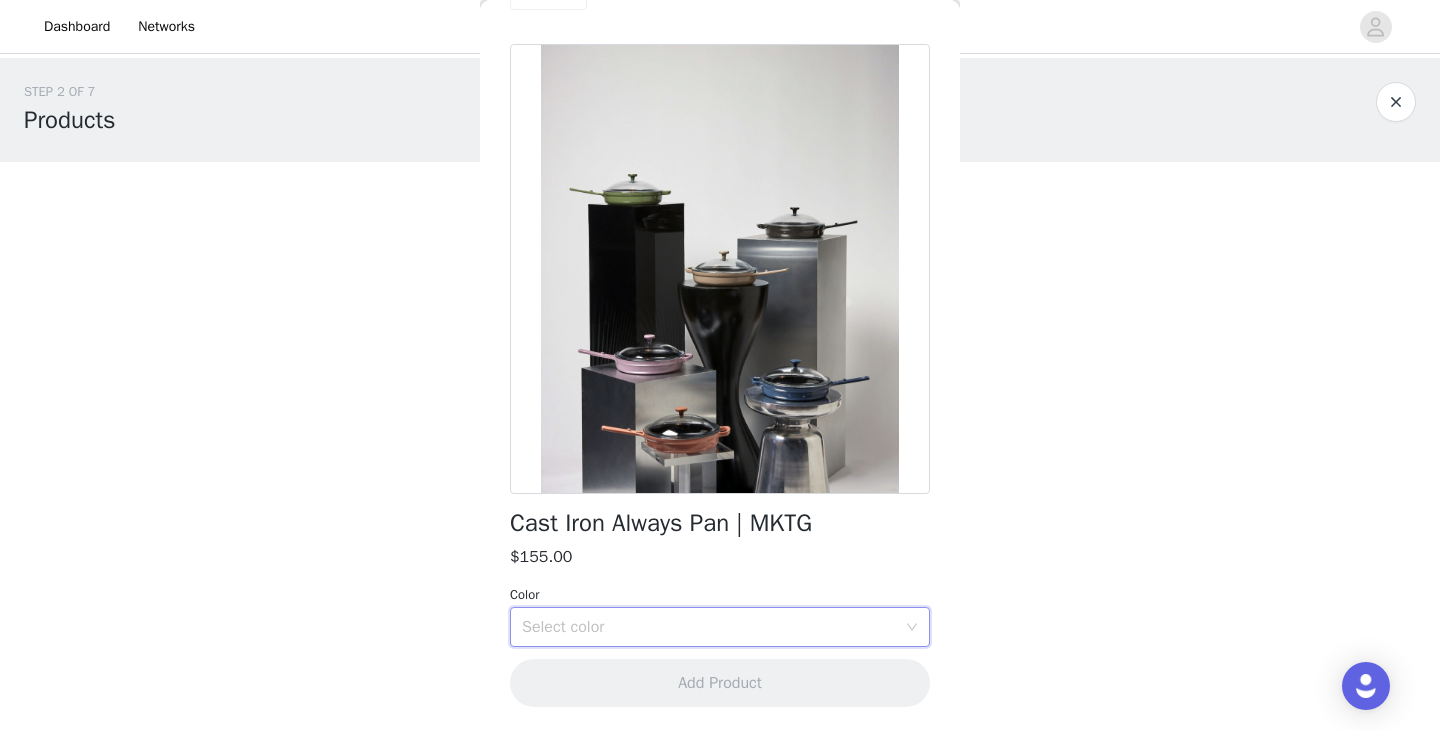 click on "Select color" at bounding box center (709, 627) 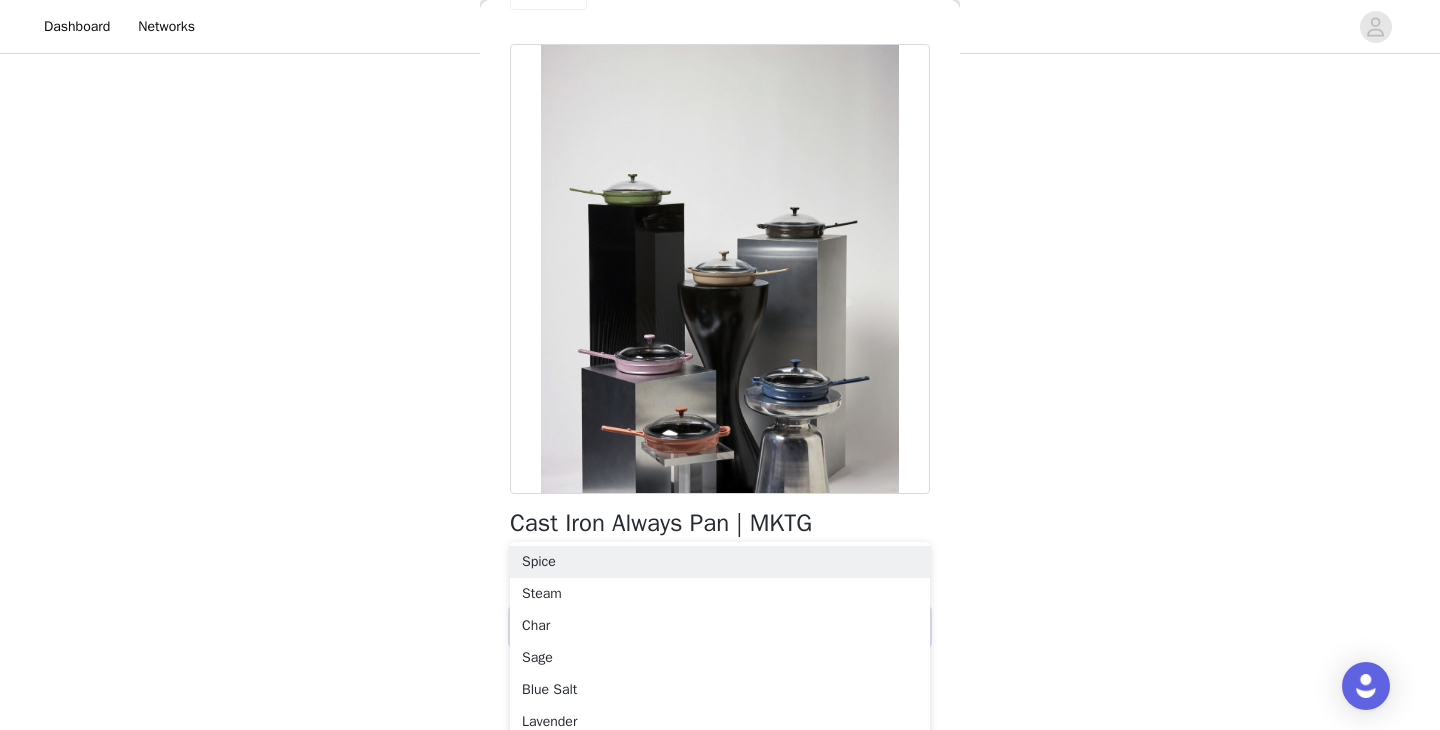 scroll, scrollTop: 120, scrollLeft: 0, axis: vertical 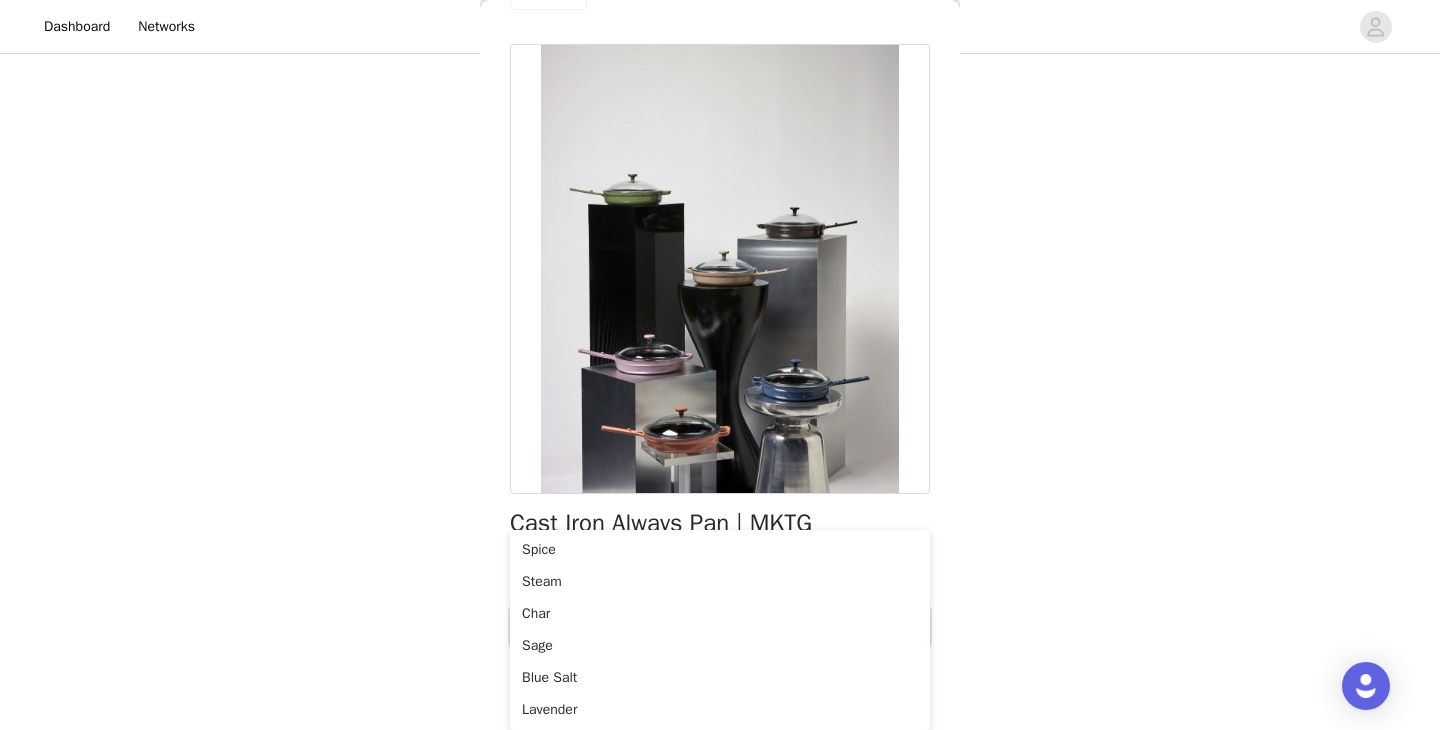 click on "Cast Iron Always Pan | MKTG" at bounding box center [720, 523] 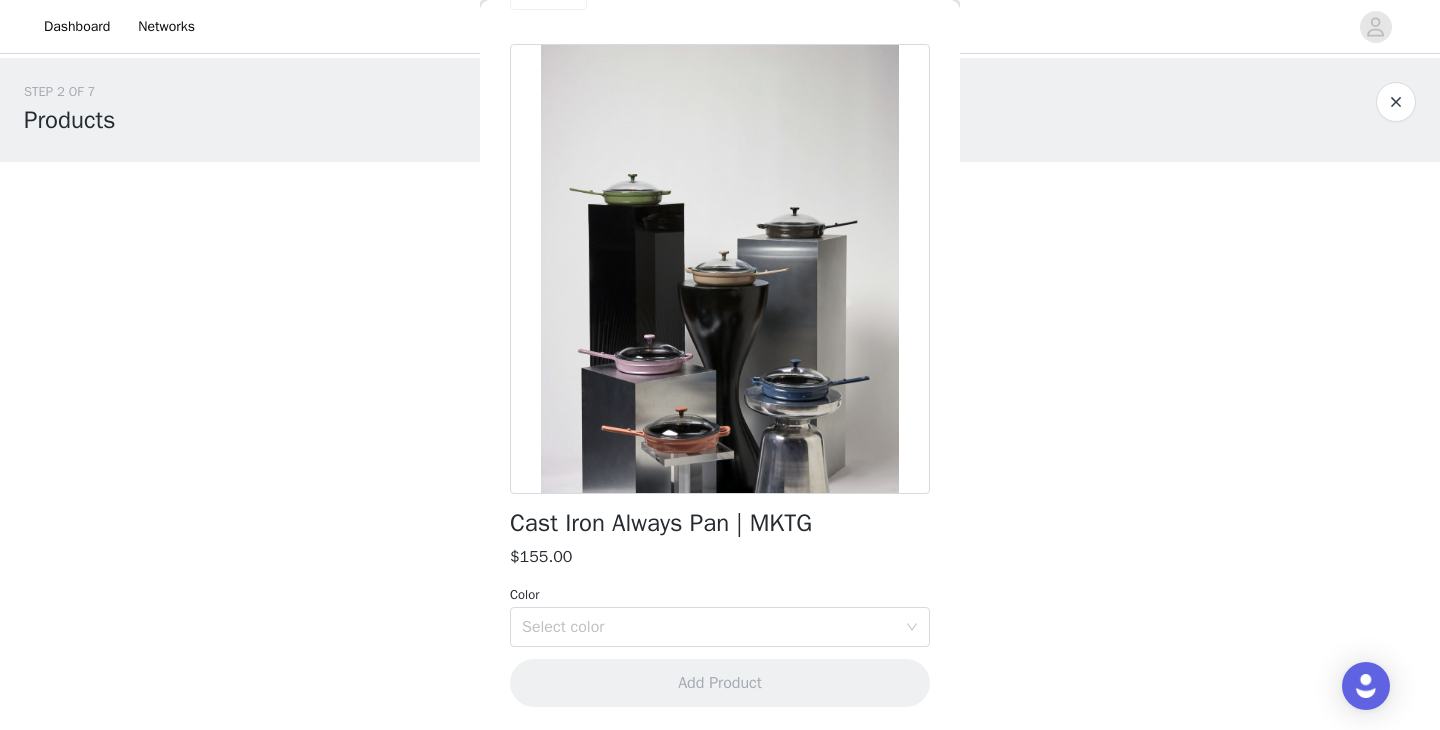 scroll, scrollTop: 0, scrollLeft: 0, axis: both 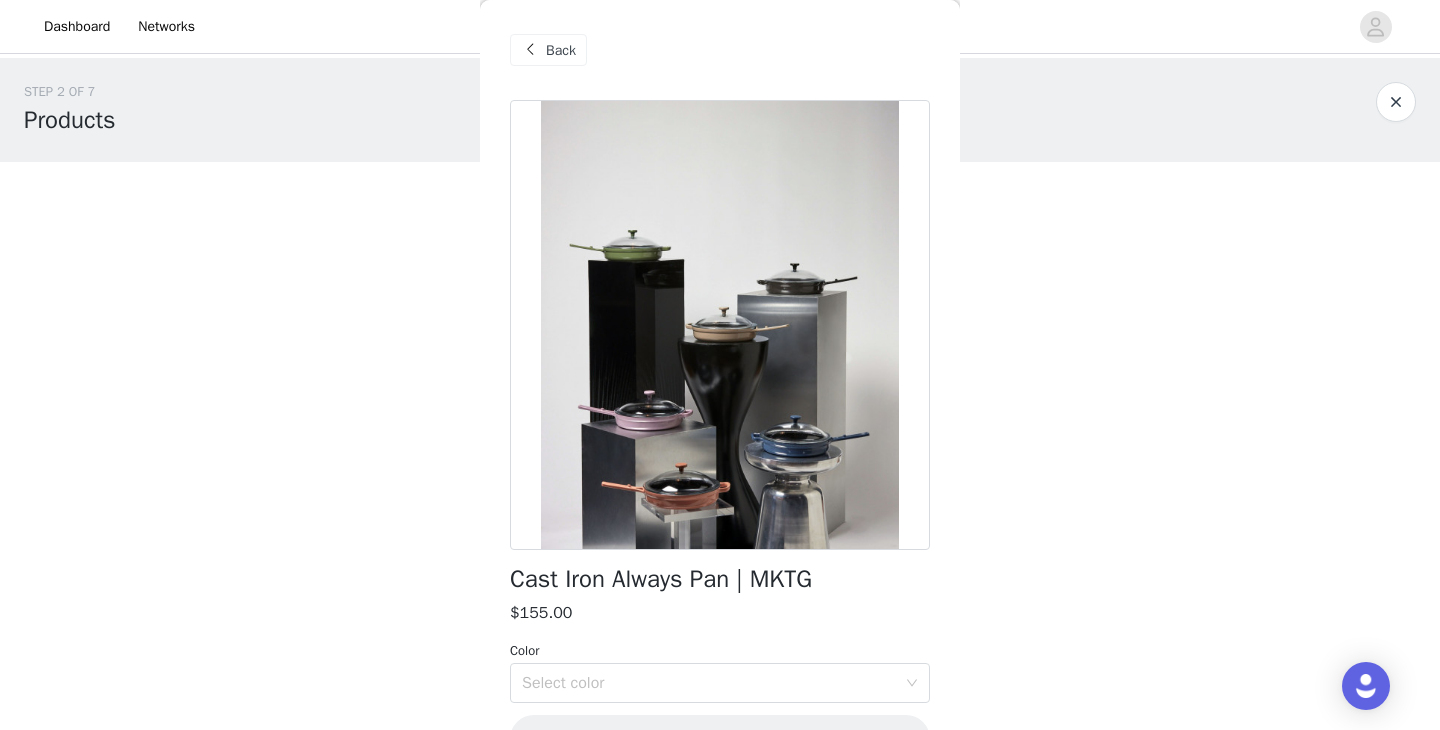 click on "Back" at bounding box center [561, 50] 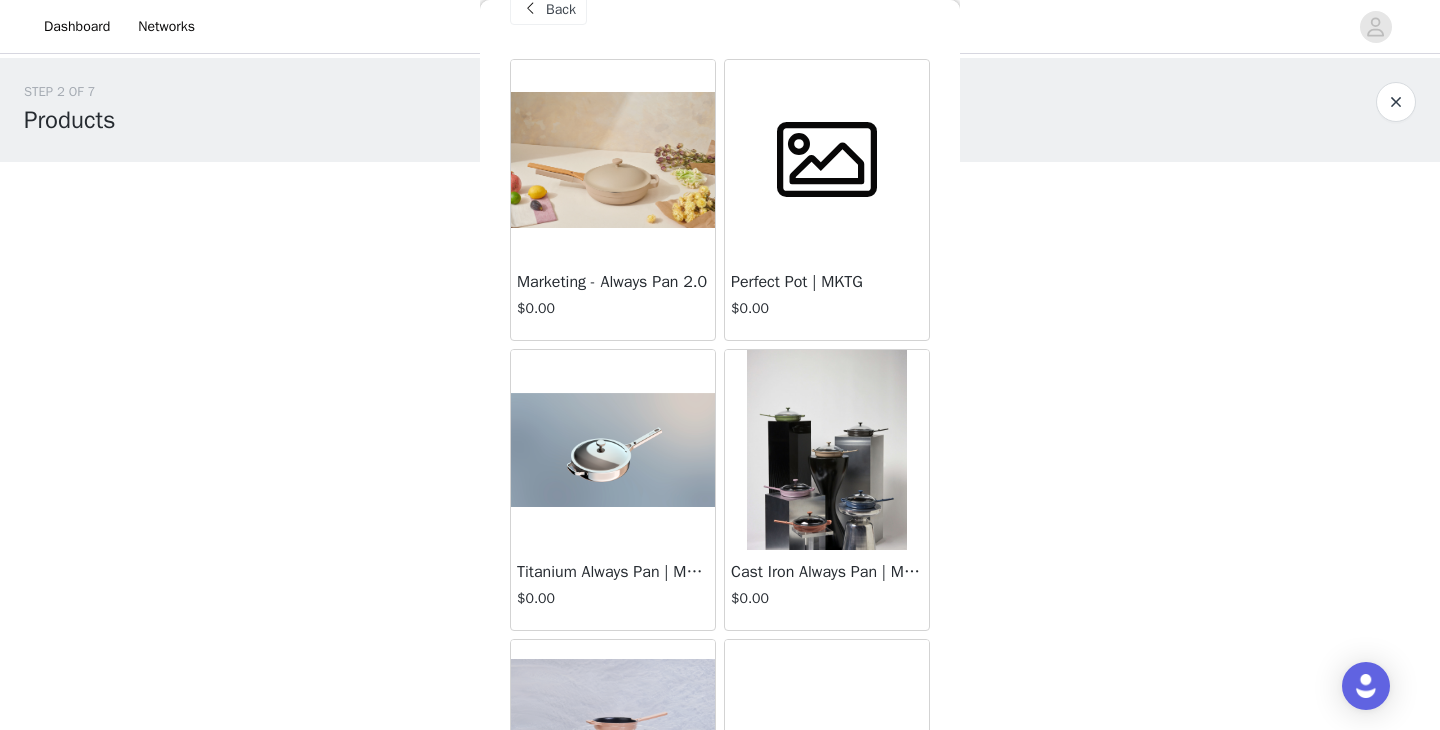 scroll, scrollTop: 34, scrollLeft: 0, axis: vertical 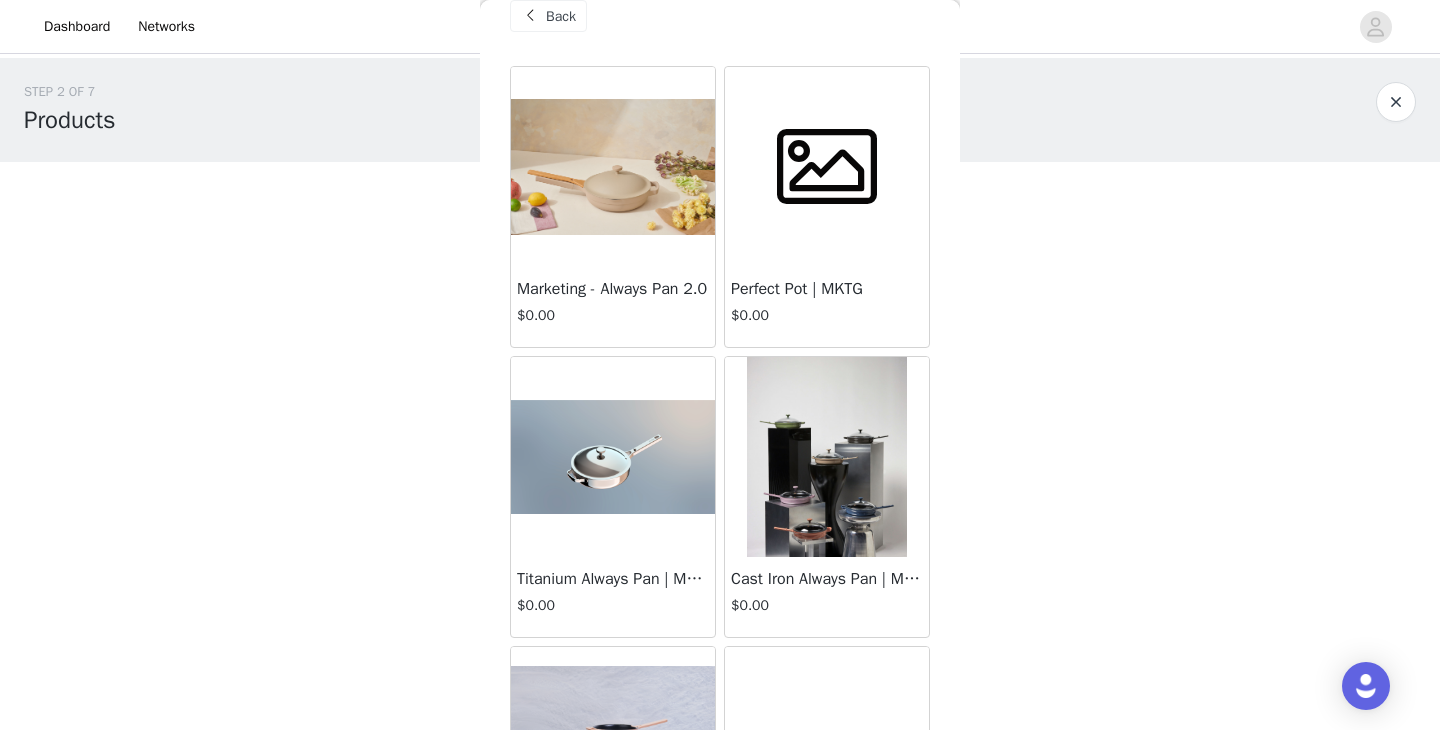 click on "Cast Iron Always Pan | MKTG" at bounding box center [827, 579] 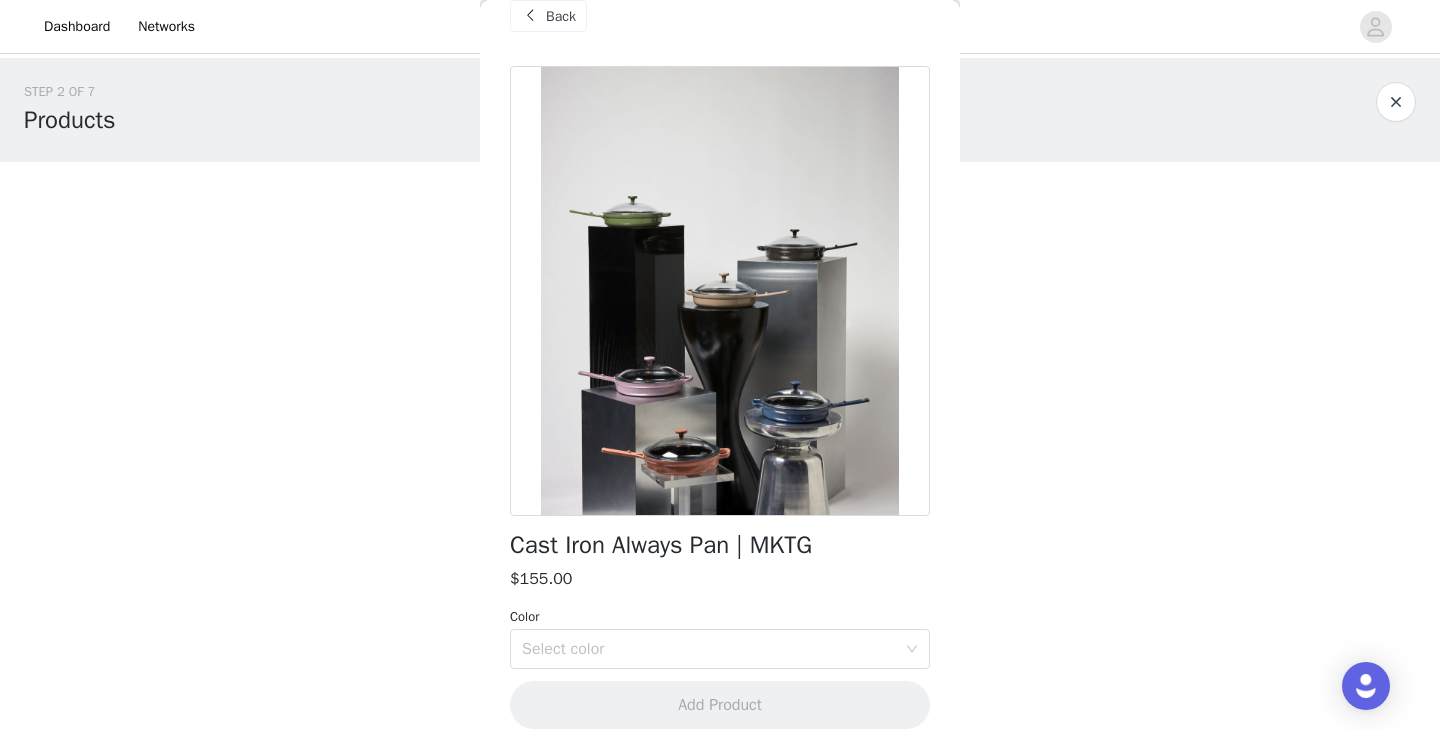 click at bounding box center (530, 16) 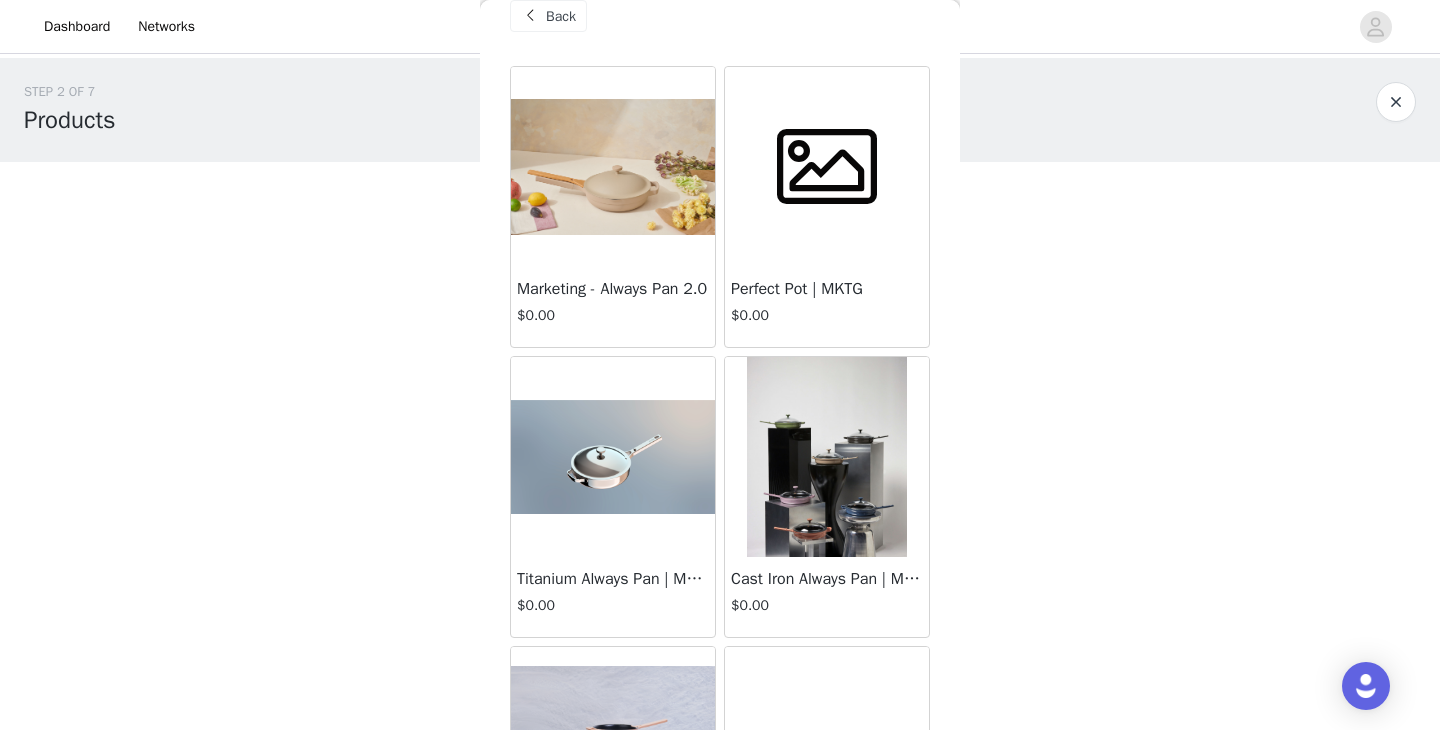 click on "Marketing - Always Pan 2.0" at bounding box center [613, 289] 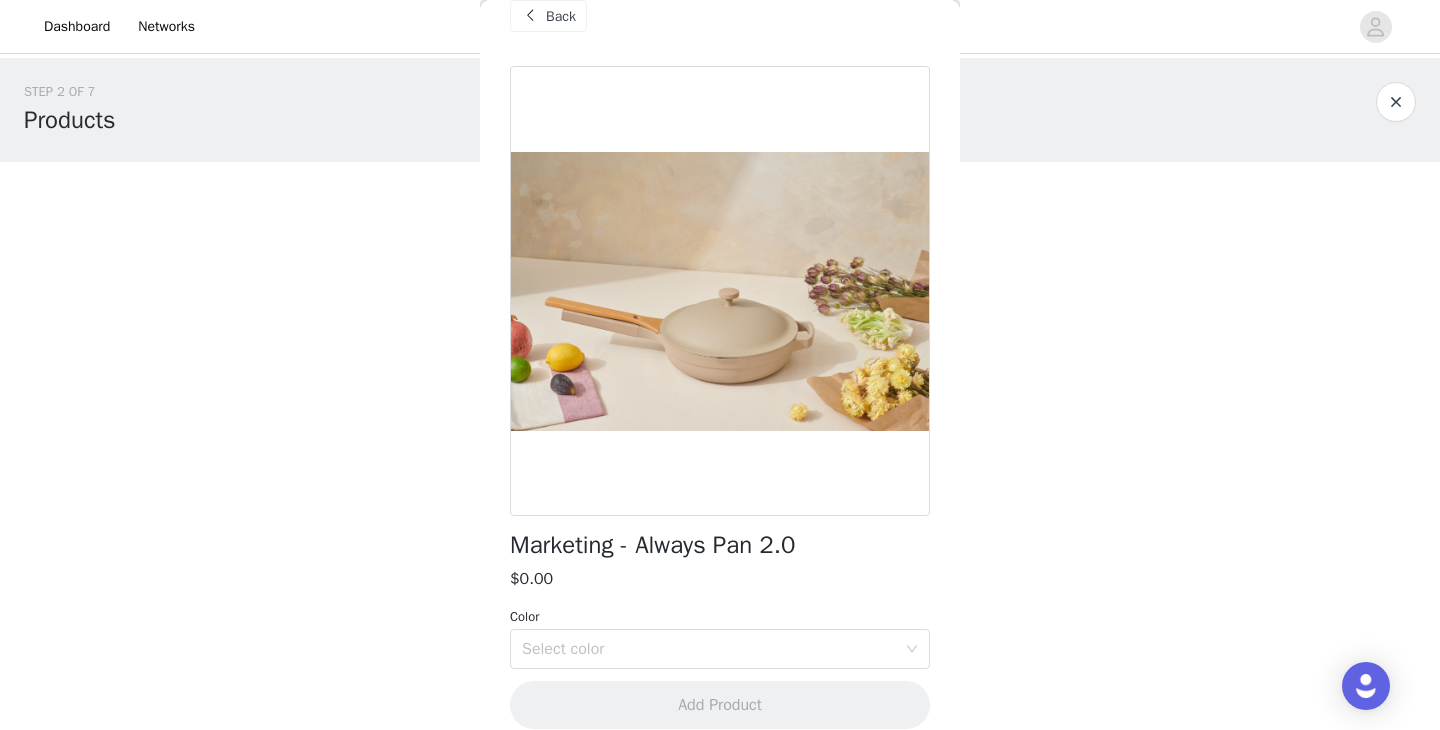 click at bounding box center (530, 16) 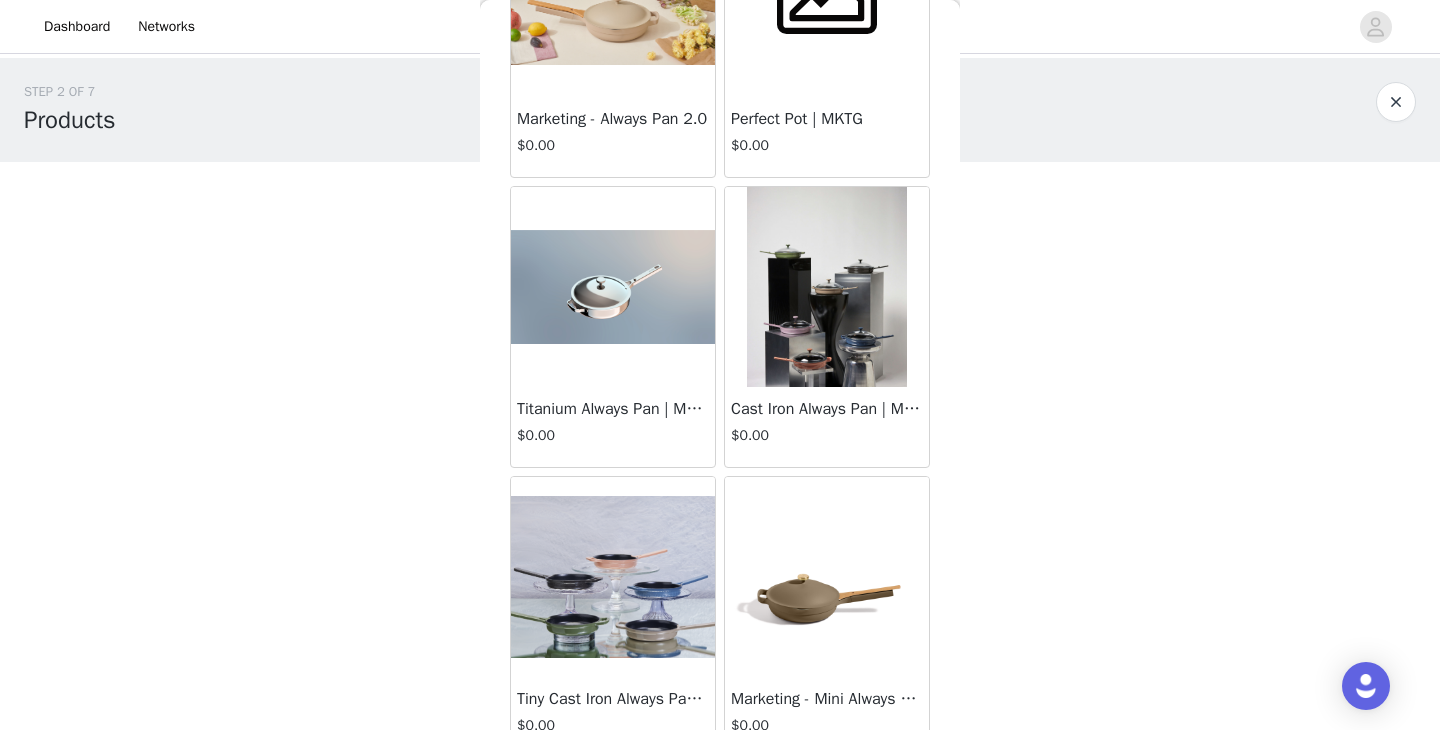 scroll, scrollTop: 0, scrollLeft: 0, axis: both 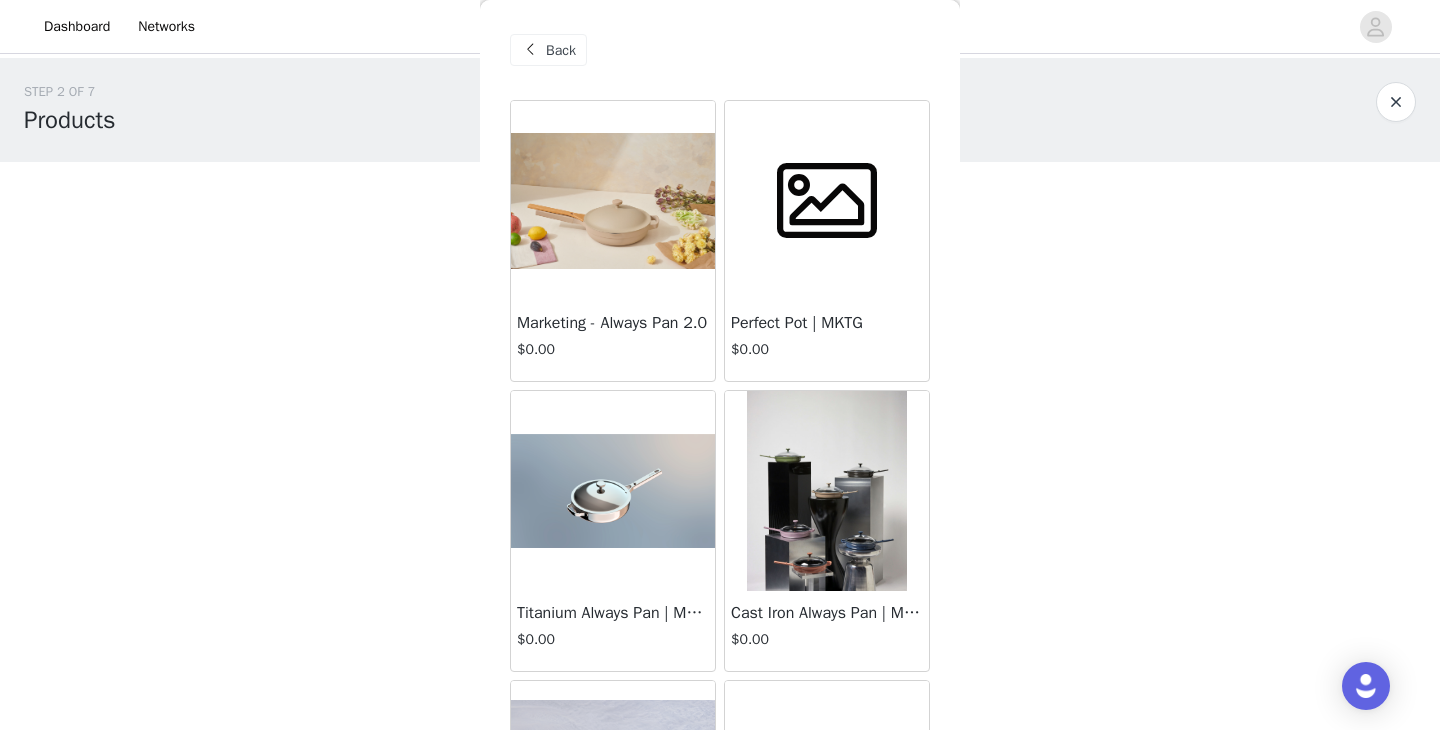 click at bounding box center (613, 201) 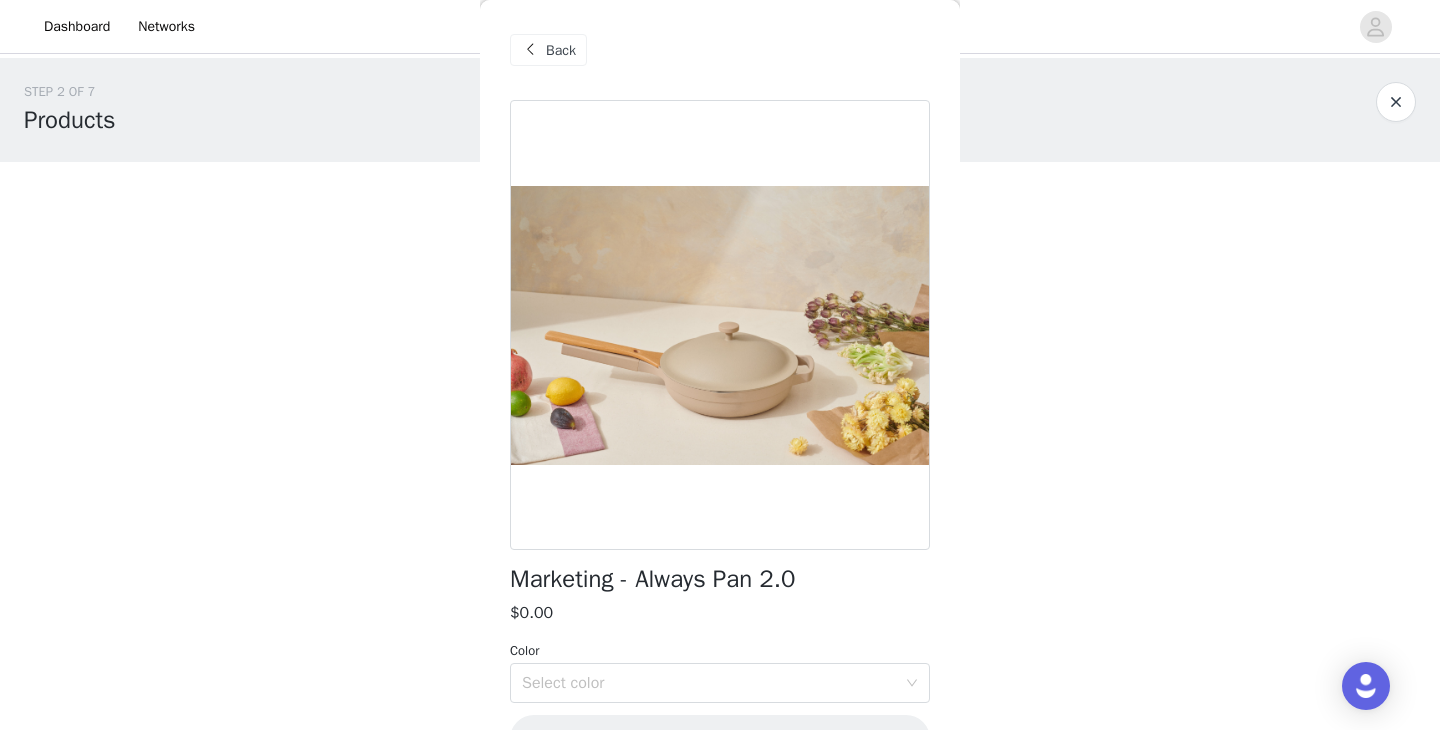 scroll, scrollTop: 56, scrollLeft: 0, axis: vertical 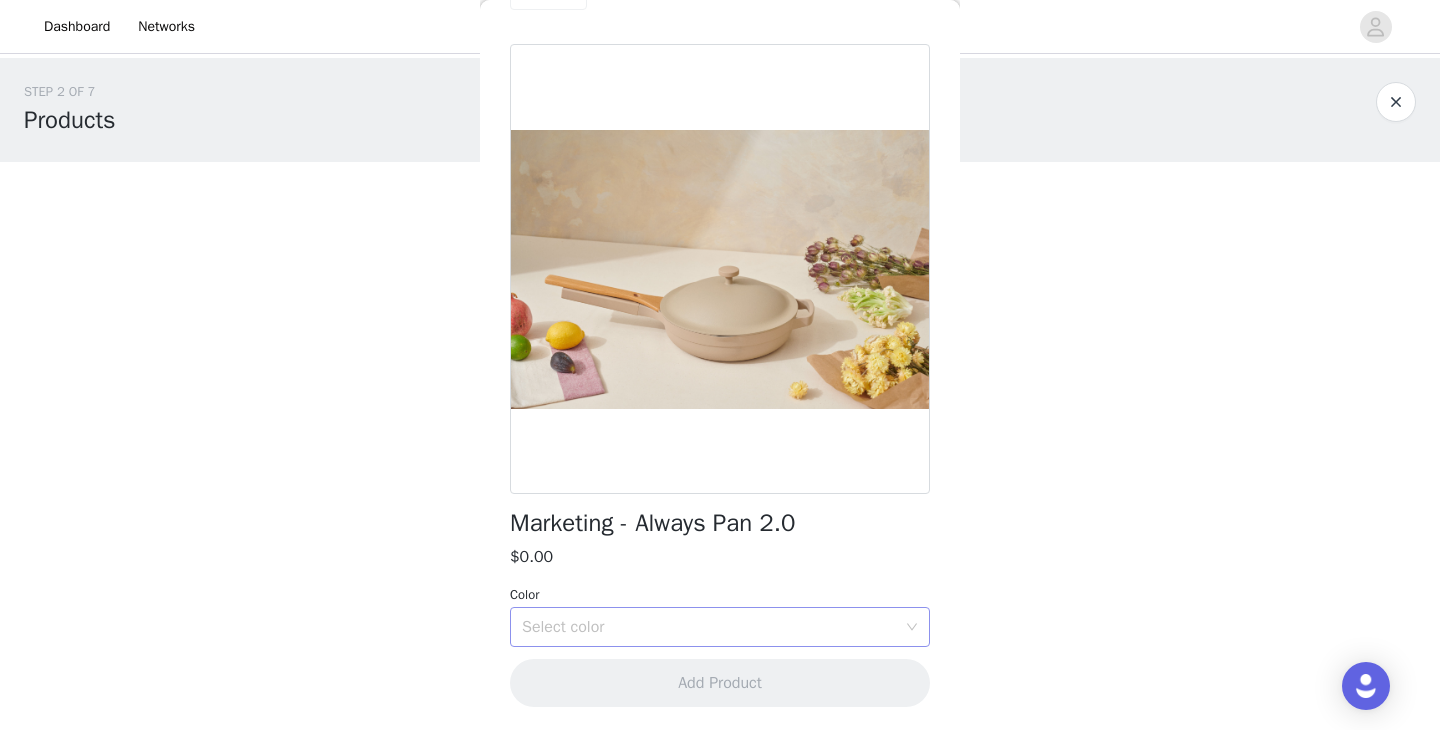 click on "Select color" at bounding box center [709, 627] 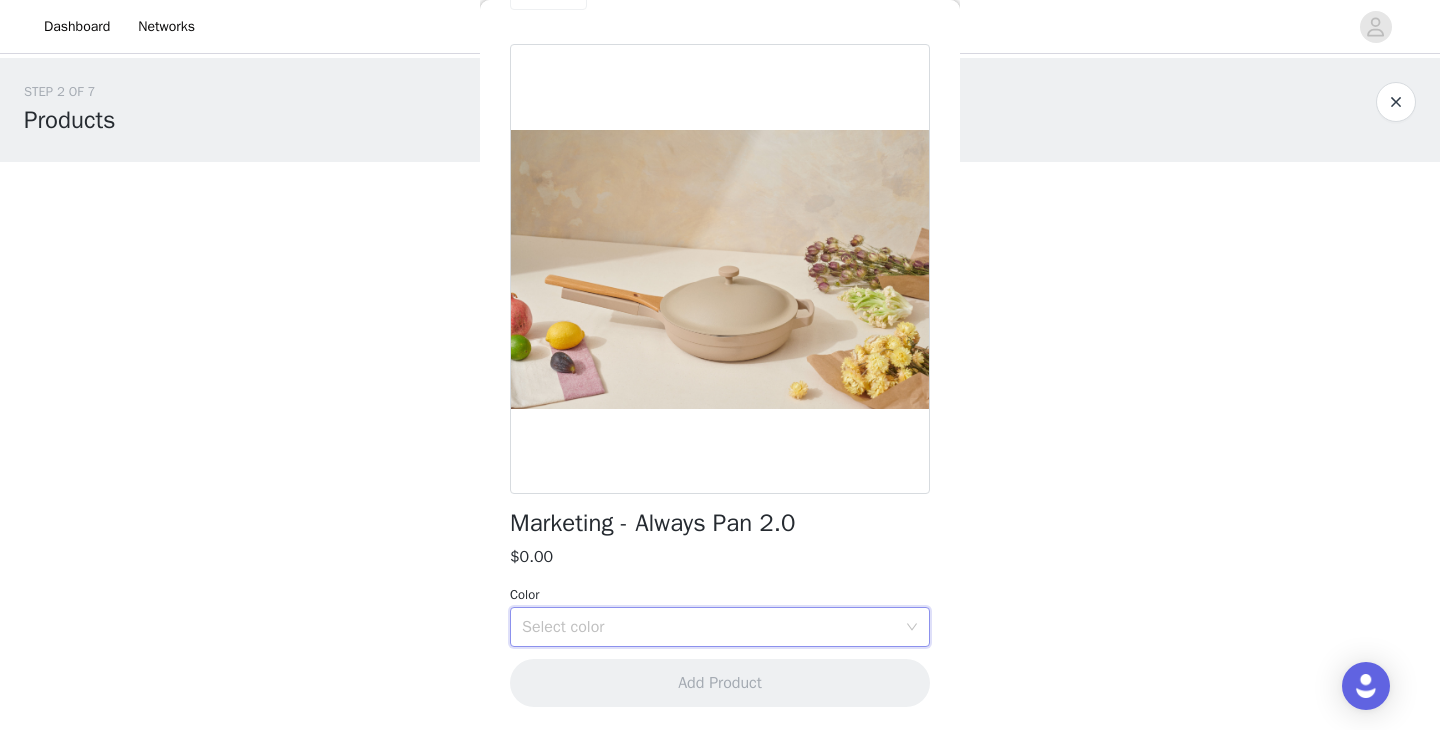 click on "Select color" at bounding box center [709, 627] 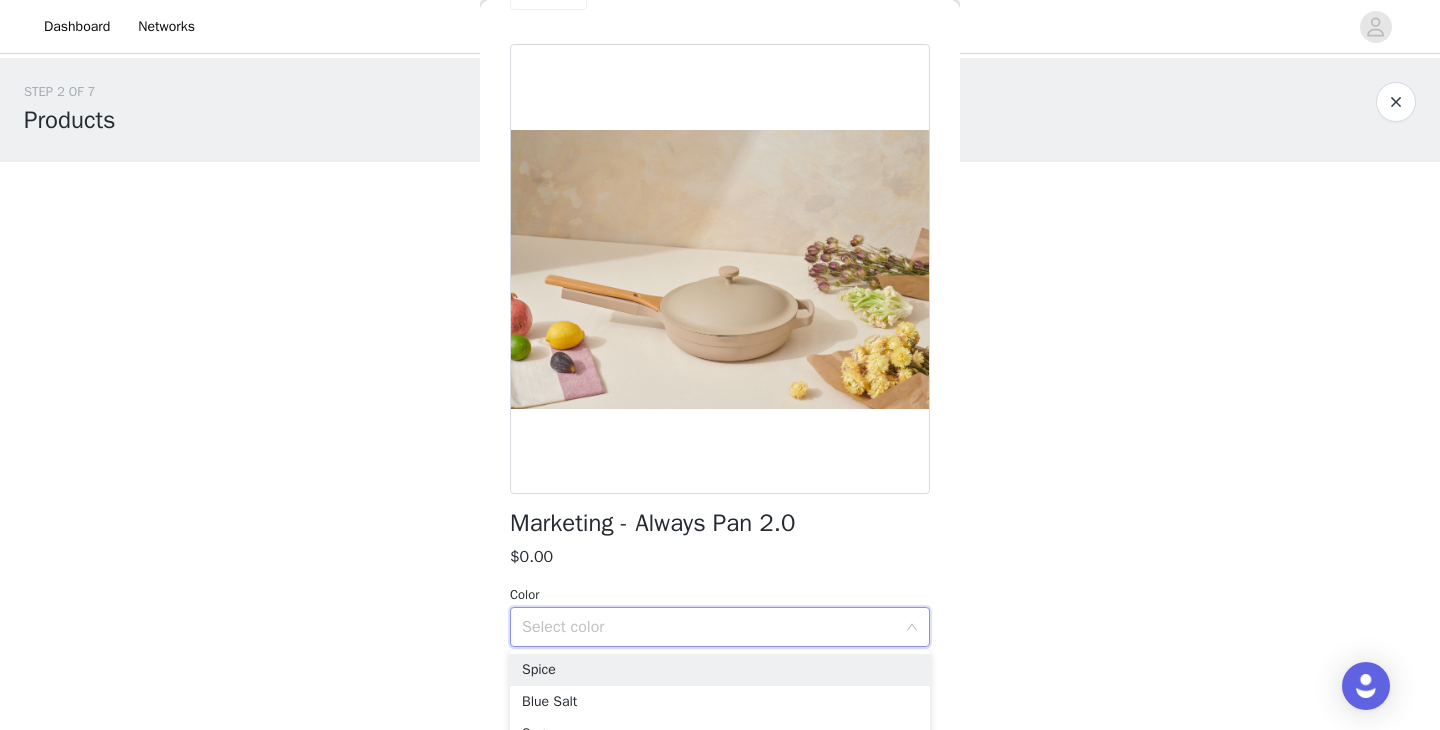 scroll, scrollTop: 88, scrollLeft: 0, axis: vertical 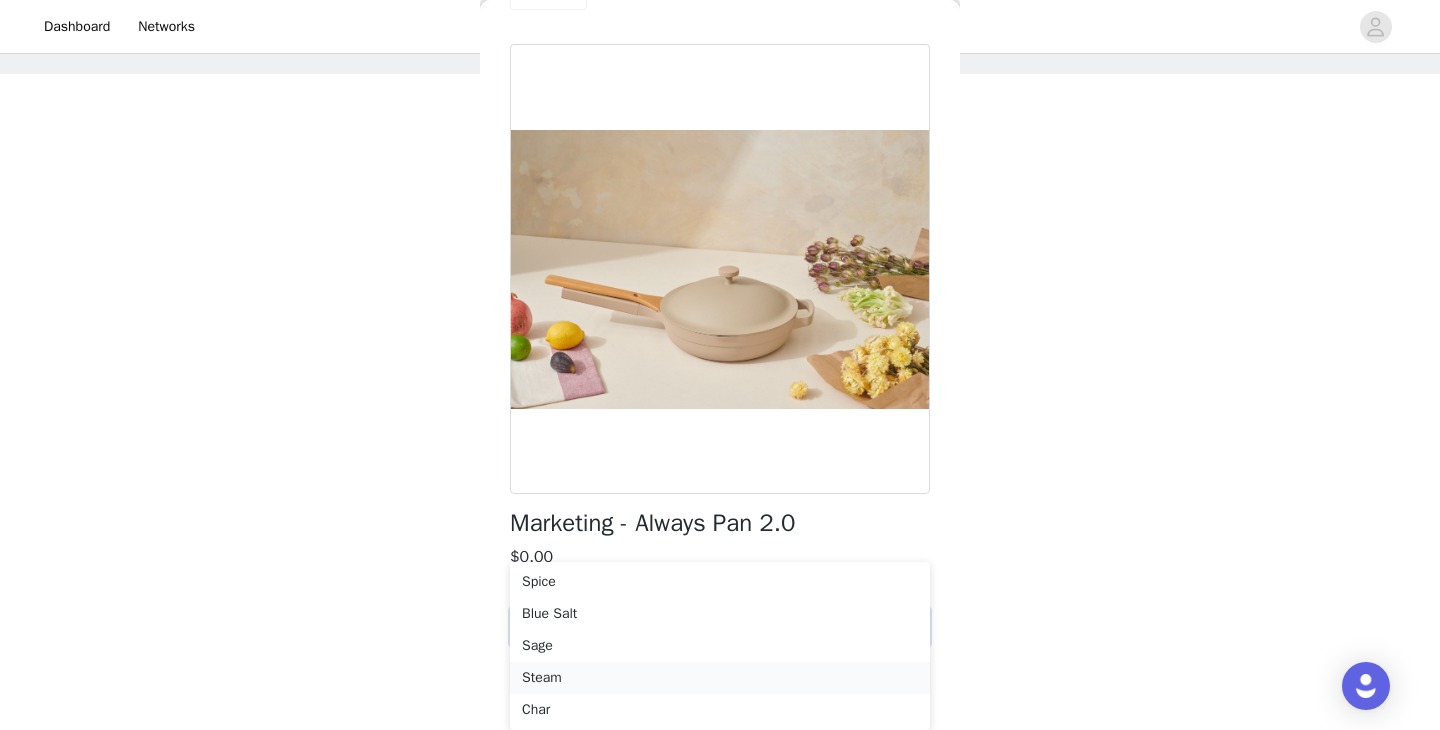 click on "Steam" at bounding box center (720, 678) 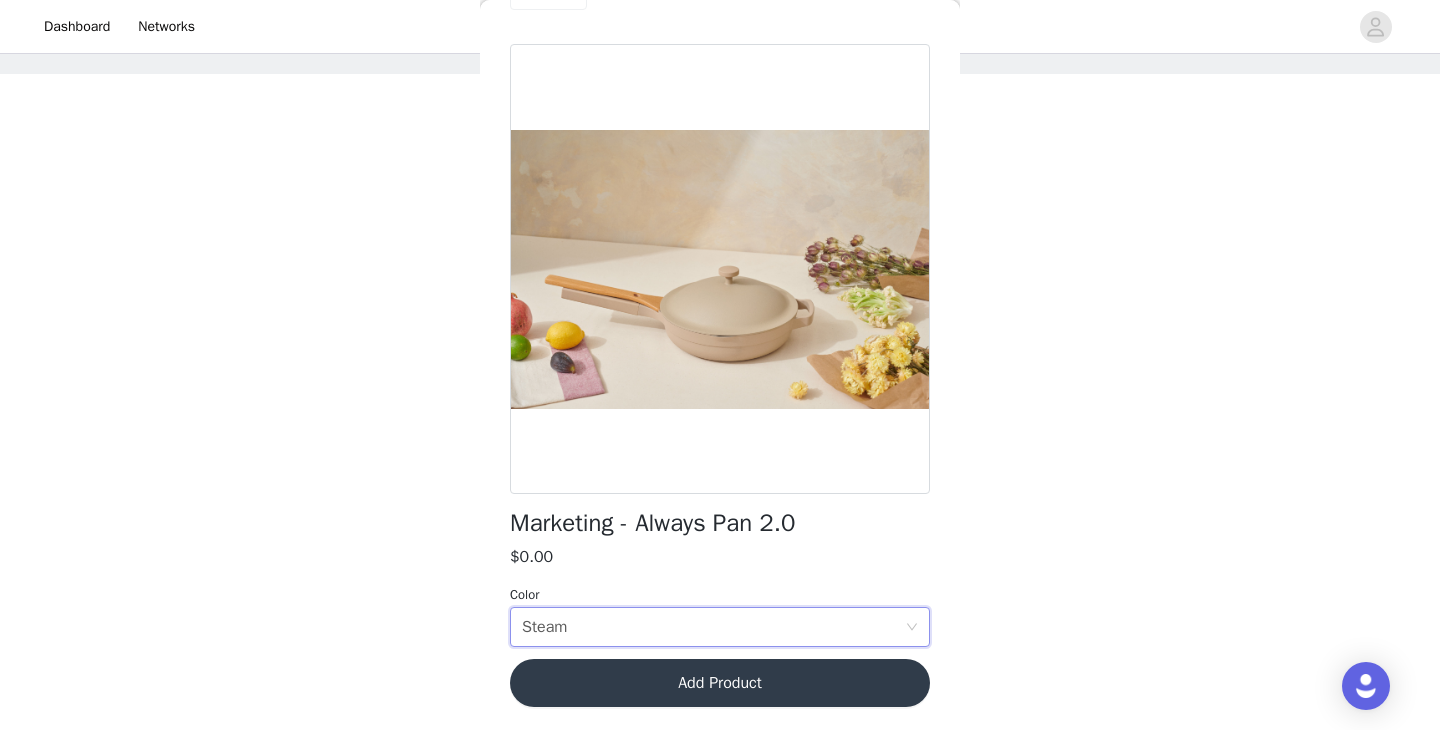 scroll, scrollTop: 0, scrollLeft: 0, axis: both 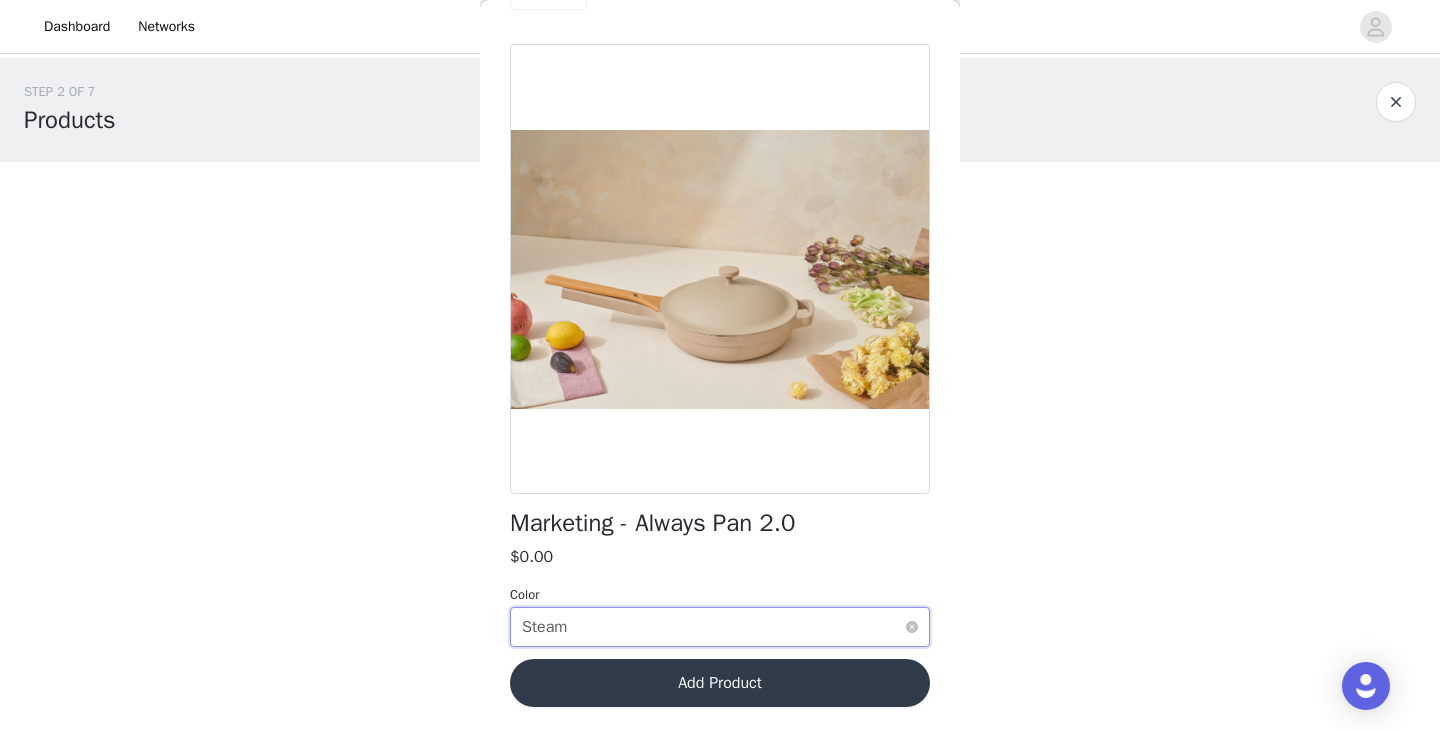 click on "Select color Steam" at bounding box center [713, 627] 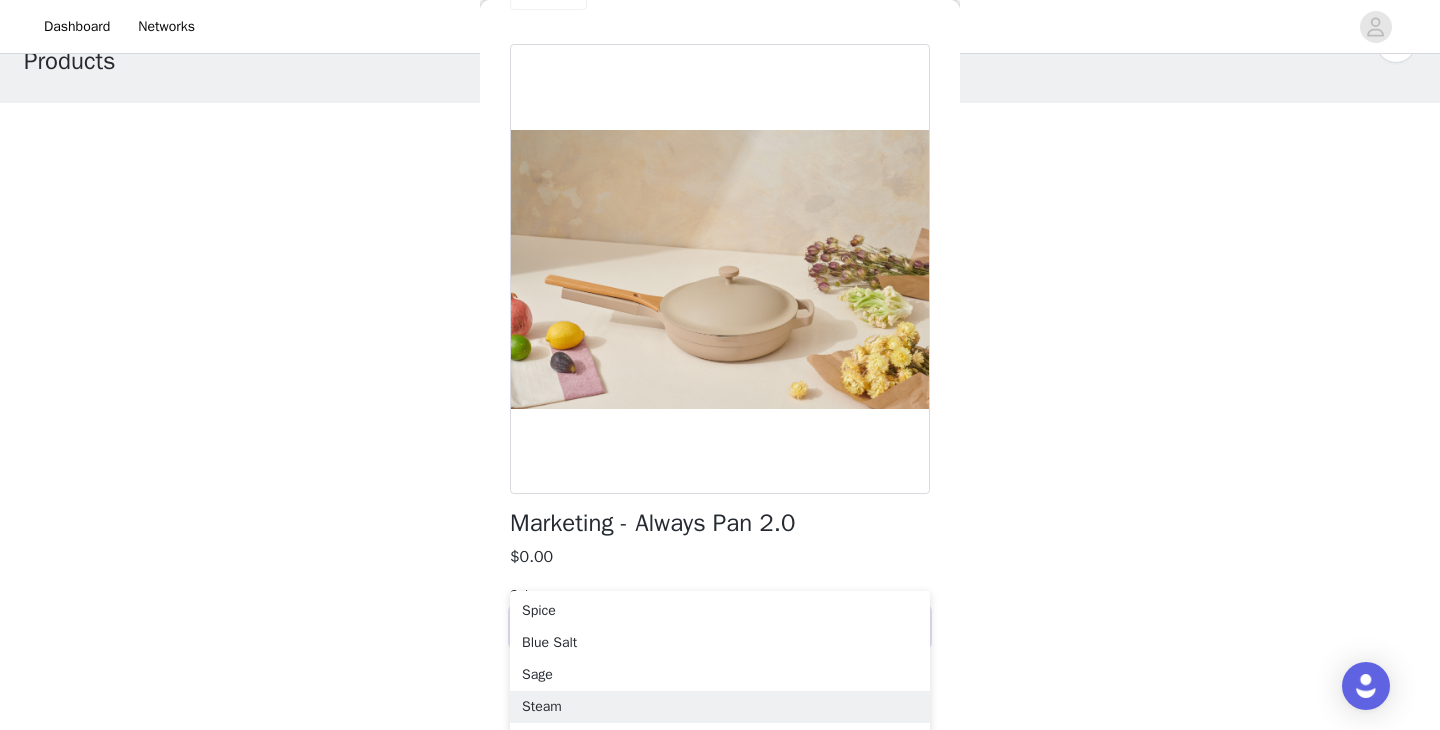 scroll, scrollTop: 88, scrollLeft: 0, axis: vertical 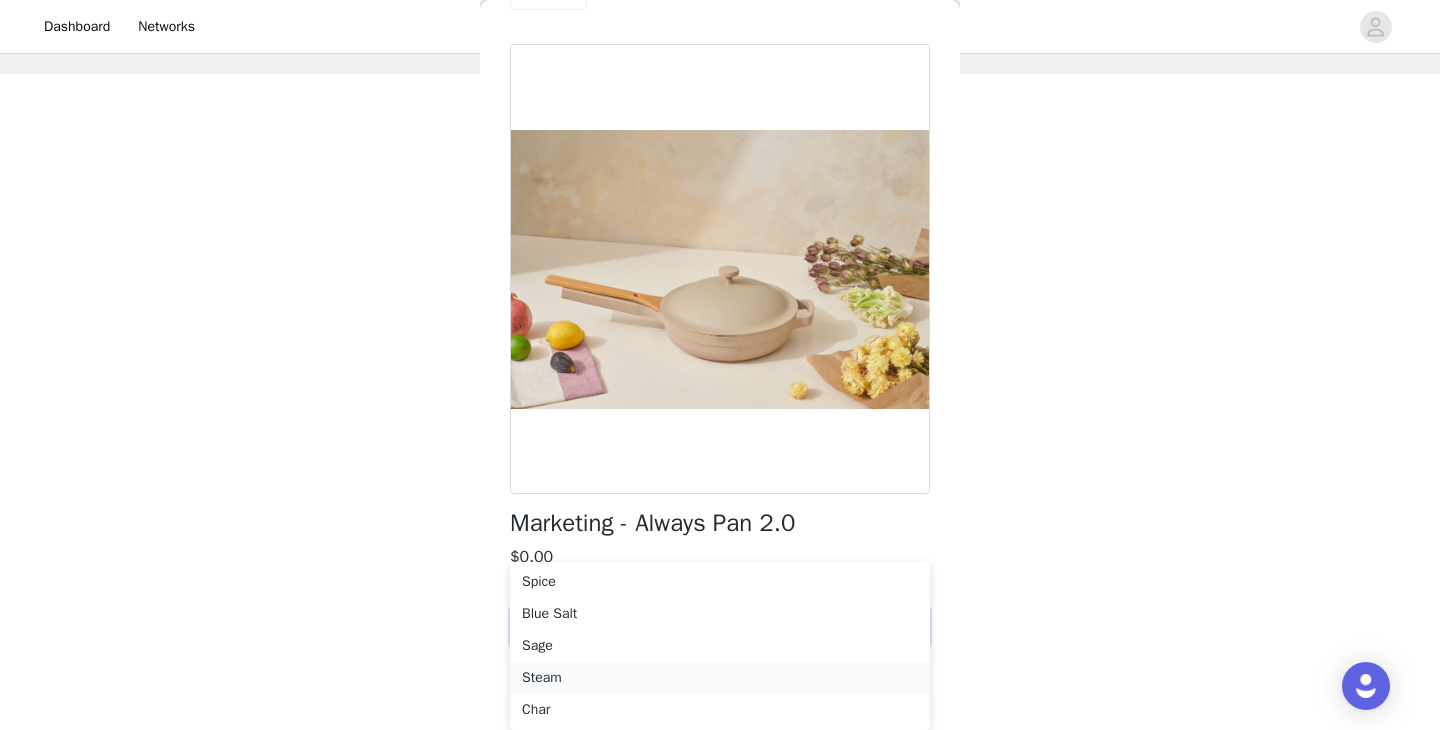 click on "Steam" at bounding box center (720, 678) 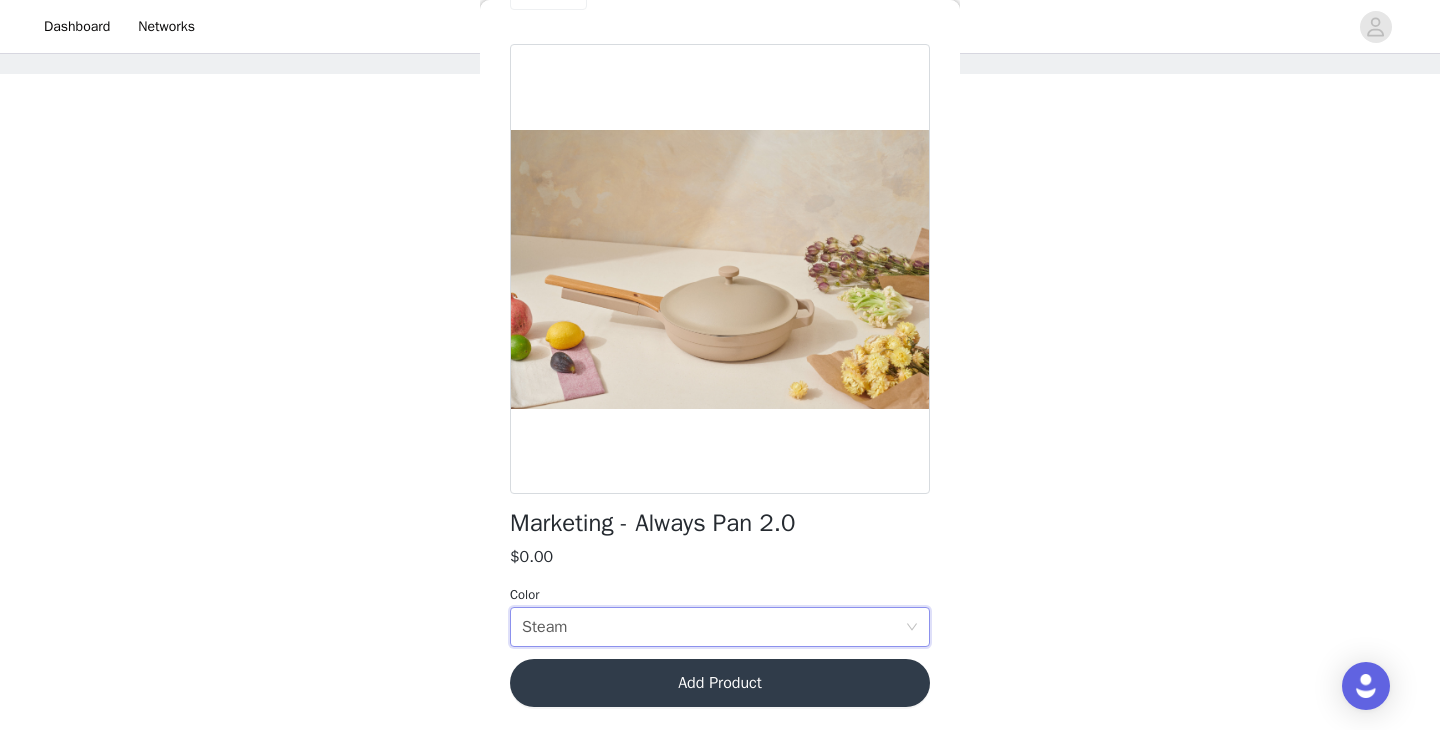 scroll, scrollTop: 0, scrollLeft: 0, axis: both 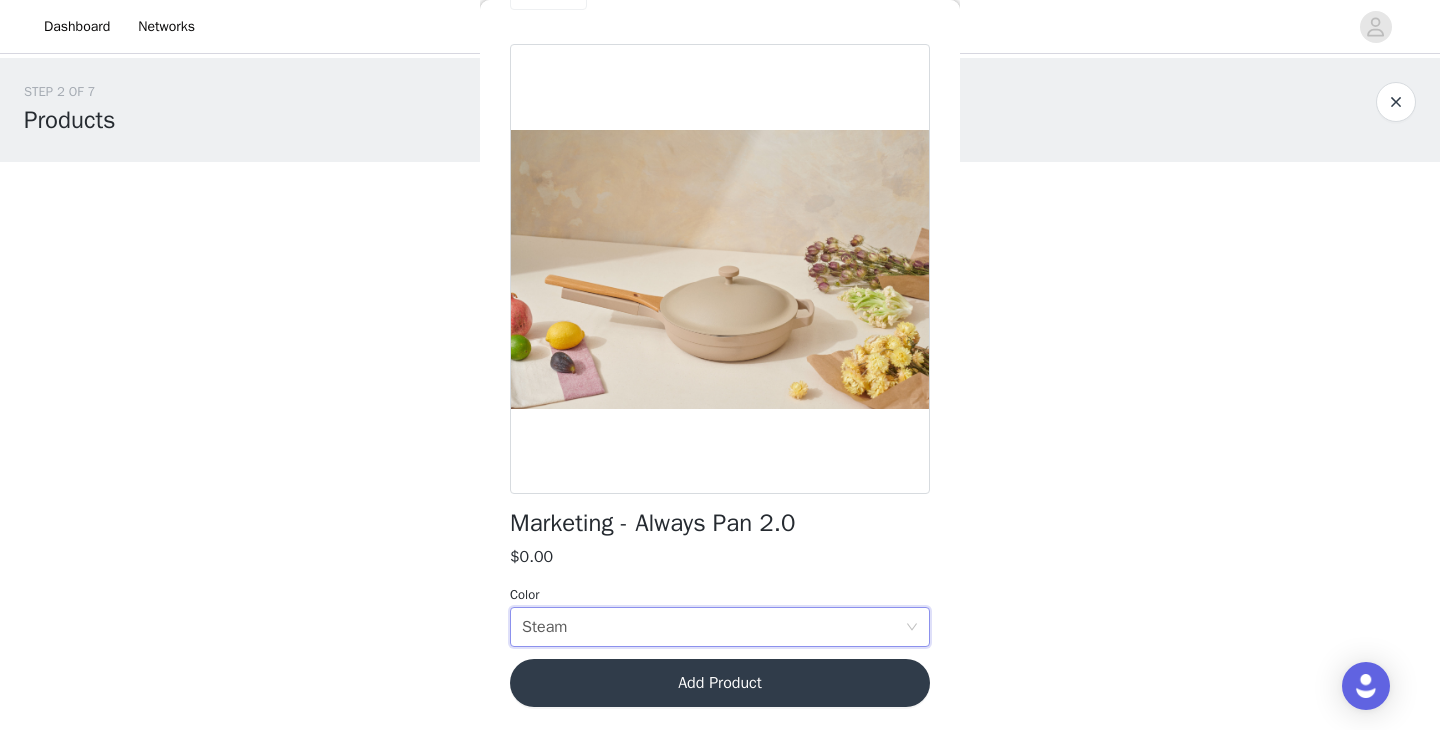 click on "Add Product" at bounding box center [720, 683] 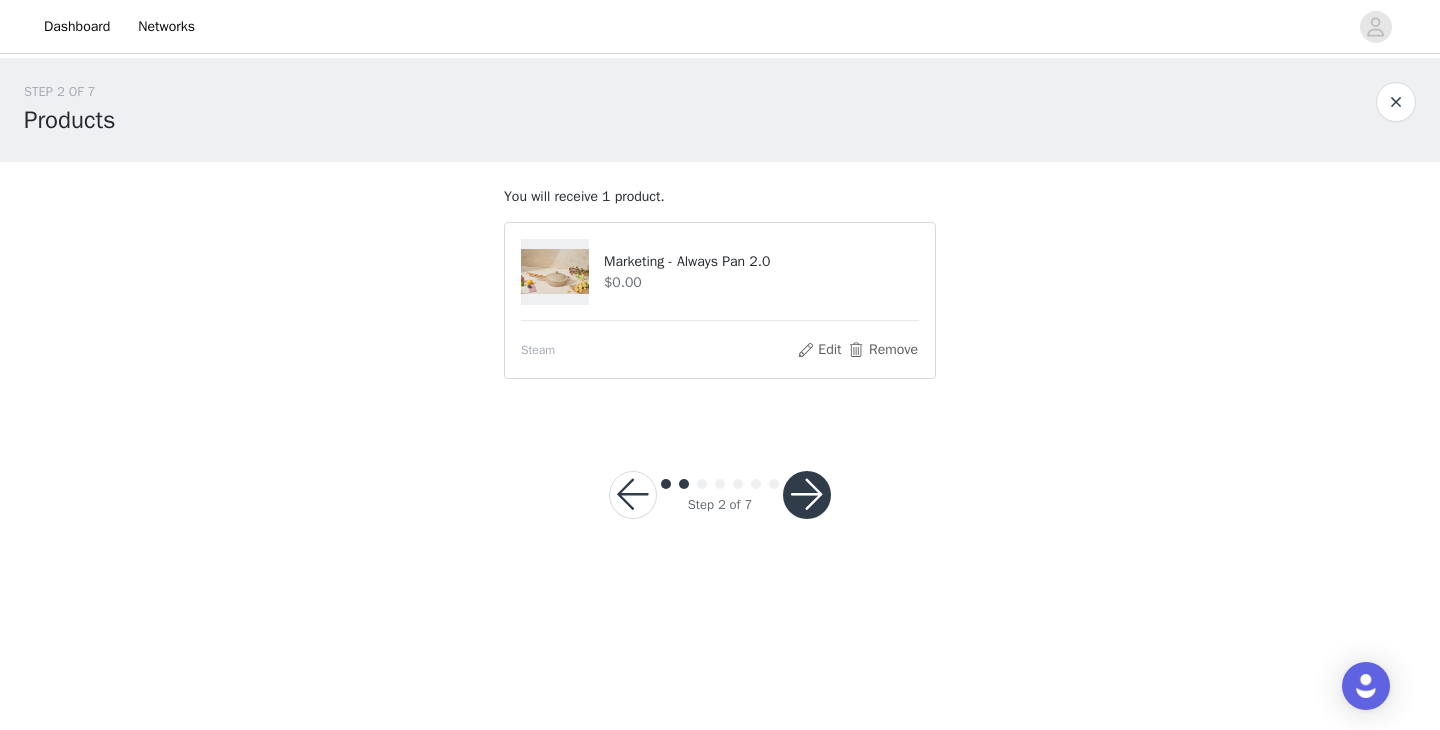 click at bounding box center (807, 495) 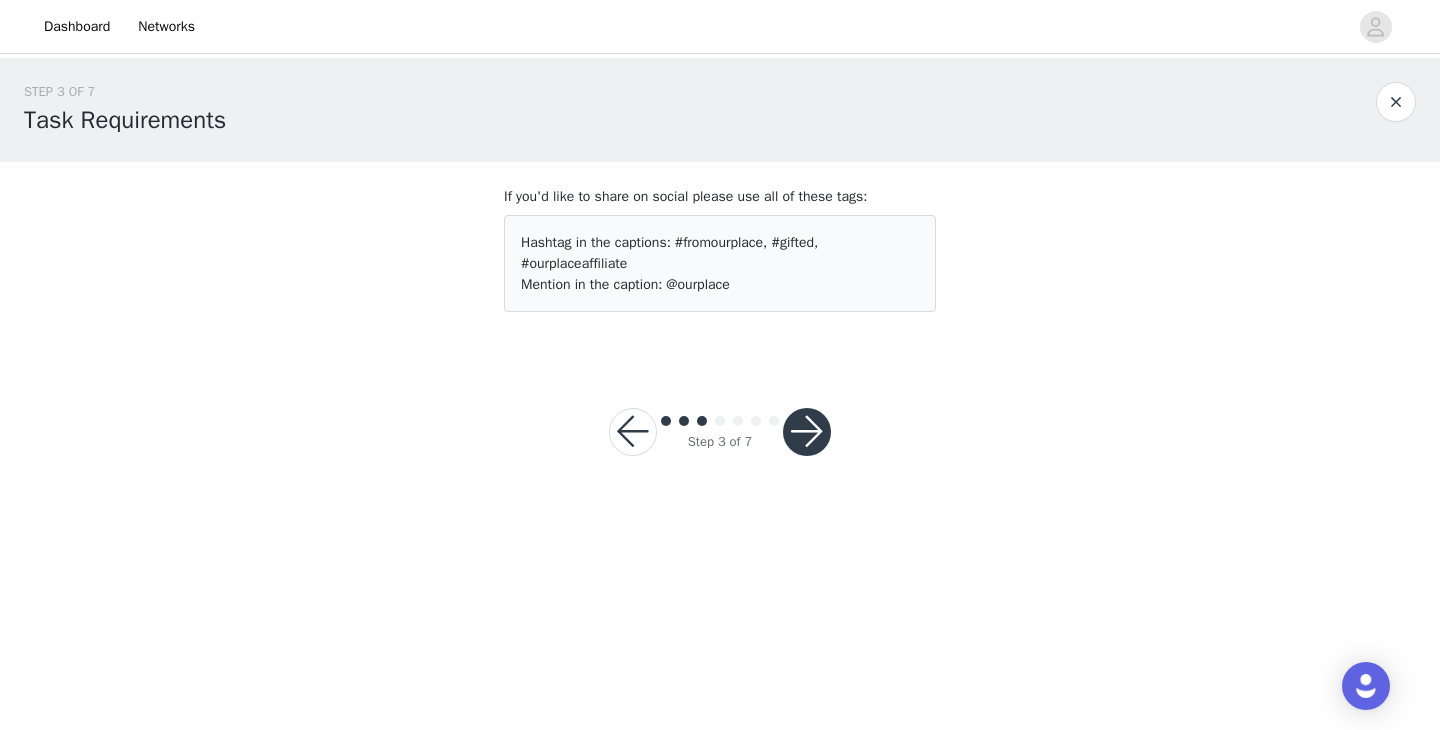 click at bounding box center [807, 432] 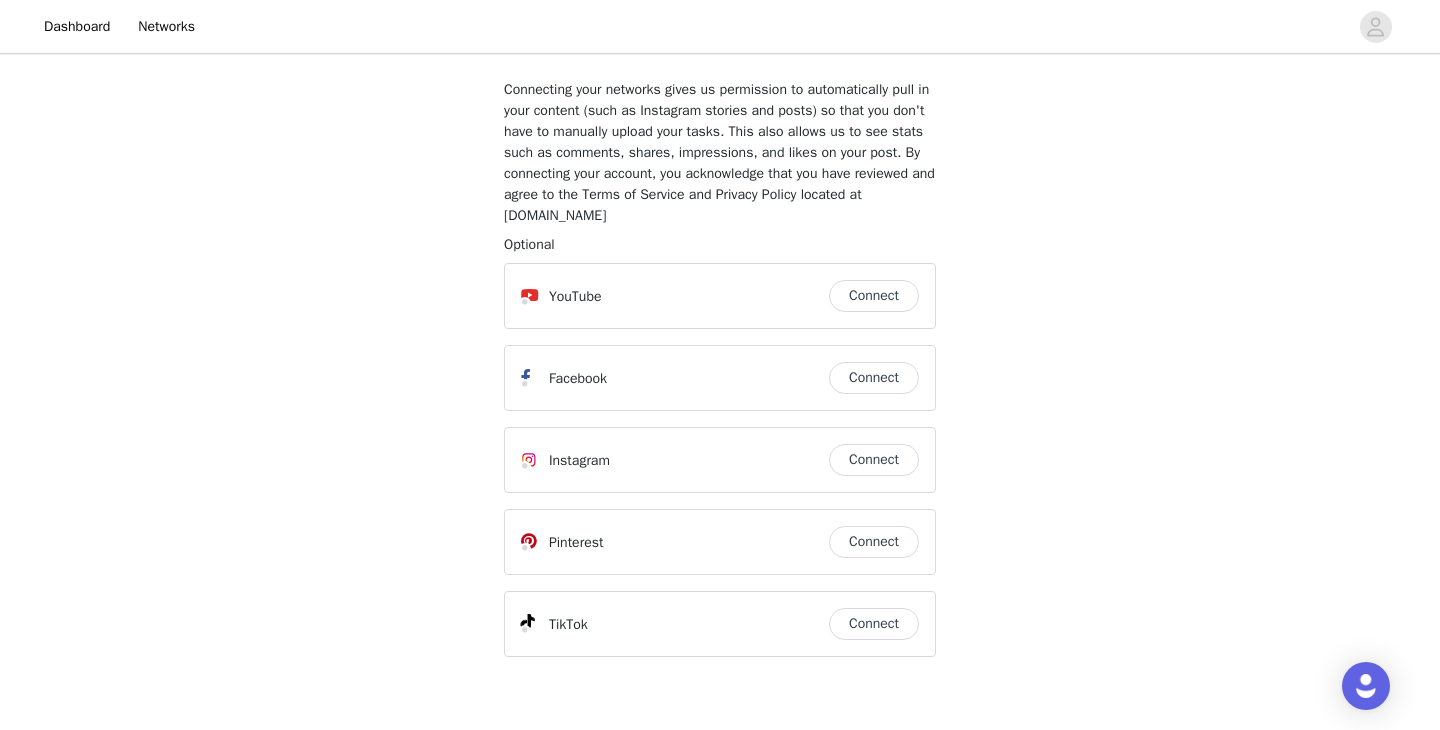 scroll, scrollTop: 217, scrollLeft: 0, axis: vertical 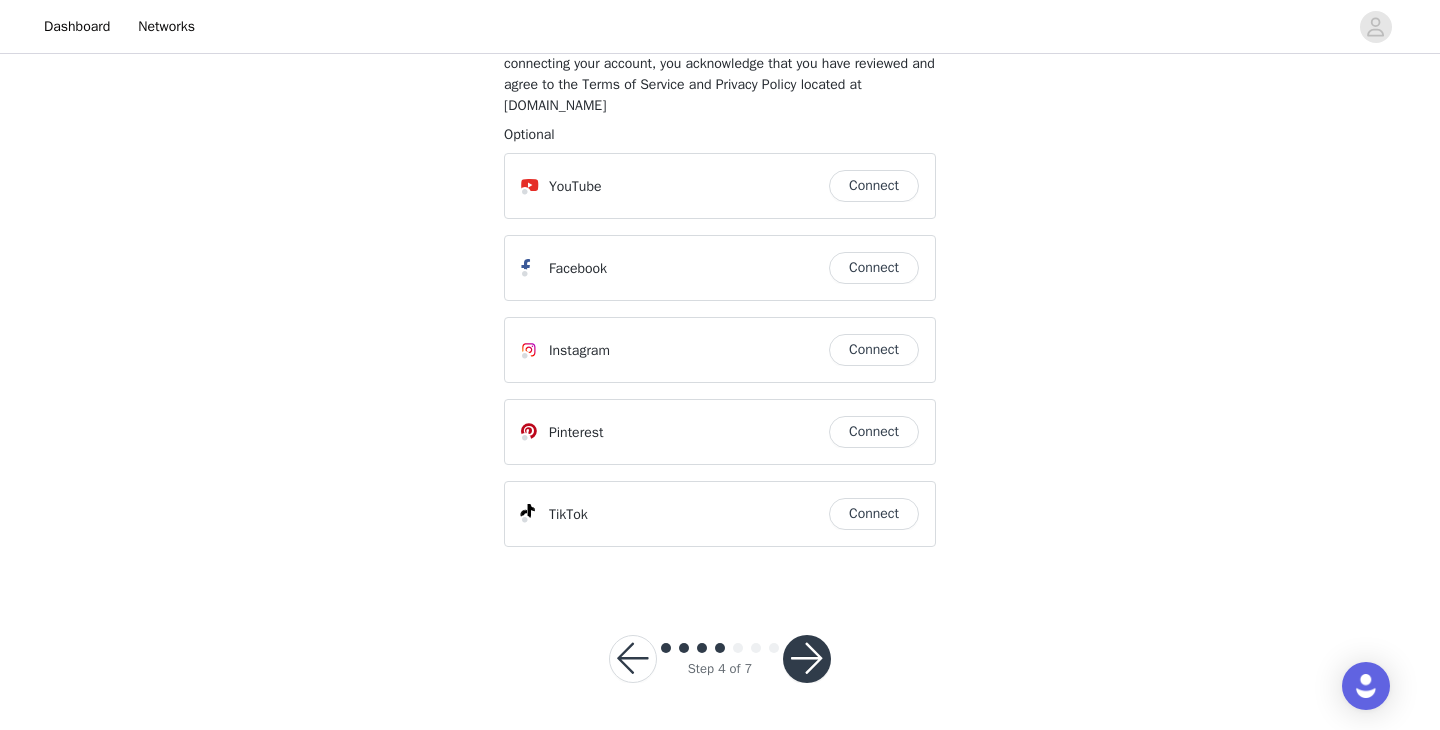 click on "Connect" at bounding box center (874, 350) 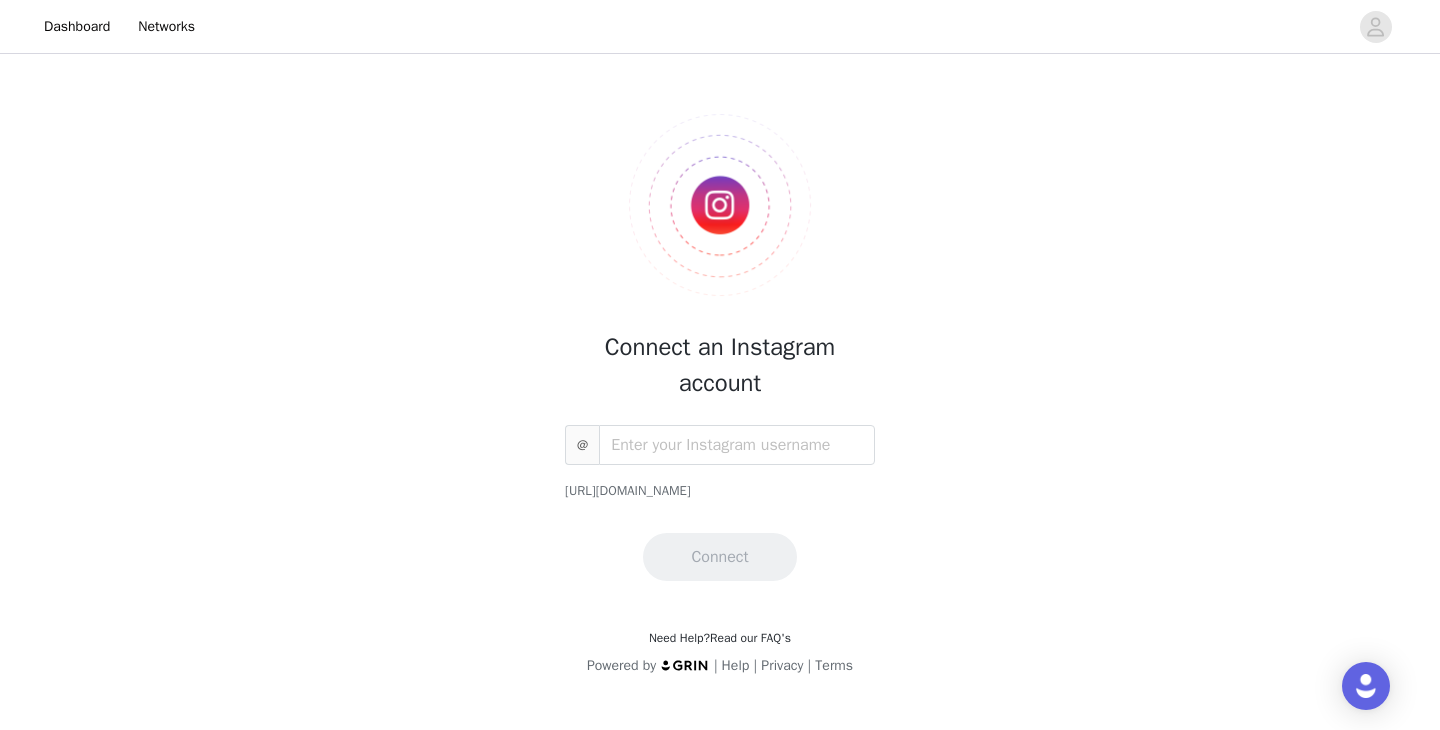 scroll, scrollTop: 0, scrollLeft: 0, axis: both 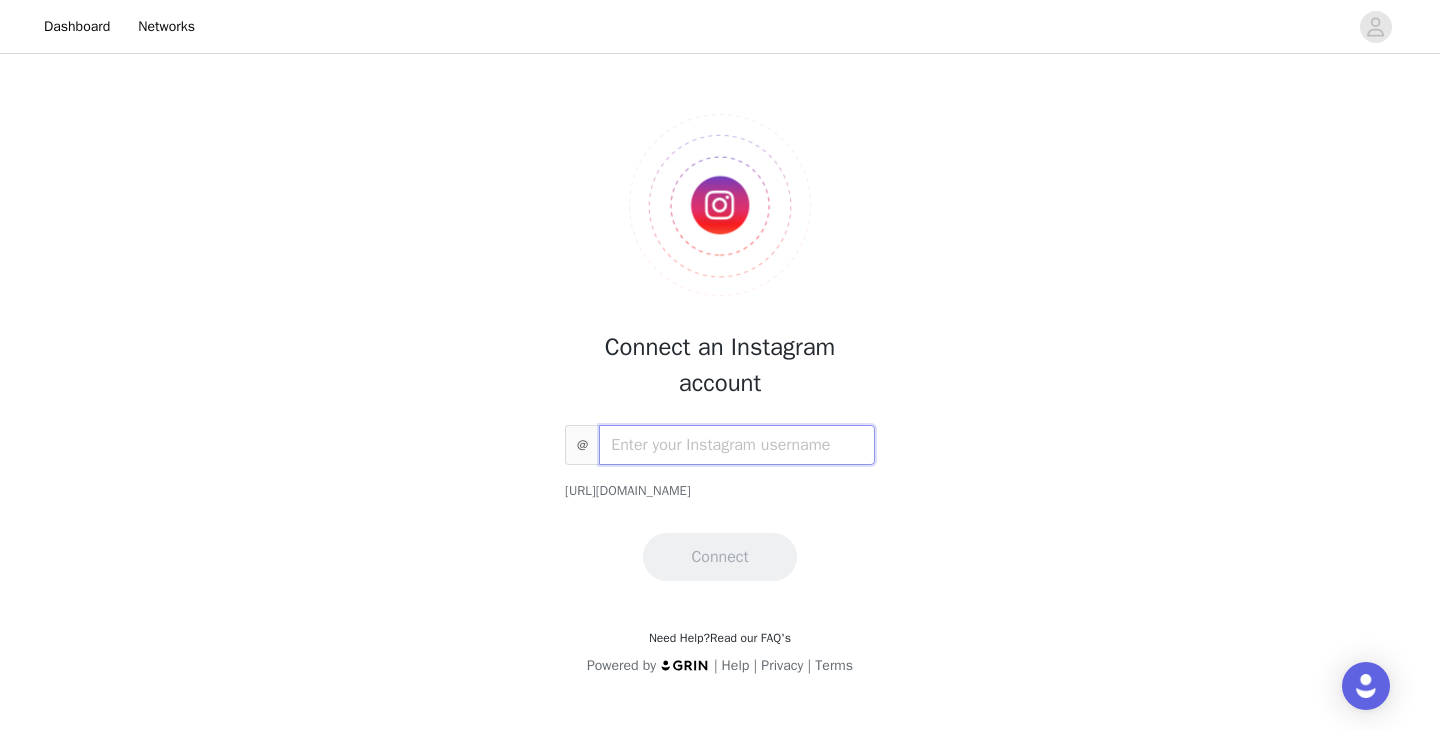 click at bounding box center (737, 445) 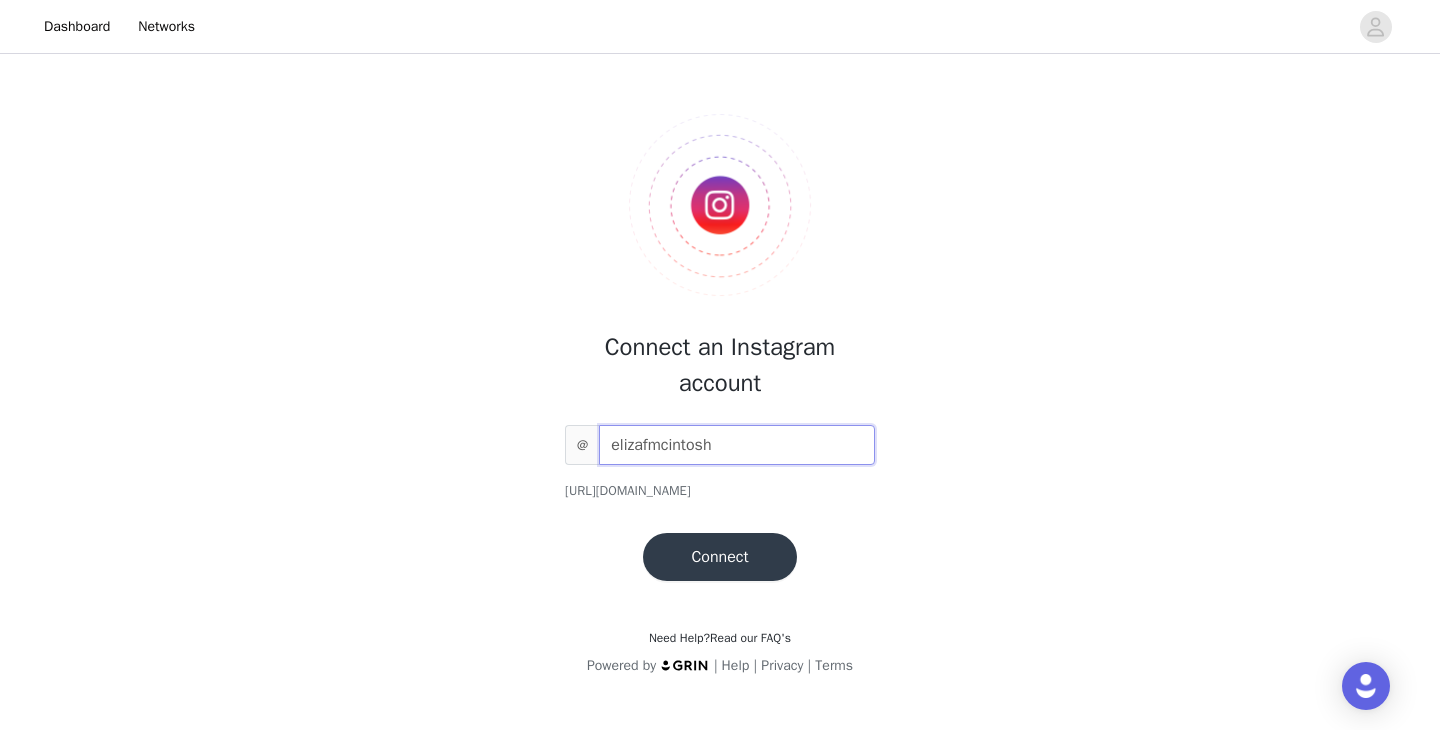 type on "elizafmcintosh" 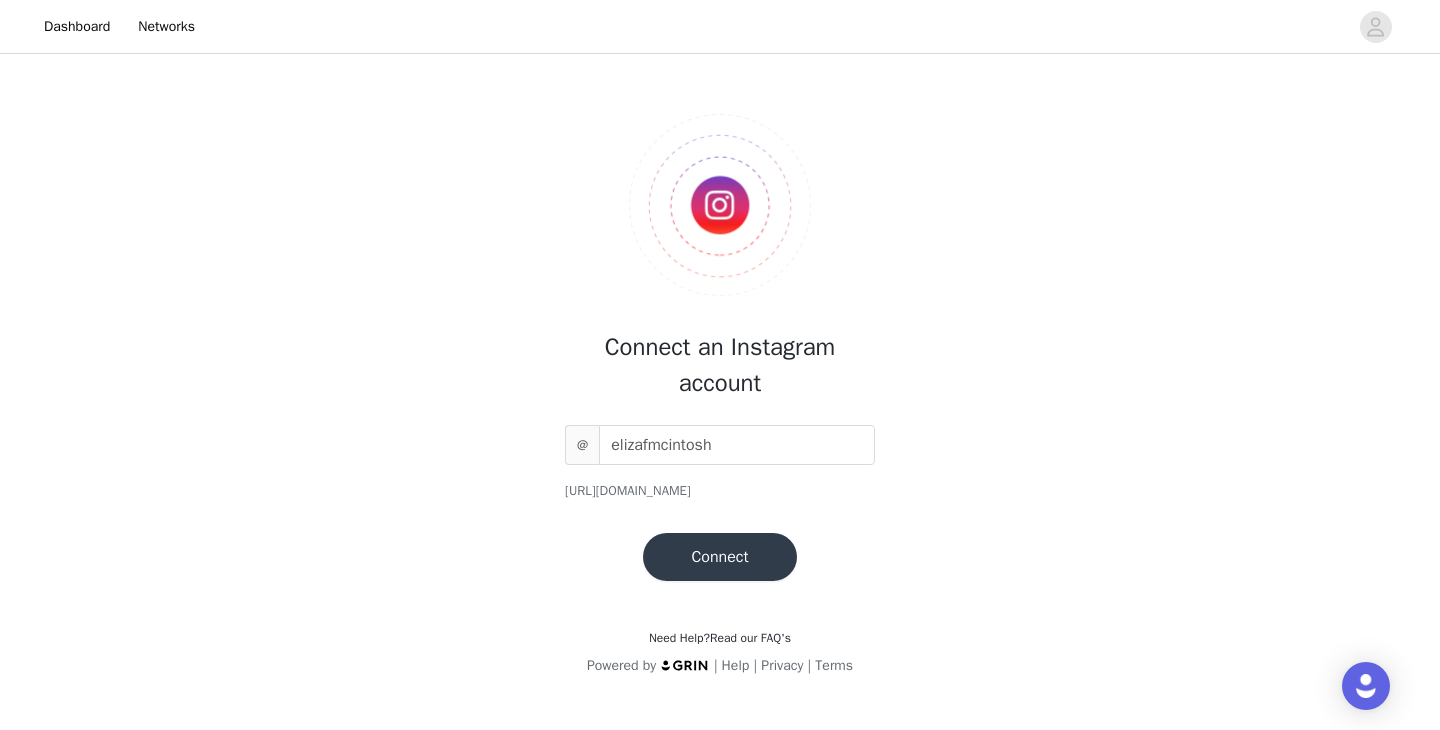 click on "Connect" at bounding box center [719, 557] 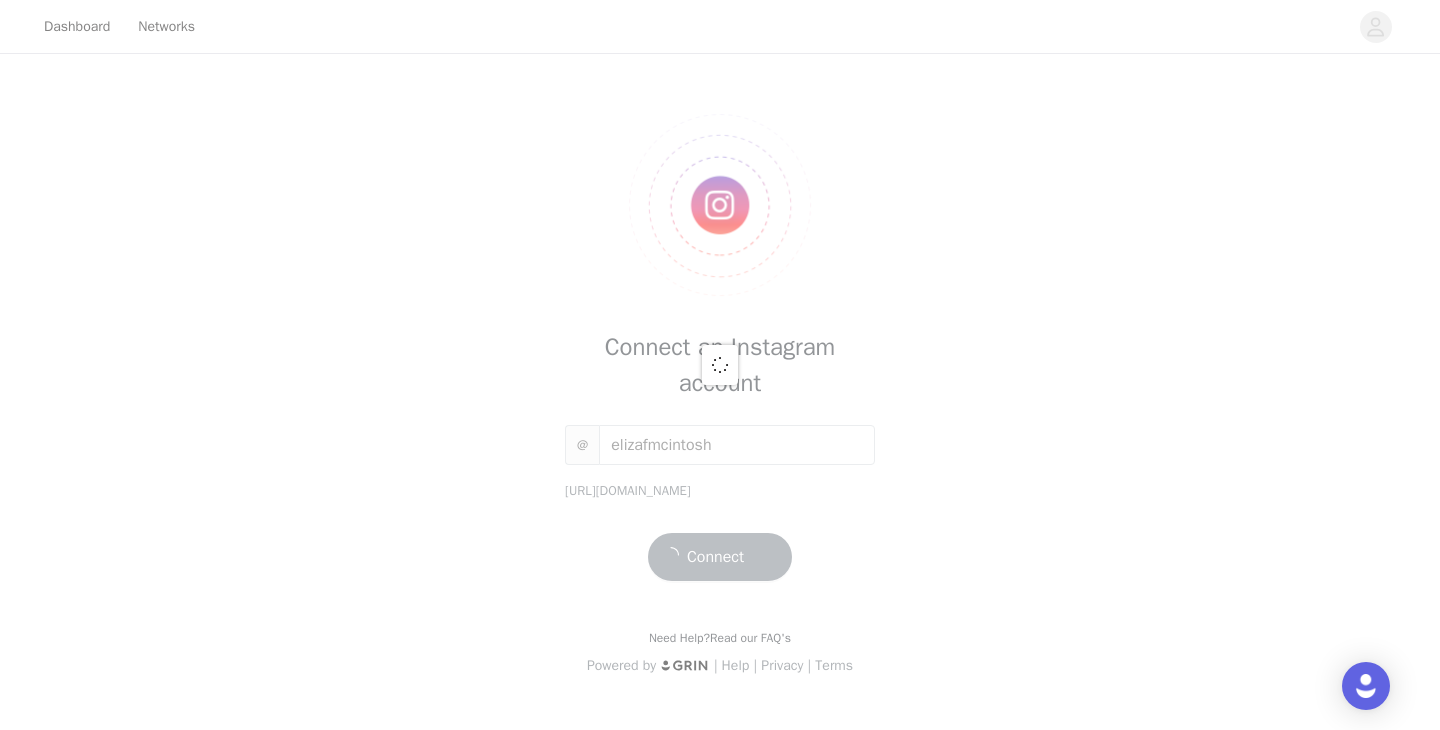 click at bounding box center [720, 365] 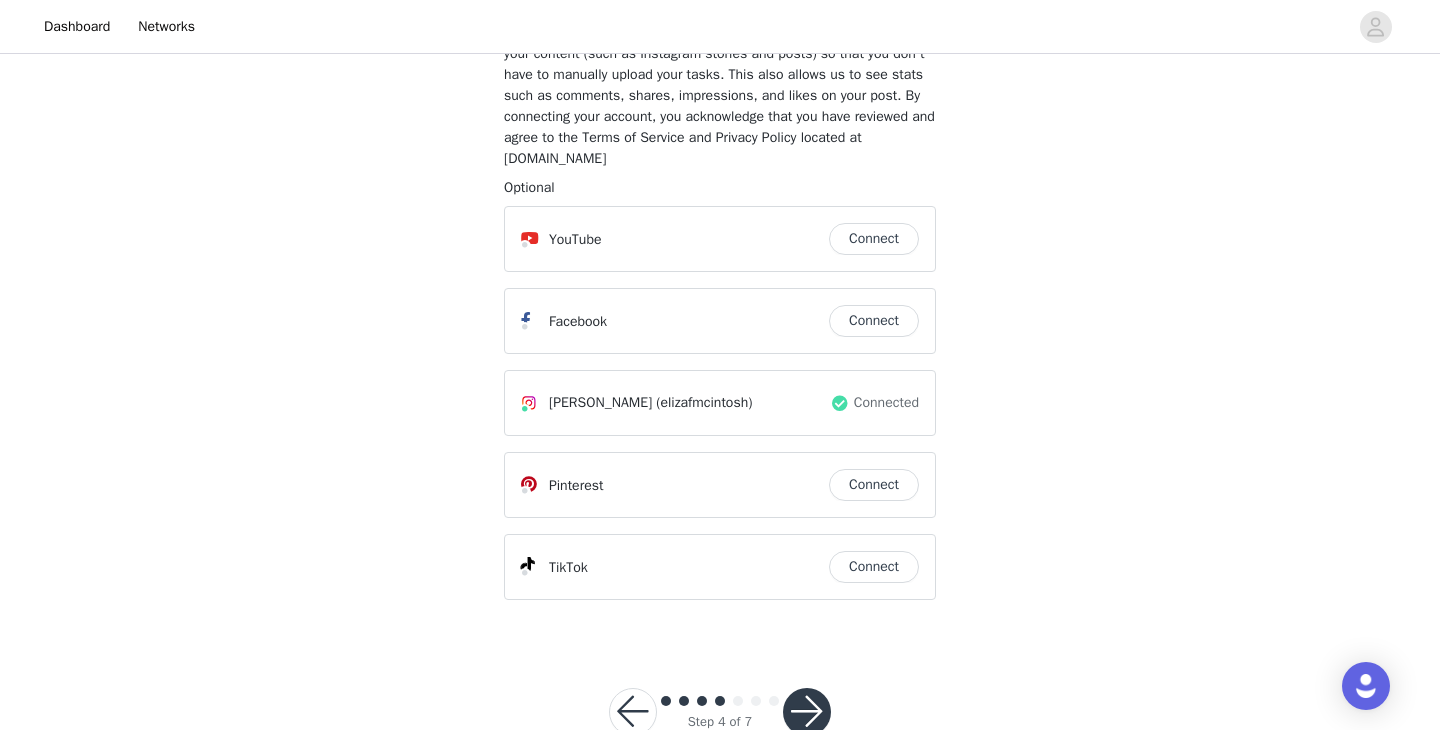 scroll, scrollTop: 217, scrollLeft: 0, axis: vertical 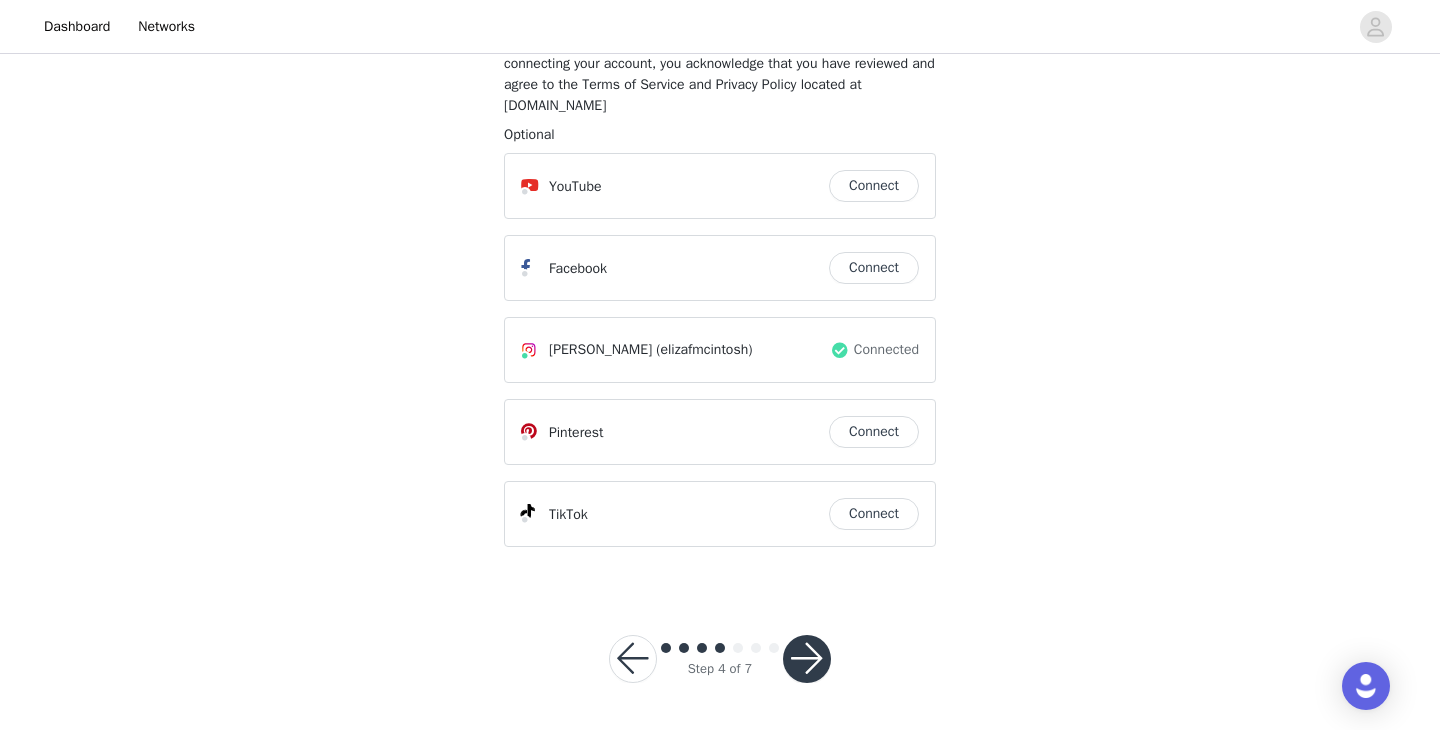 click at bounding box center [807, 659] 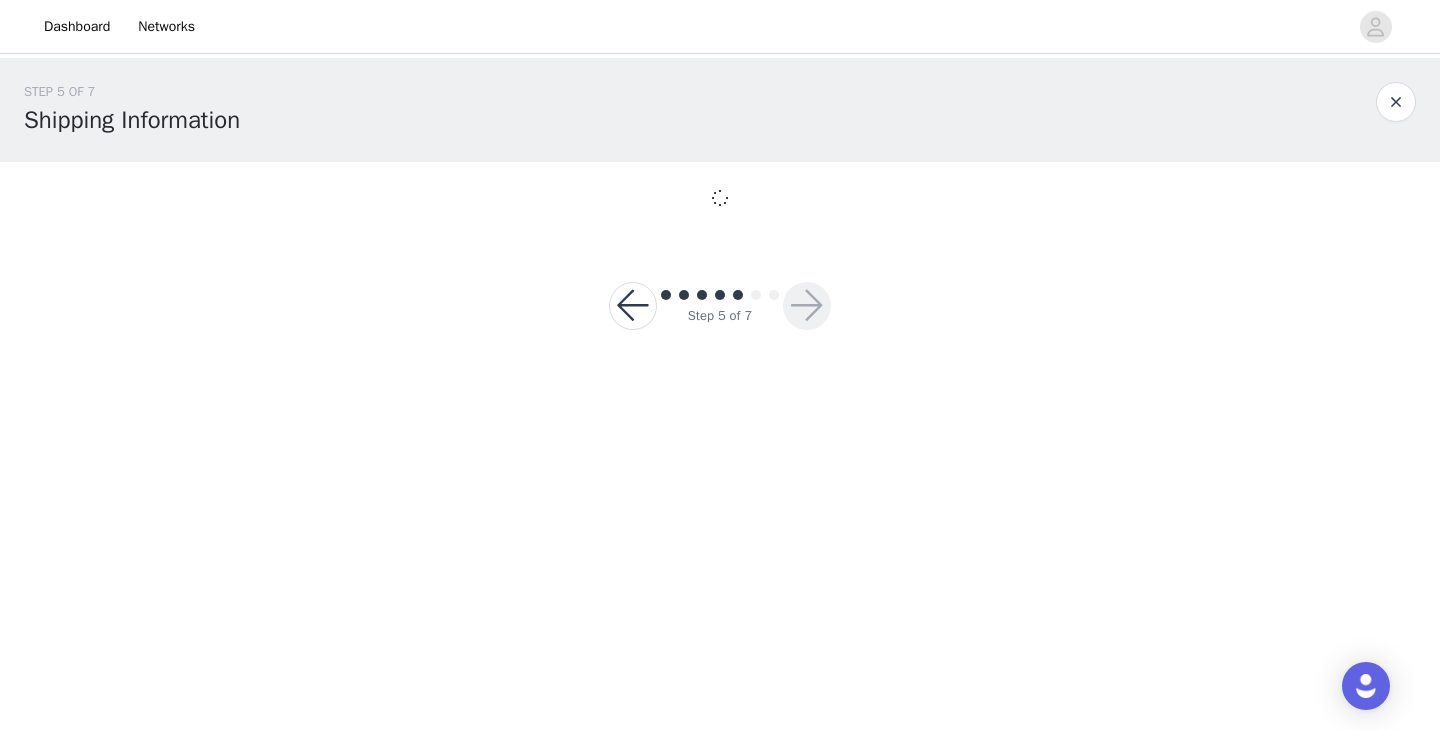 scroll, scrollTop: 0, scrollLeft: 0, axis: both 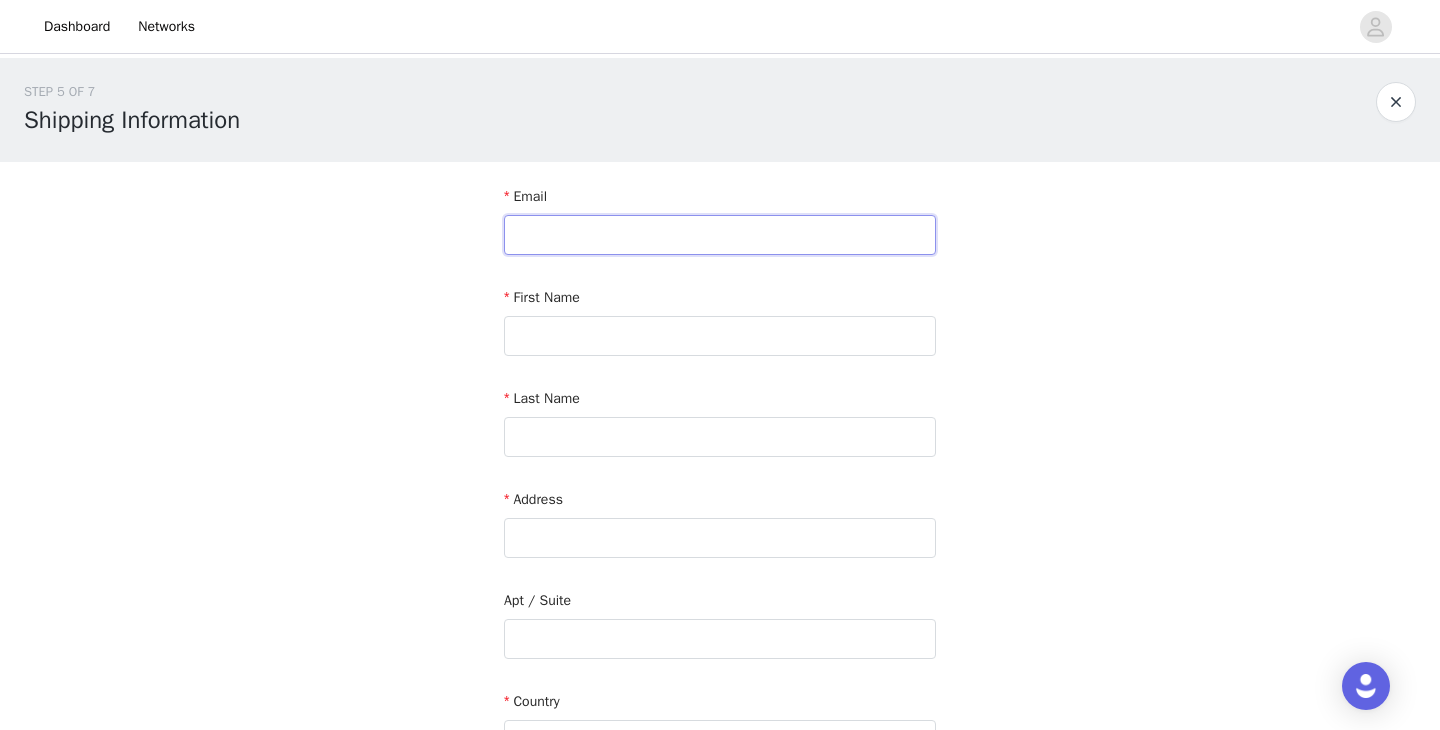 click at bounding box center (720, 235) 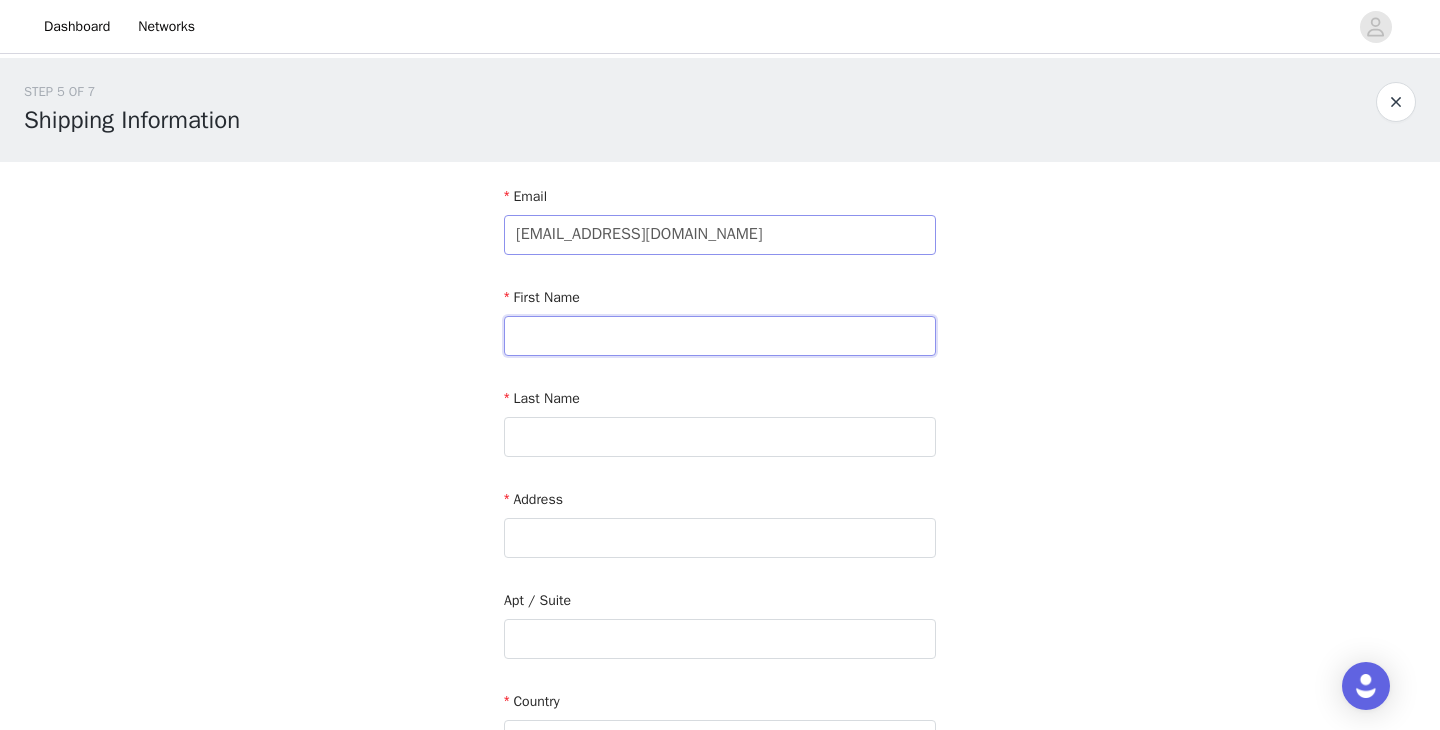 type on "[PERSON_NAME]" 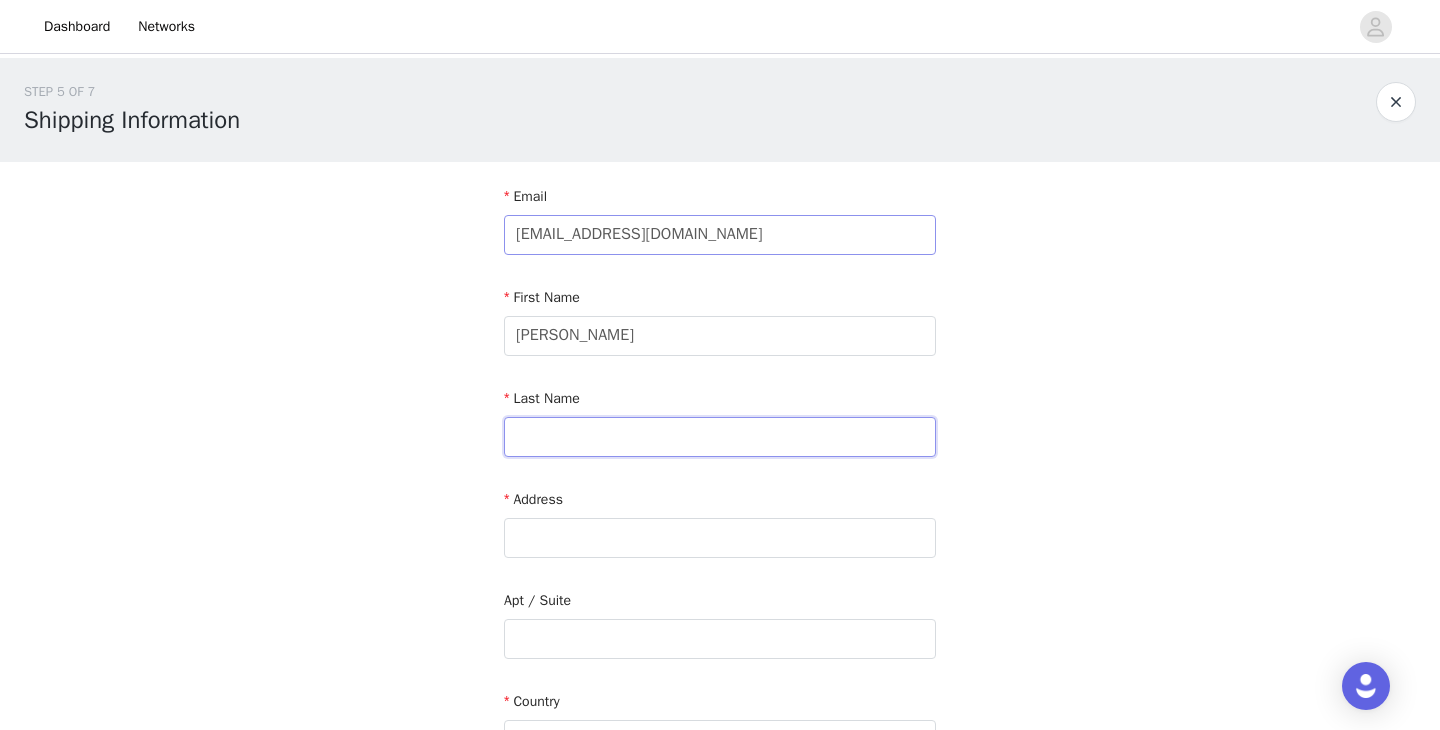 type on "[PERSON_NAME]" 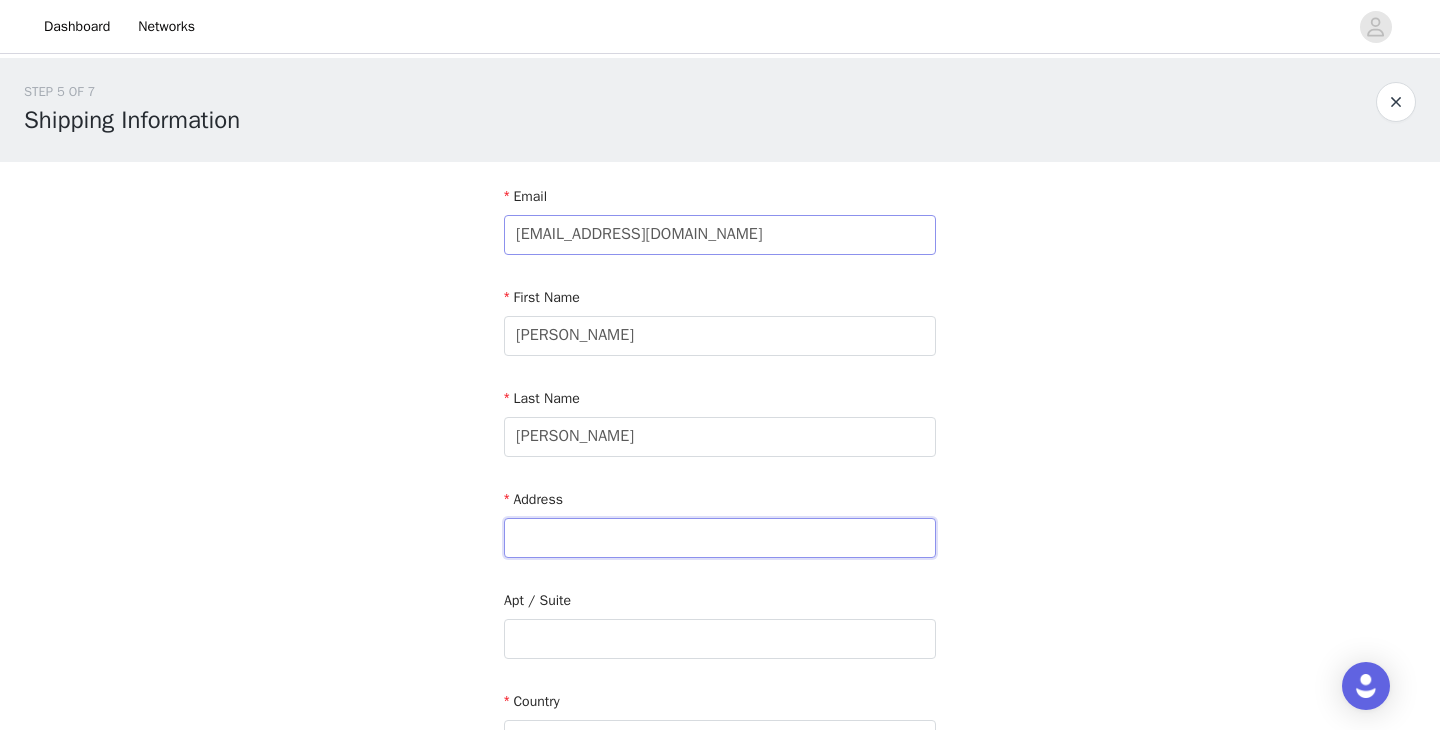 type on "[STREET_ADDRESS]" 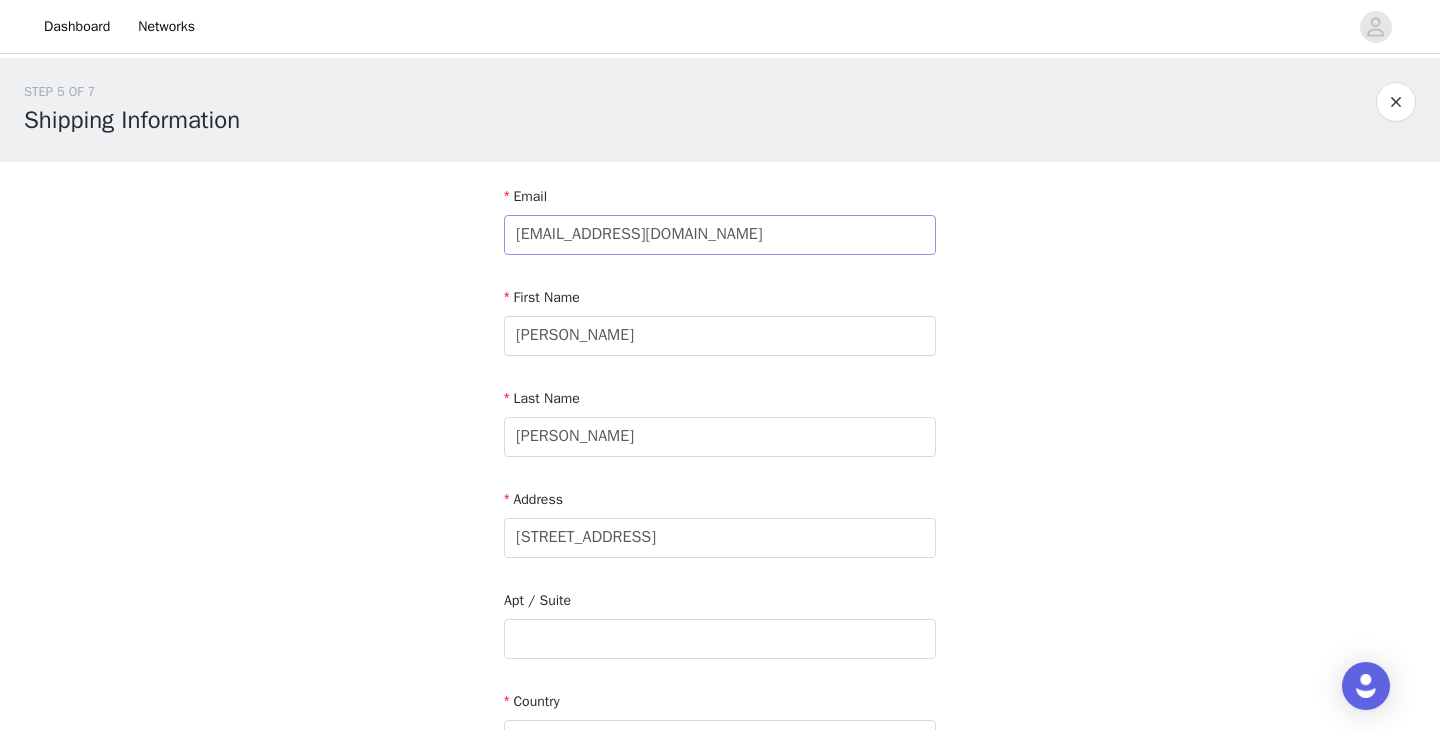 type on "[PERSON_NAME] Bay" 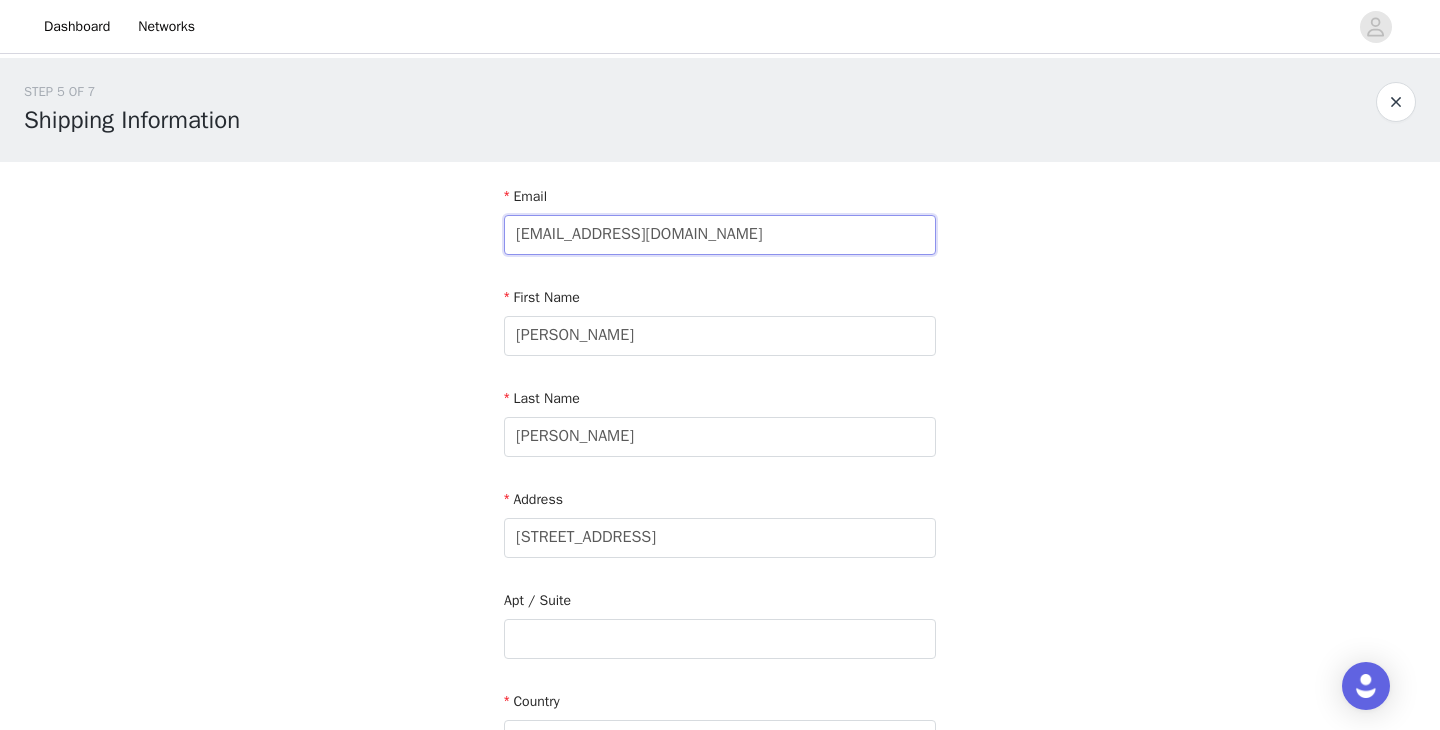 type on "[EMAIL_ADDRESS][DOMAIN_NAME]" 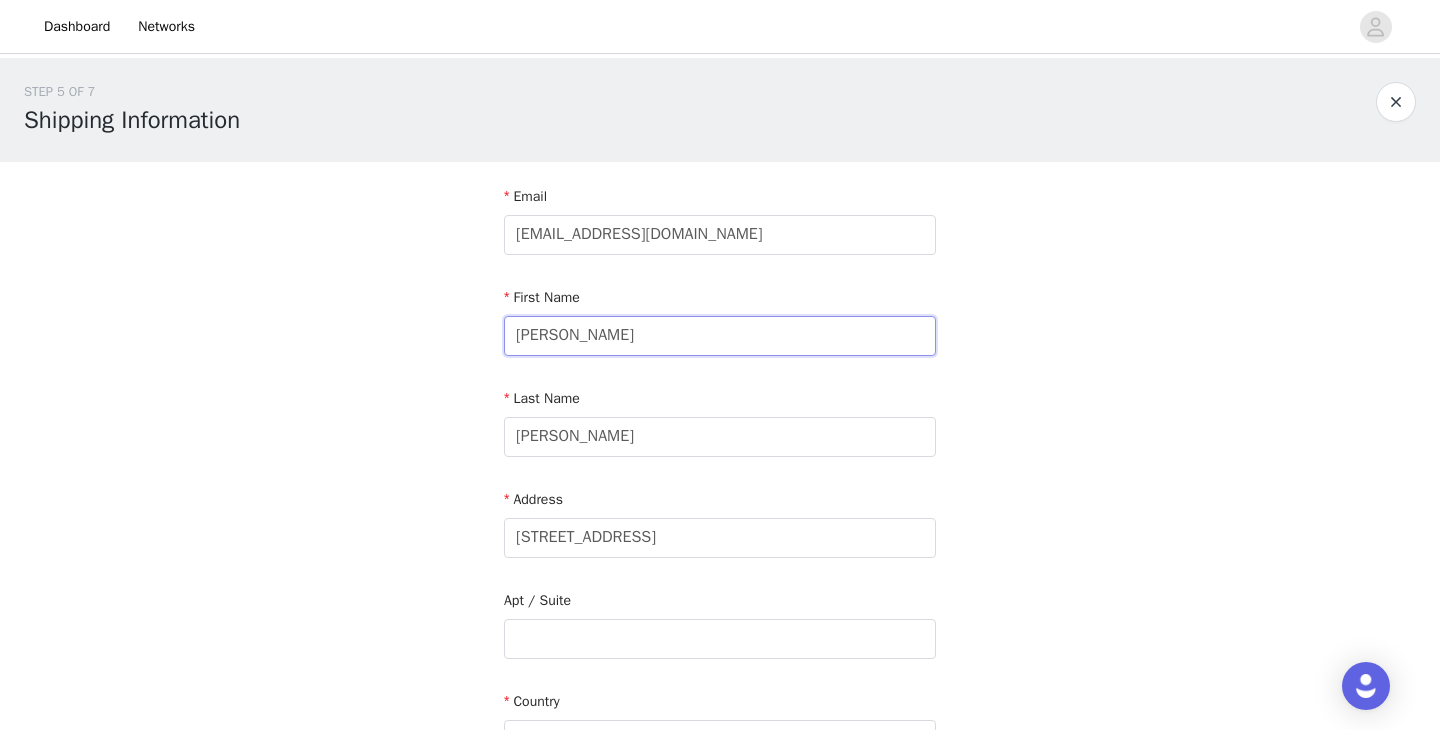 click on "[PERSON_NAME]" at bounding box center [720, 336] 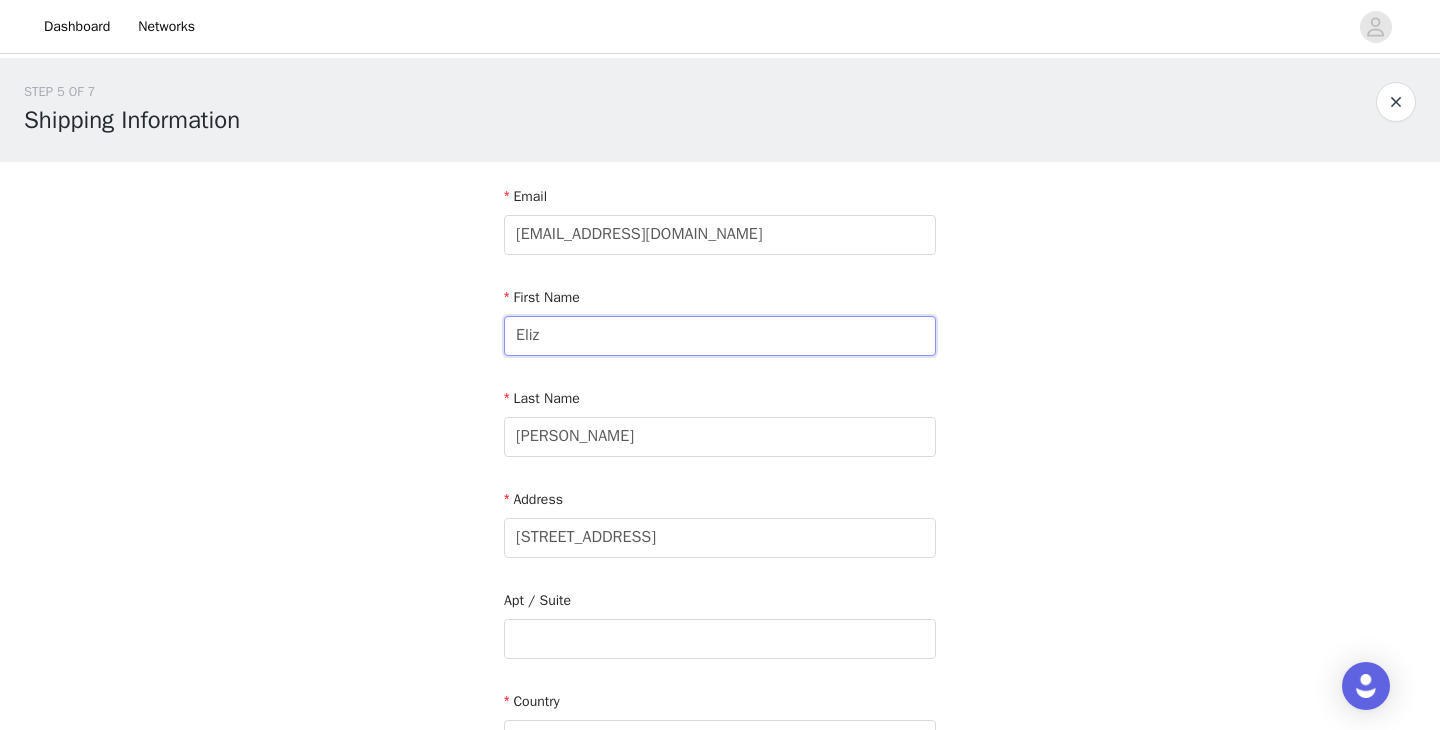 type on "[PERSON_NAME]" 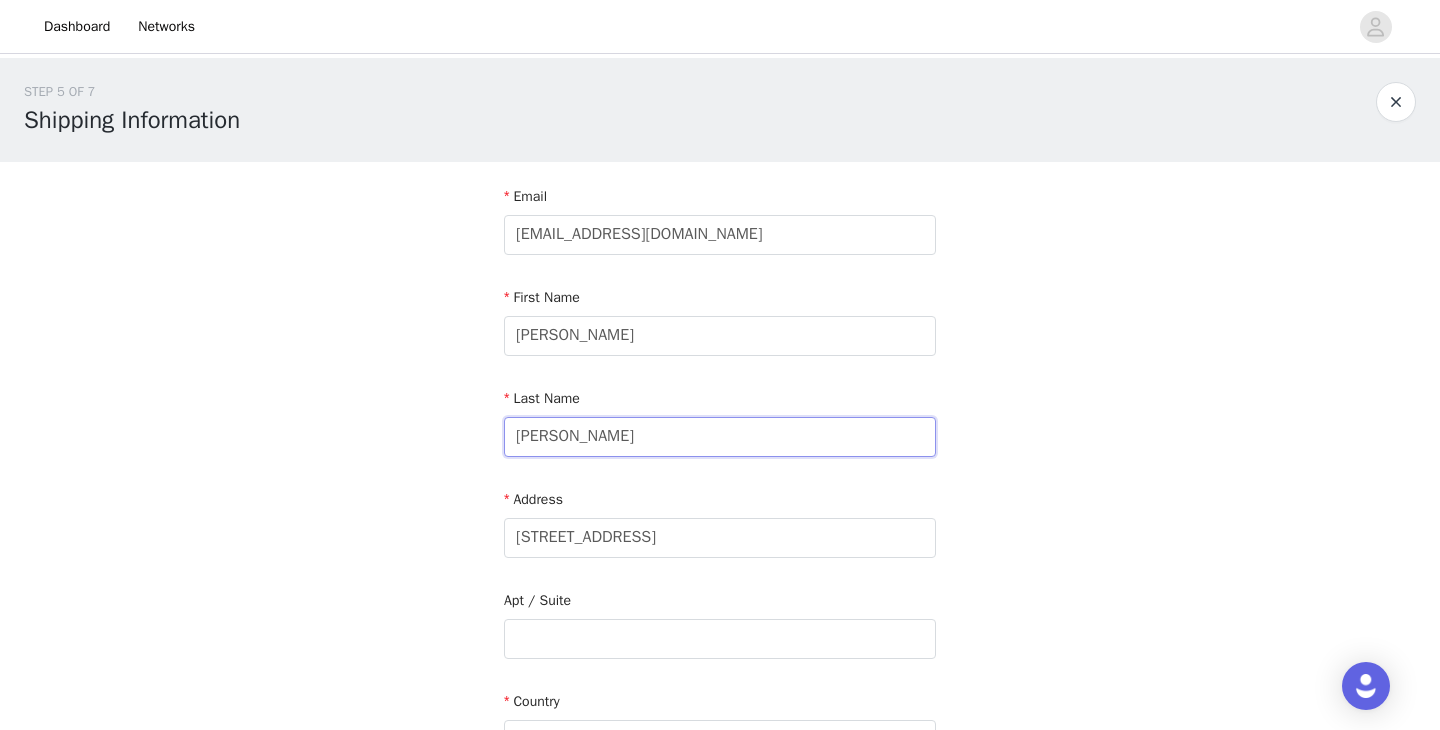 click on "[PERSON_NAME]" at bounding box center [720, 437] 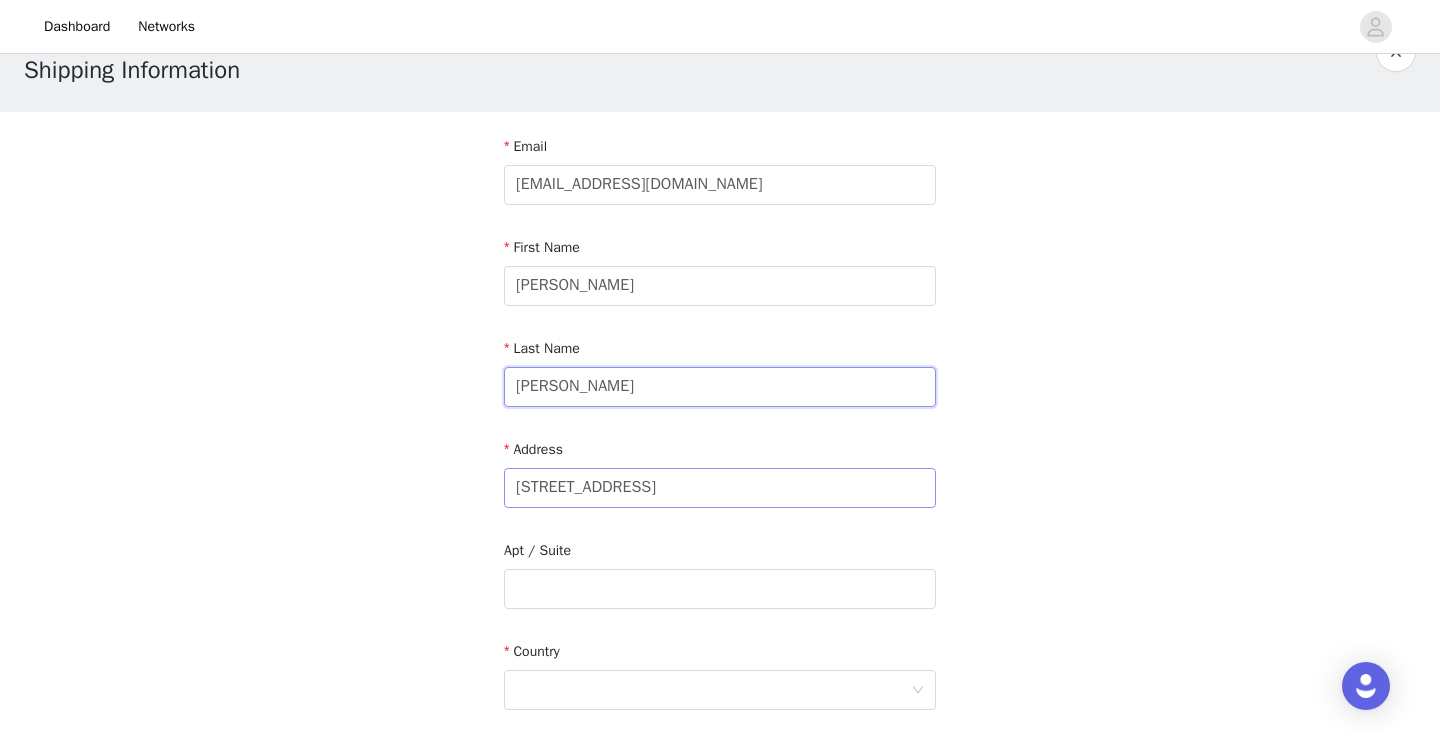 scroll, scrollTop: 54, scrollLeft: 0, axis: vertical 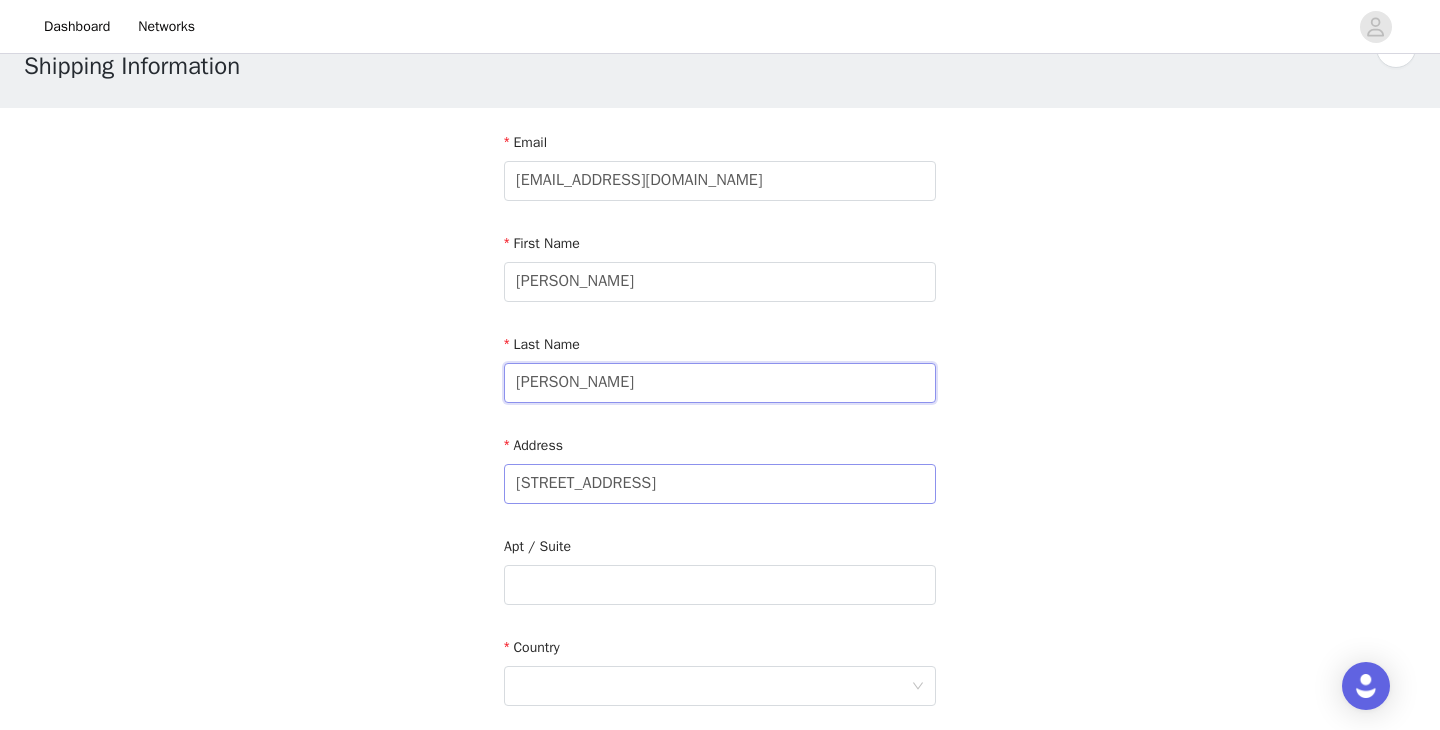 type on "[PERSON_NAME]" 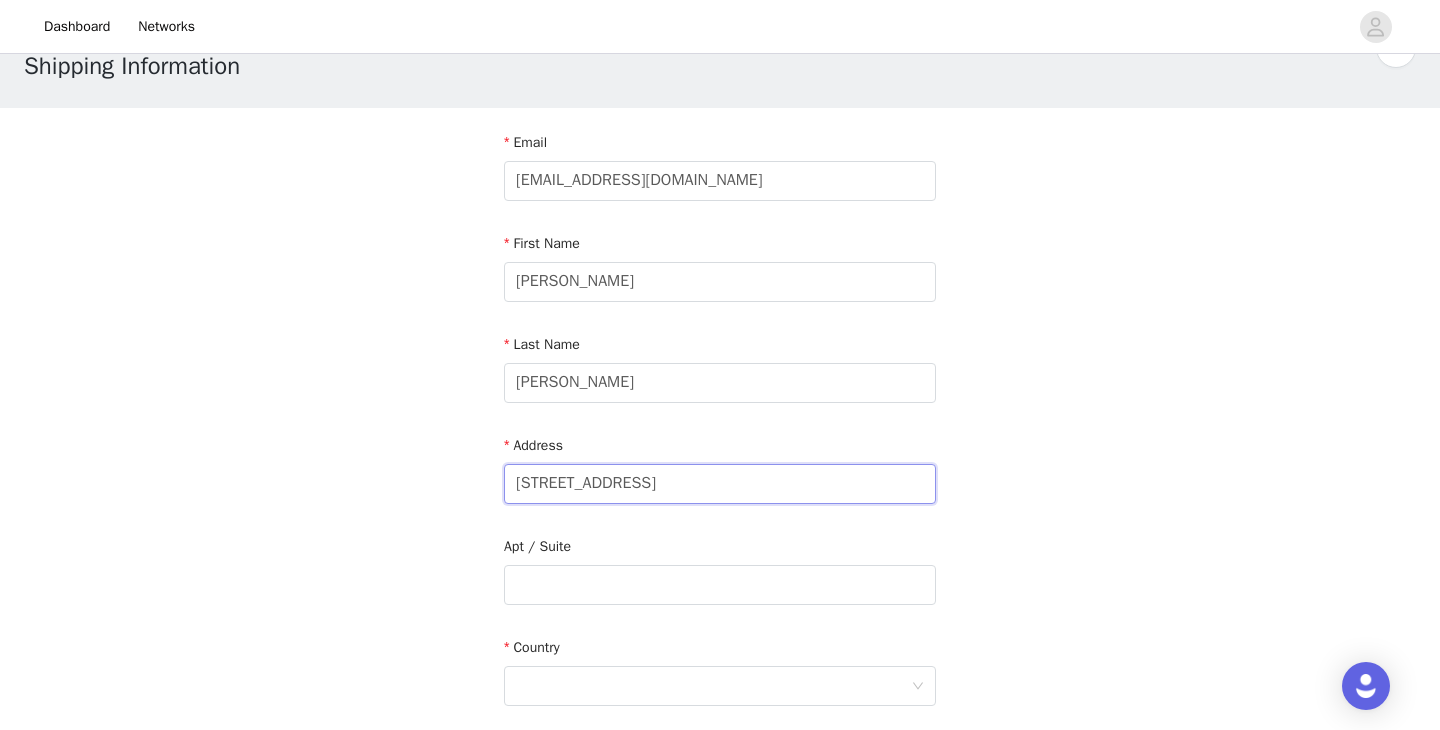 click on "[STREET_ADDRESS]" at bounding box center (720, 484) 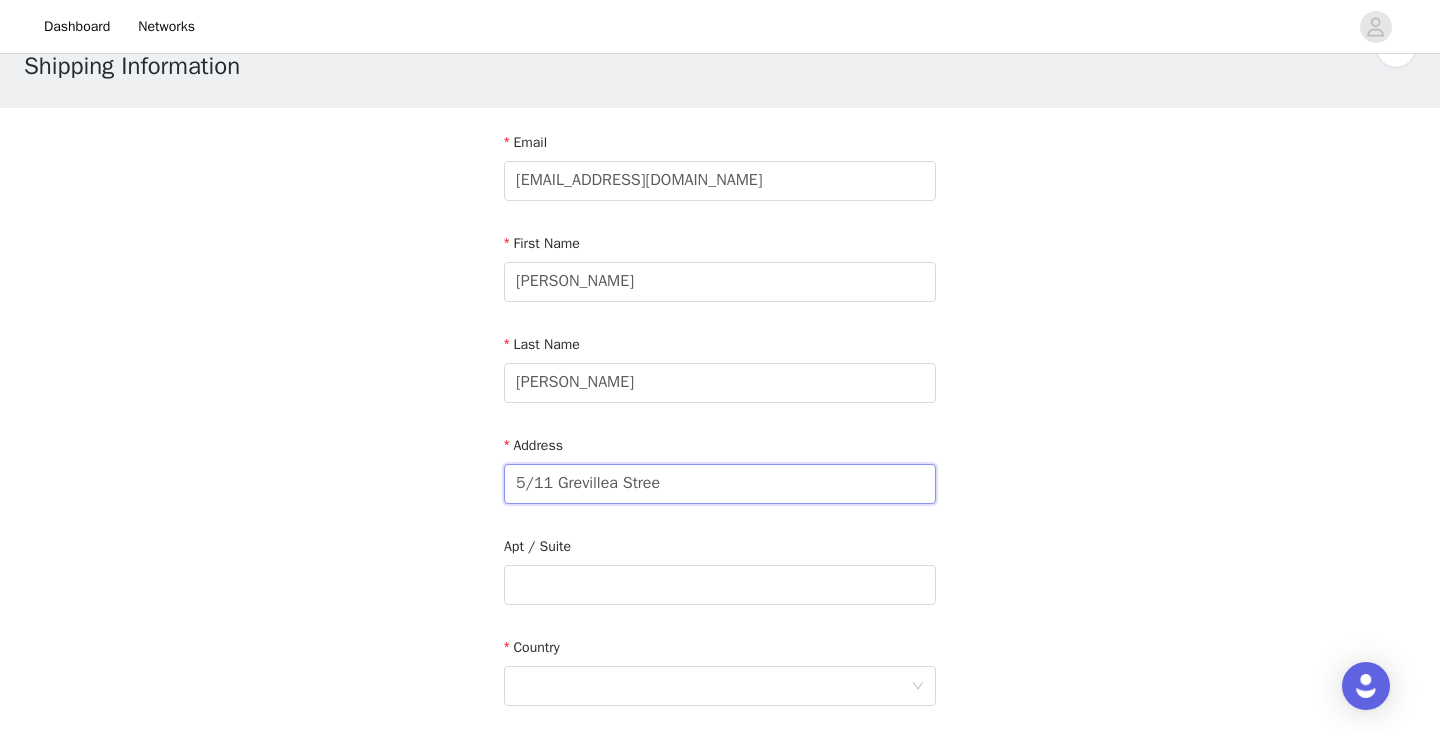 type on "[STREET_ADDRESS]" 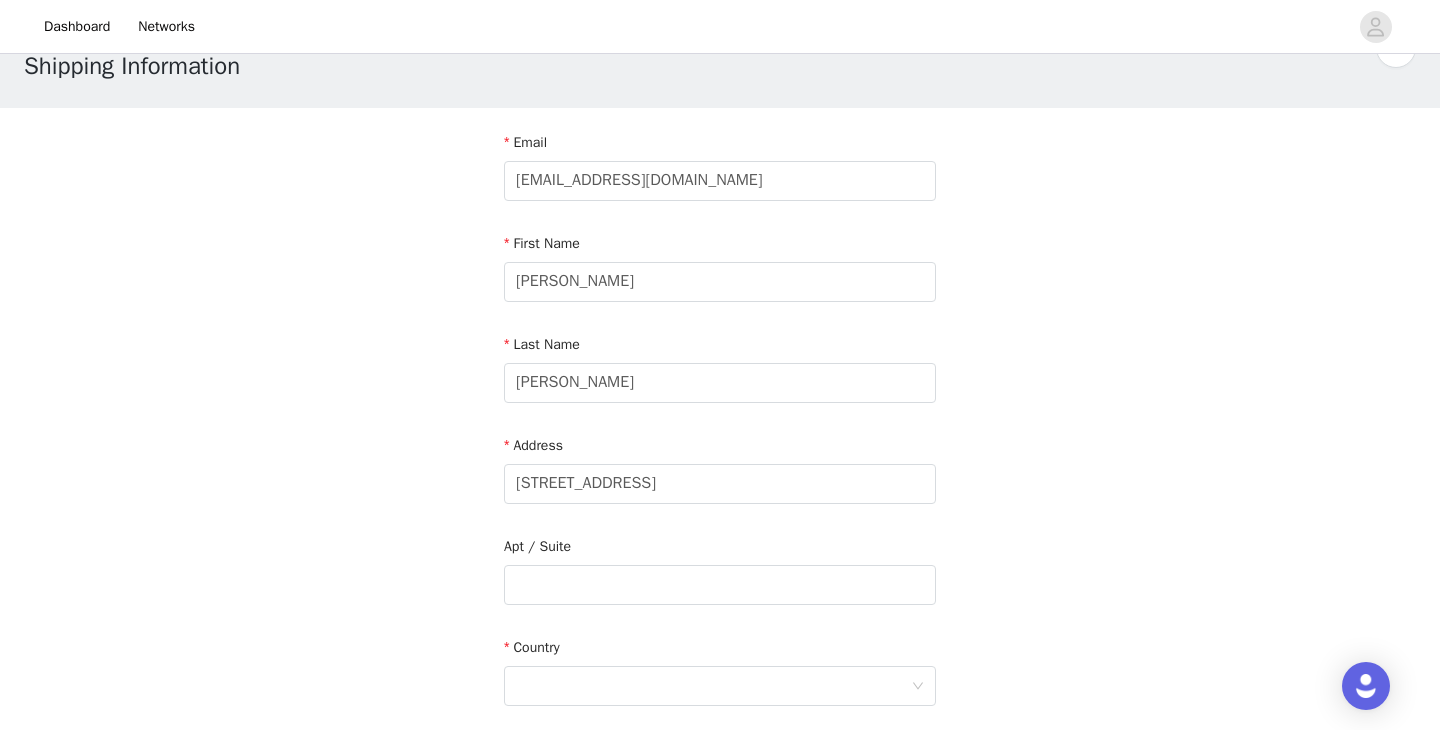 click on "Address" at bounding box center (720, 449) 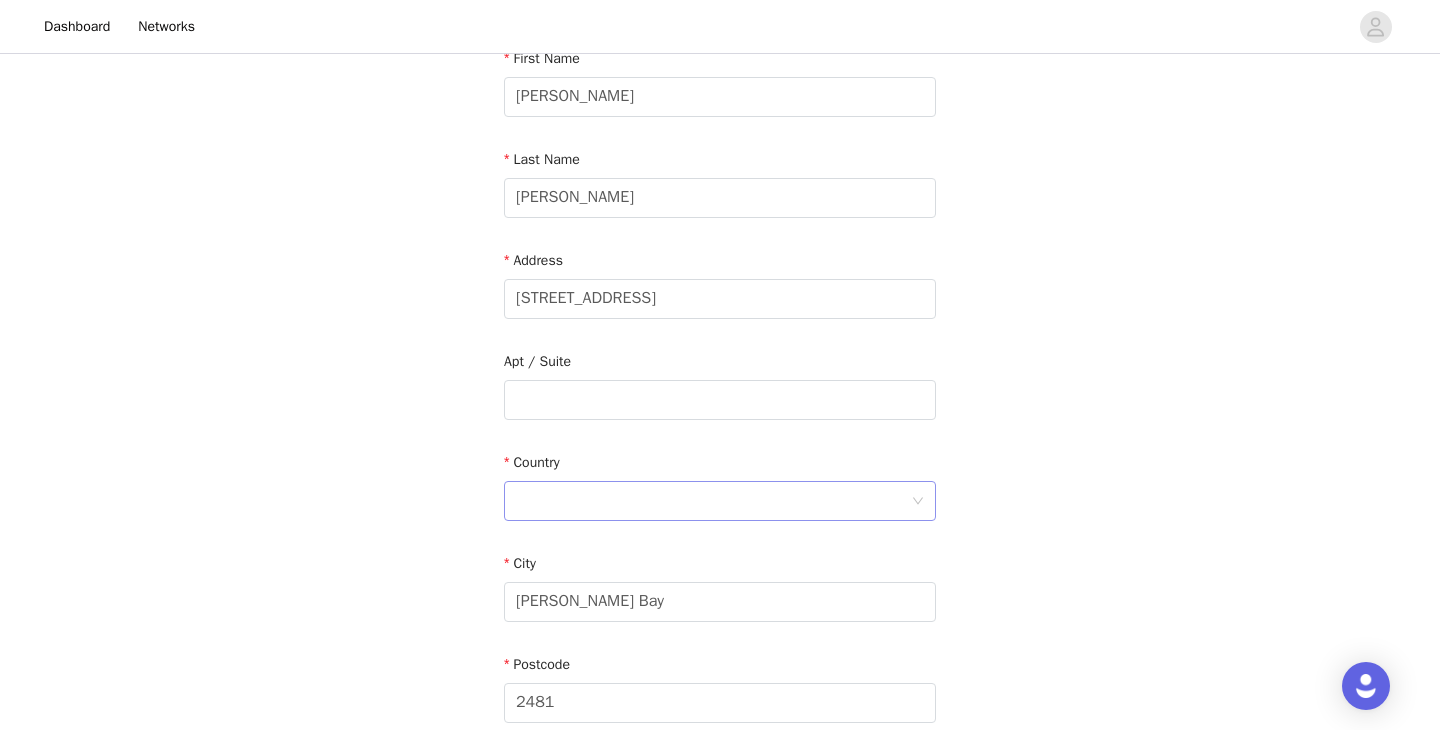 scroll, scrollTop: 243, scrollLeft: 0, axis: vertical 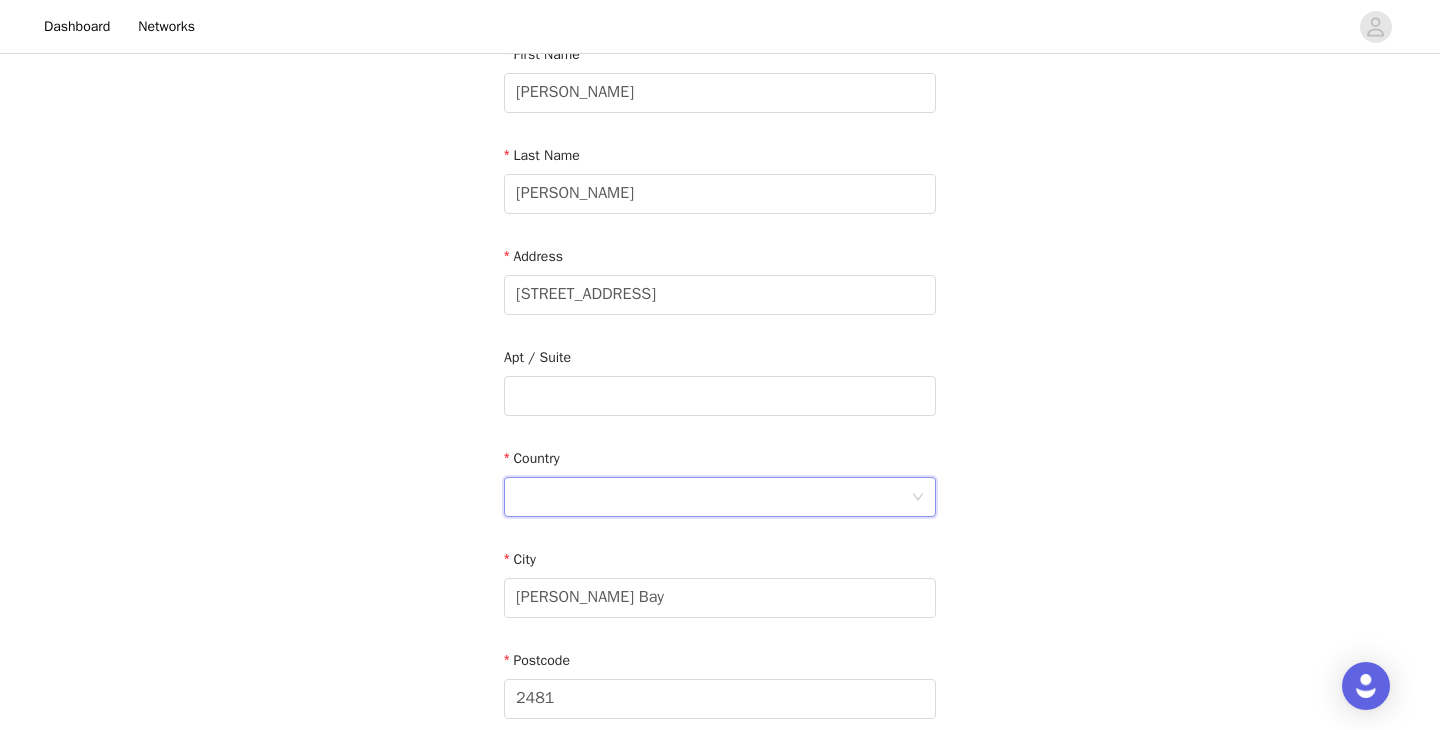 click at bounding box center [713, 497] 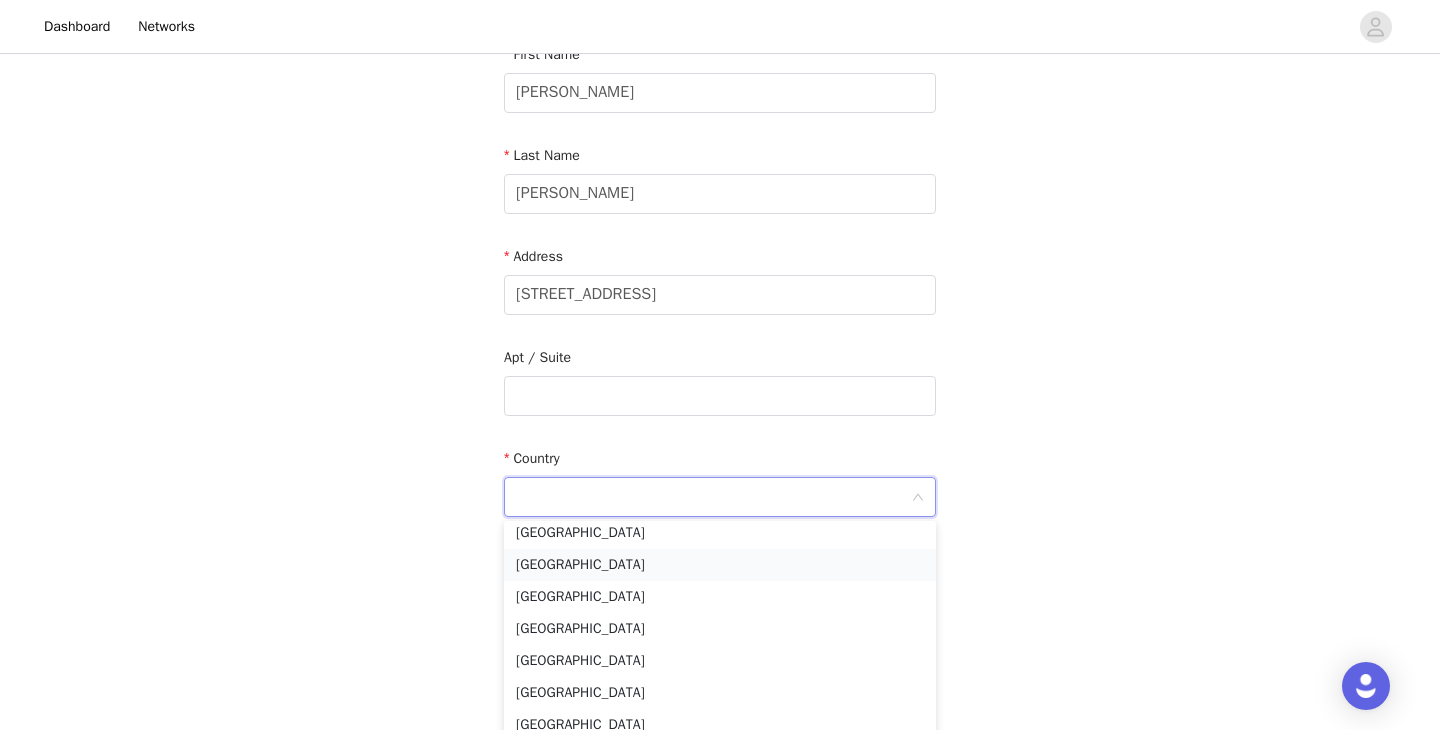scroll, scrollTop: 74, scrollLeft: 0, axis: vertical 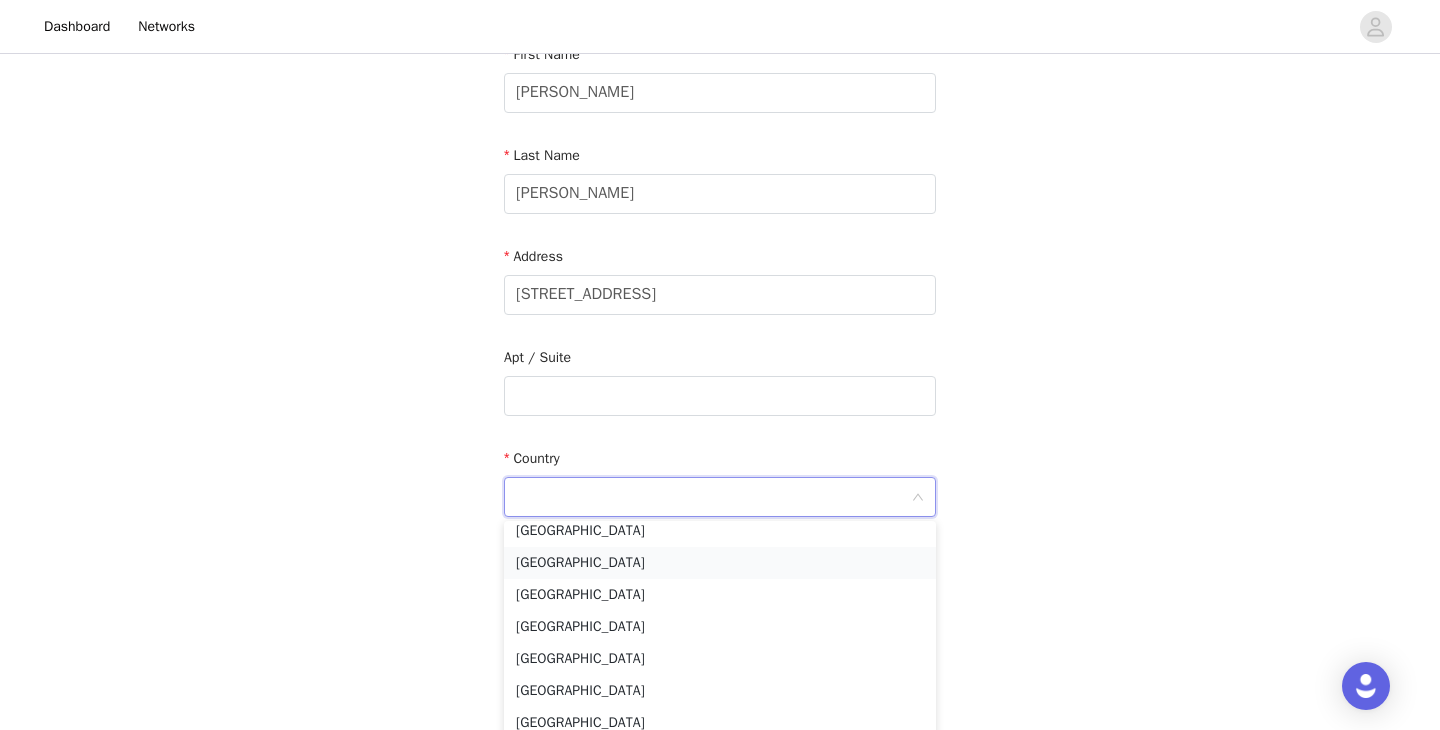click on "[GEOGRAPHIC_DATA]" at bounding box center [720, 563] 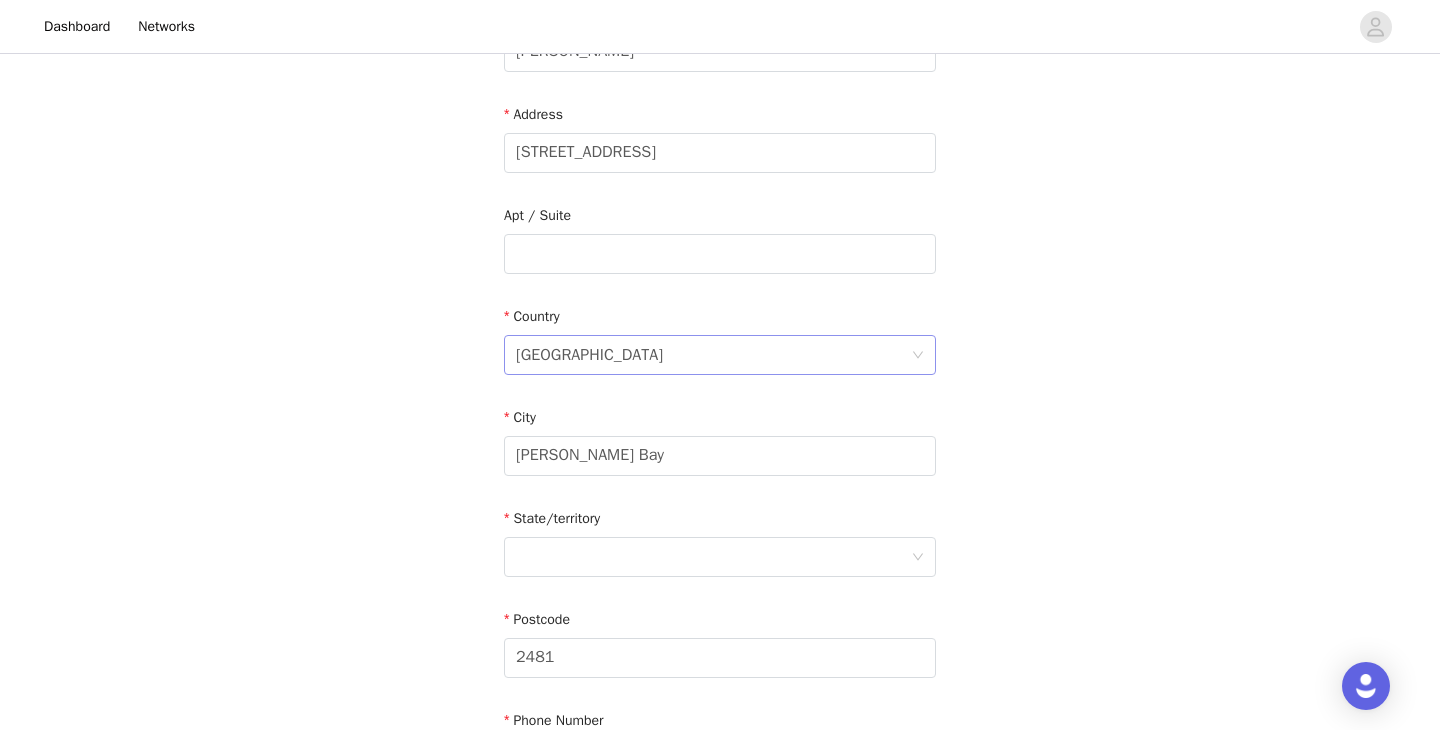 scroll, scrollTop: 390, scrollLeft: 0, axis: vertical 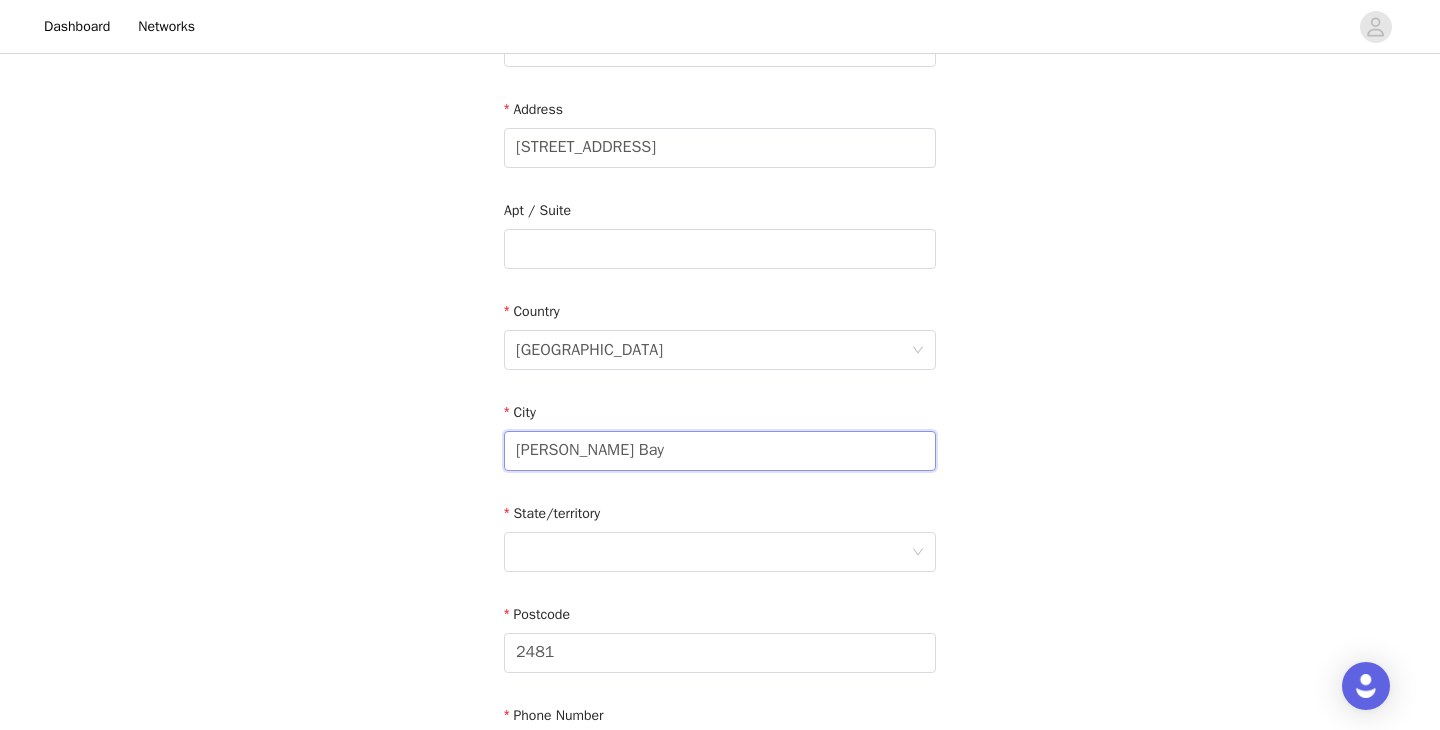 click on "[PERSON_NAME] Bay" at bounding box center (720, 451) 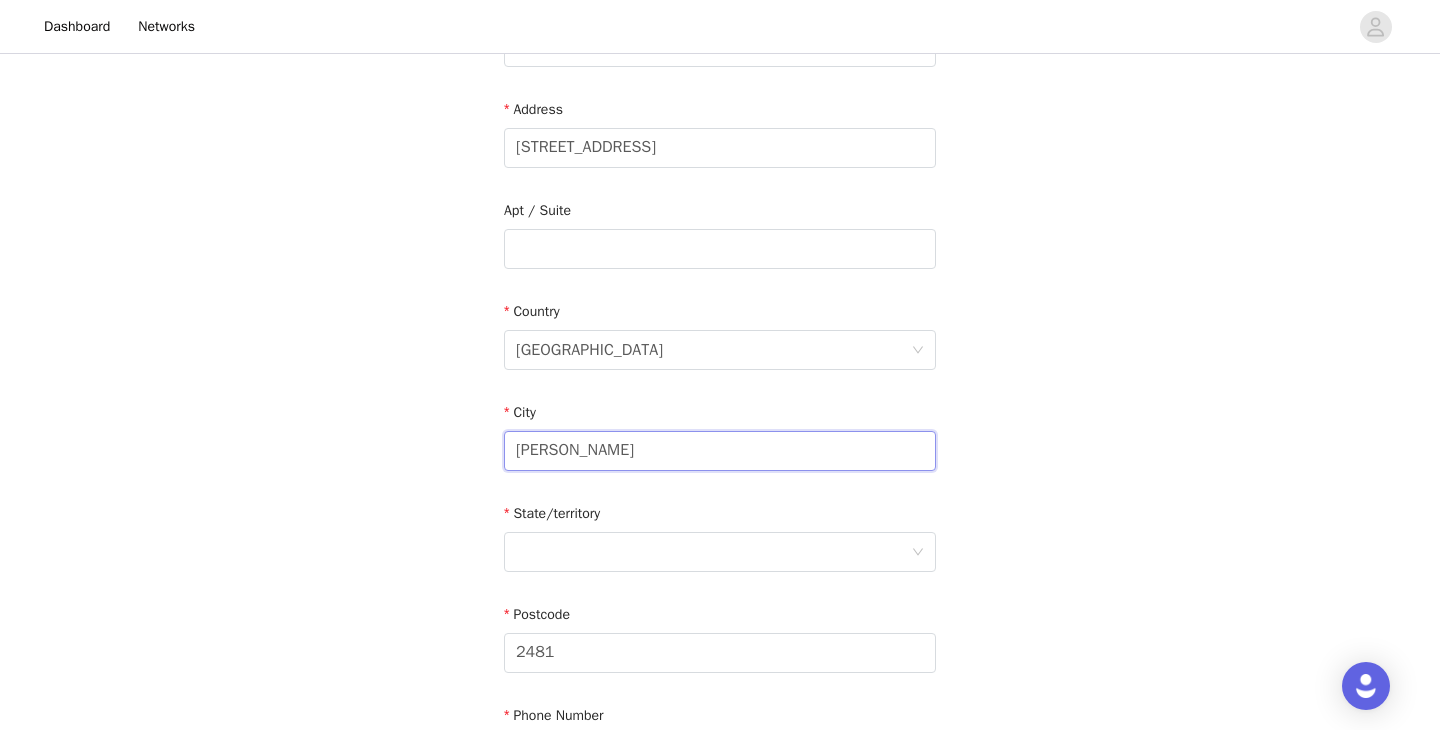 type on "[PERSON_NAME] Bay" 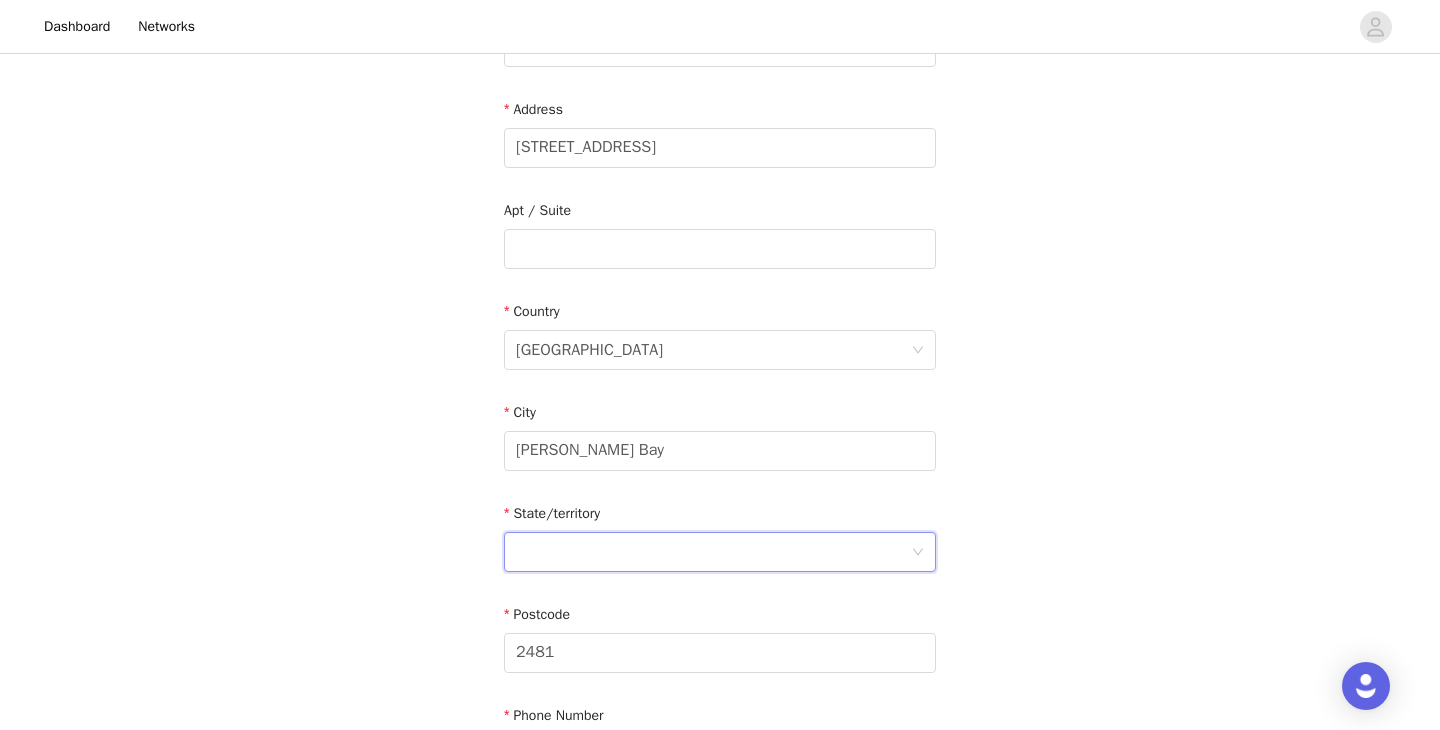 click at bounding box center [713, 552] 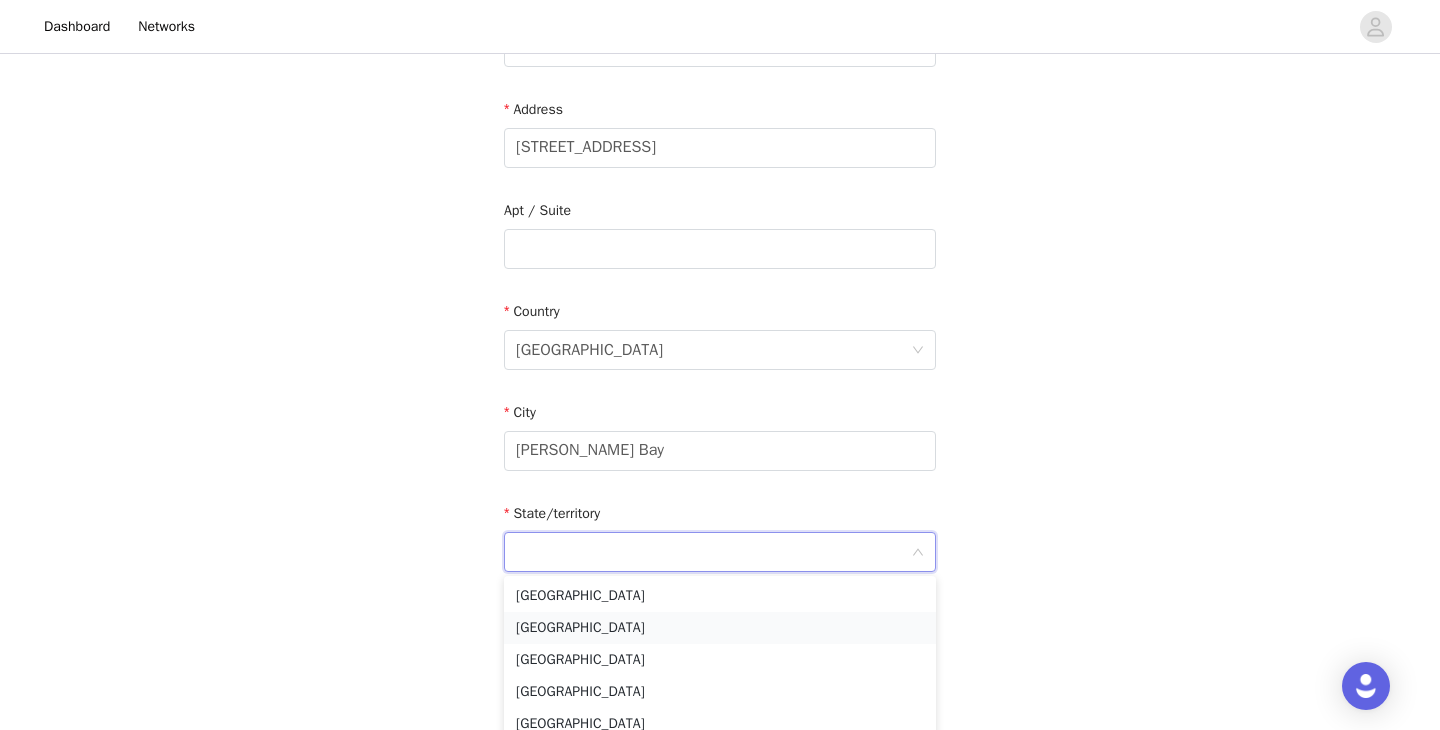 click on "[GEOGRAPHIC_DATA]" at bounding box center [720, 628] 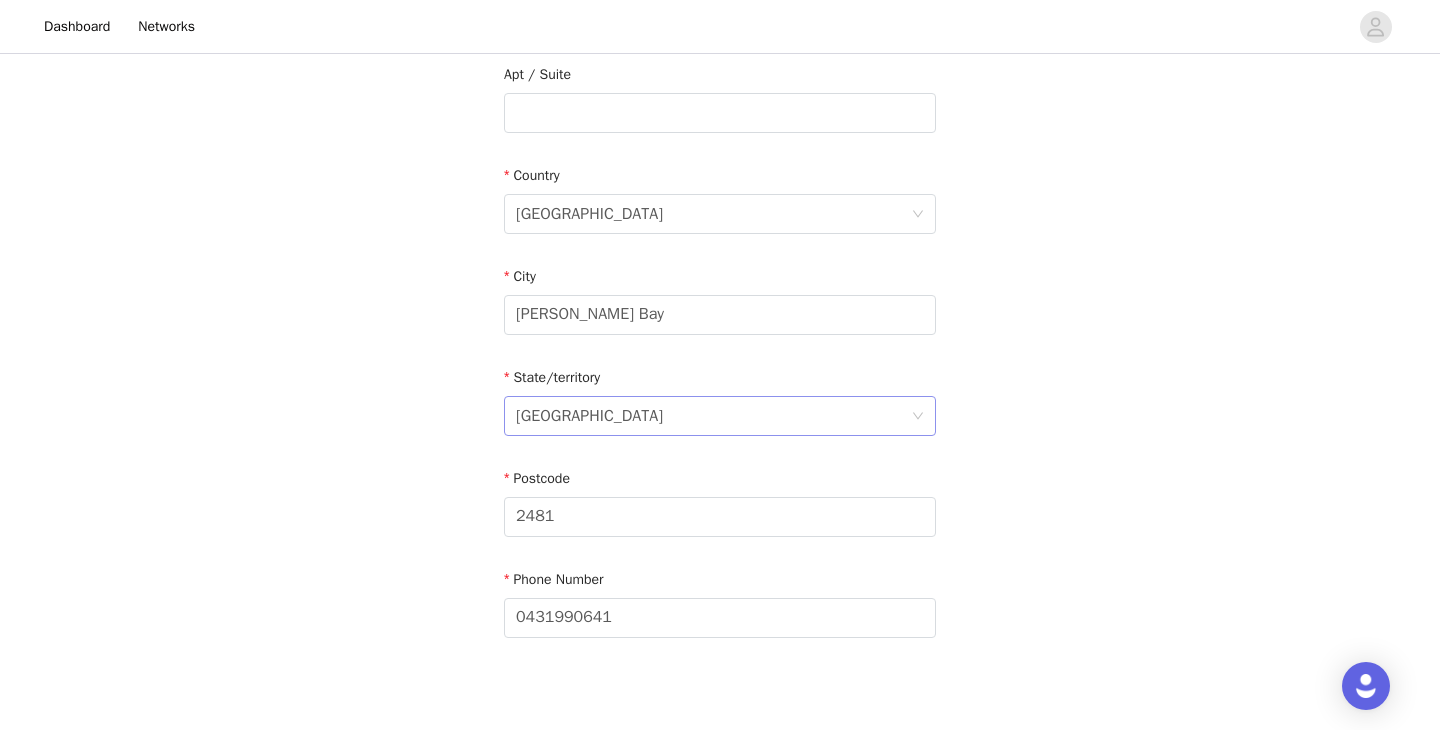 scroll, scrollTop: 534, scrollLeft: 0, axis: vertical 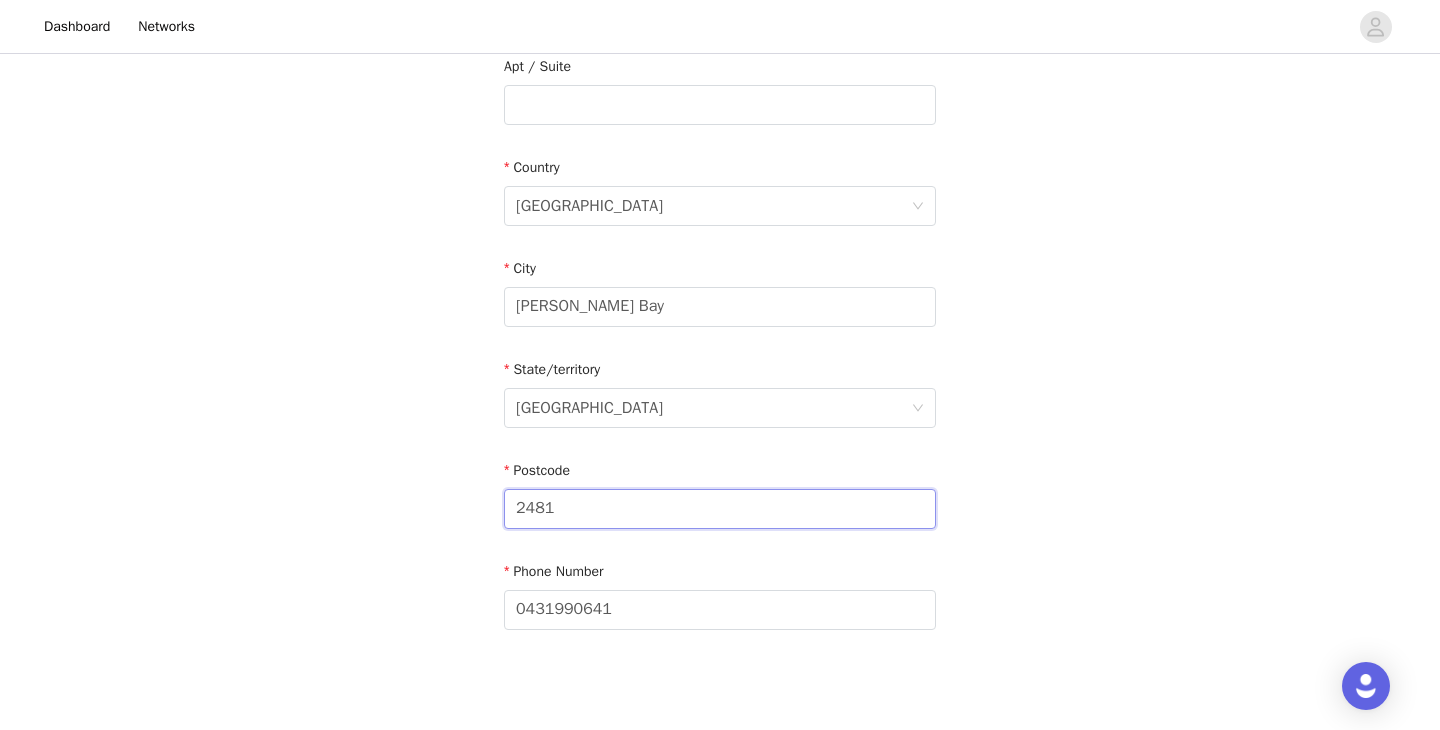 click on "2481" at bounding box center (720, 509) 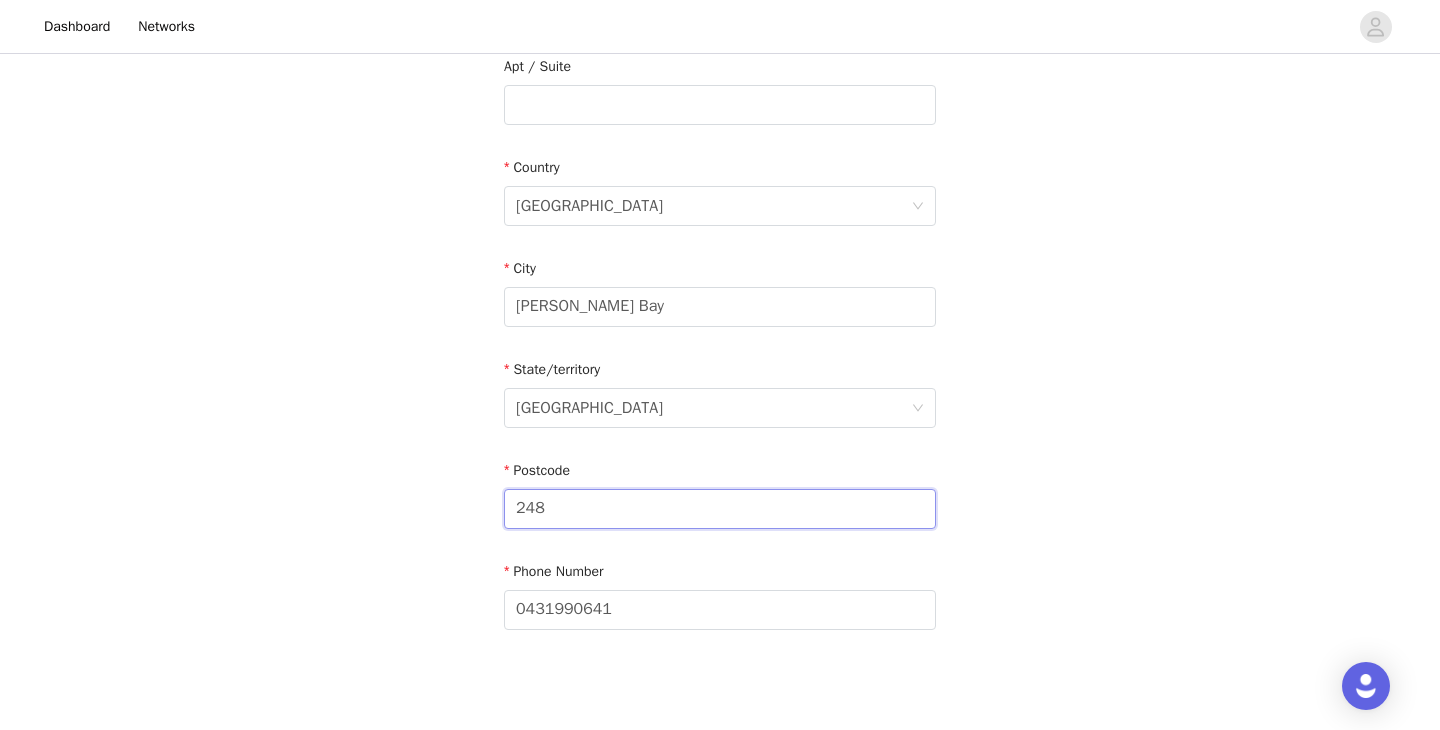 type on "2481" 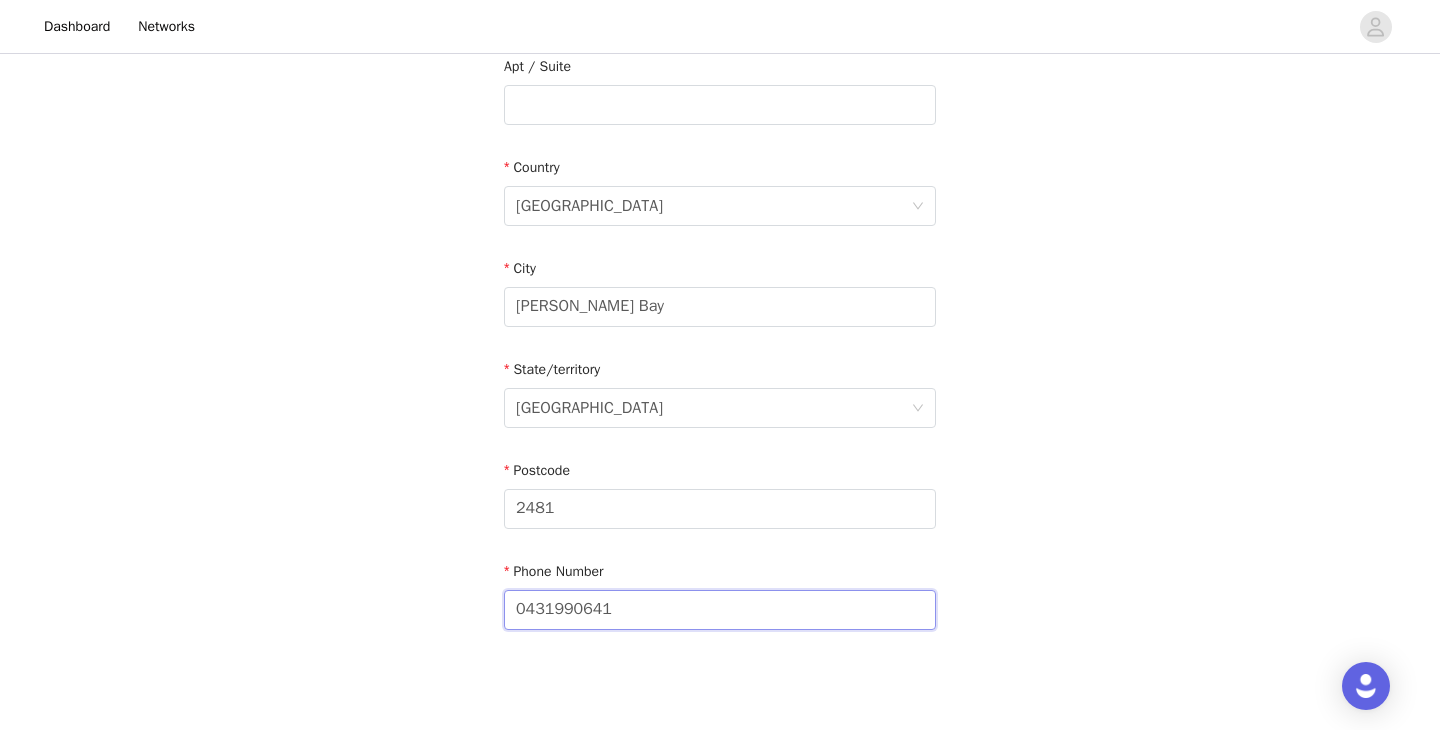 click on "0431990641" at bounding box center [720, 610] 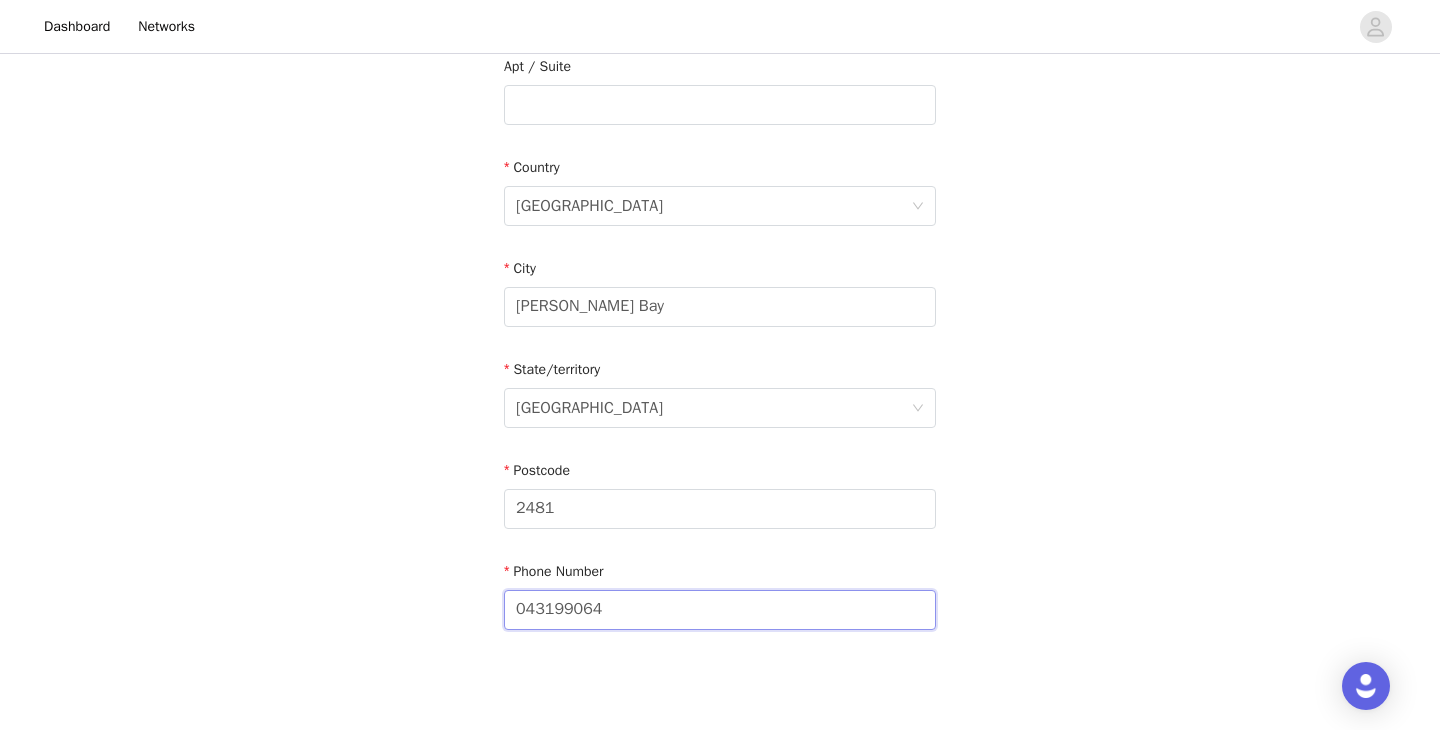 type on "0431990641" 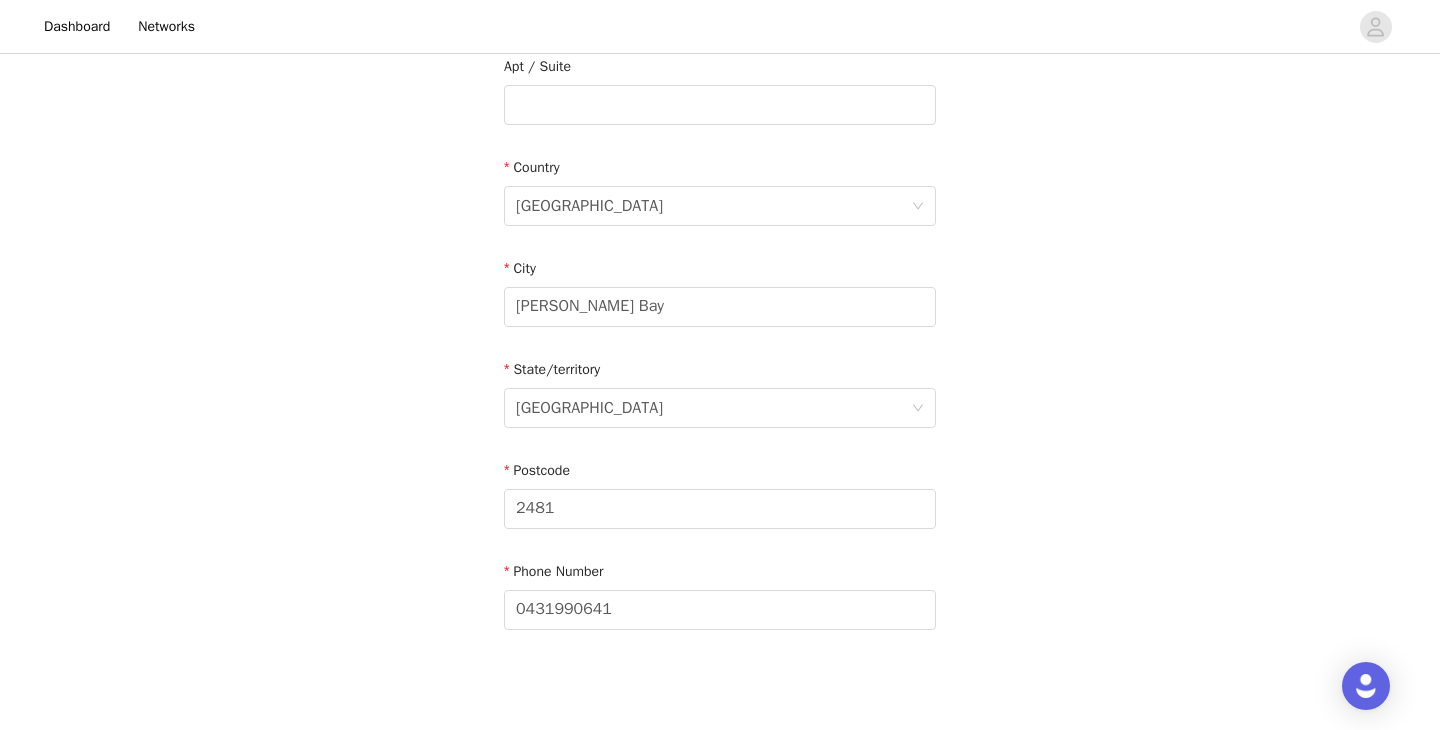click on "Email [EMAIL_ADDRESS][DOMAIN_NAME]   First Name [PERSON_NAME]   Last Name [PERSON_NAME]   Address [STREET_ADDRESS]   Phone Number [PHONE_NUMBER]" at bounding box center [720, 145] 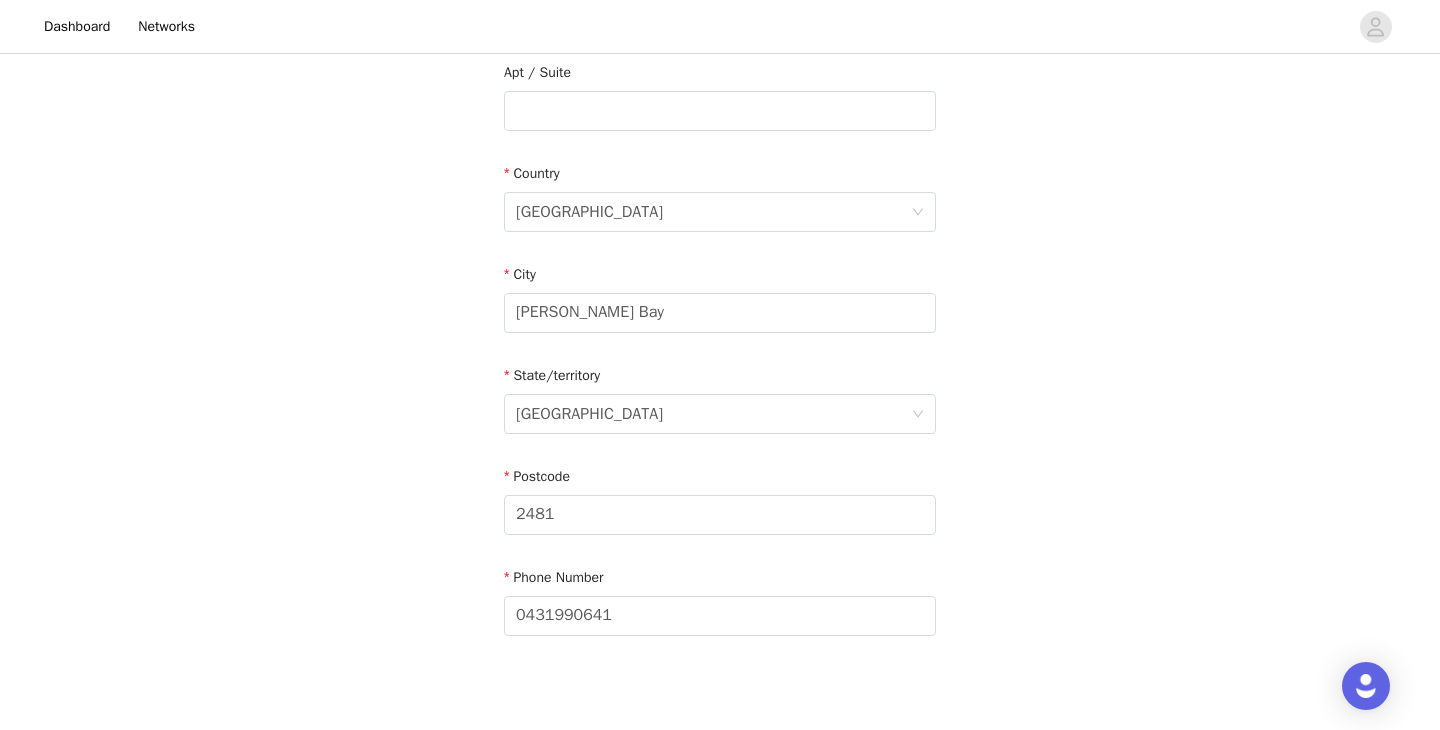 scroll, scrollTop: 633, scrollLeft: 0, axis: vertical 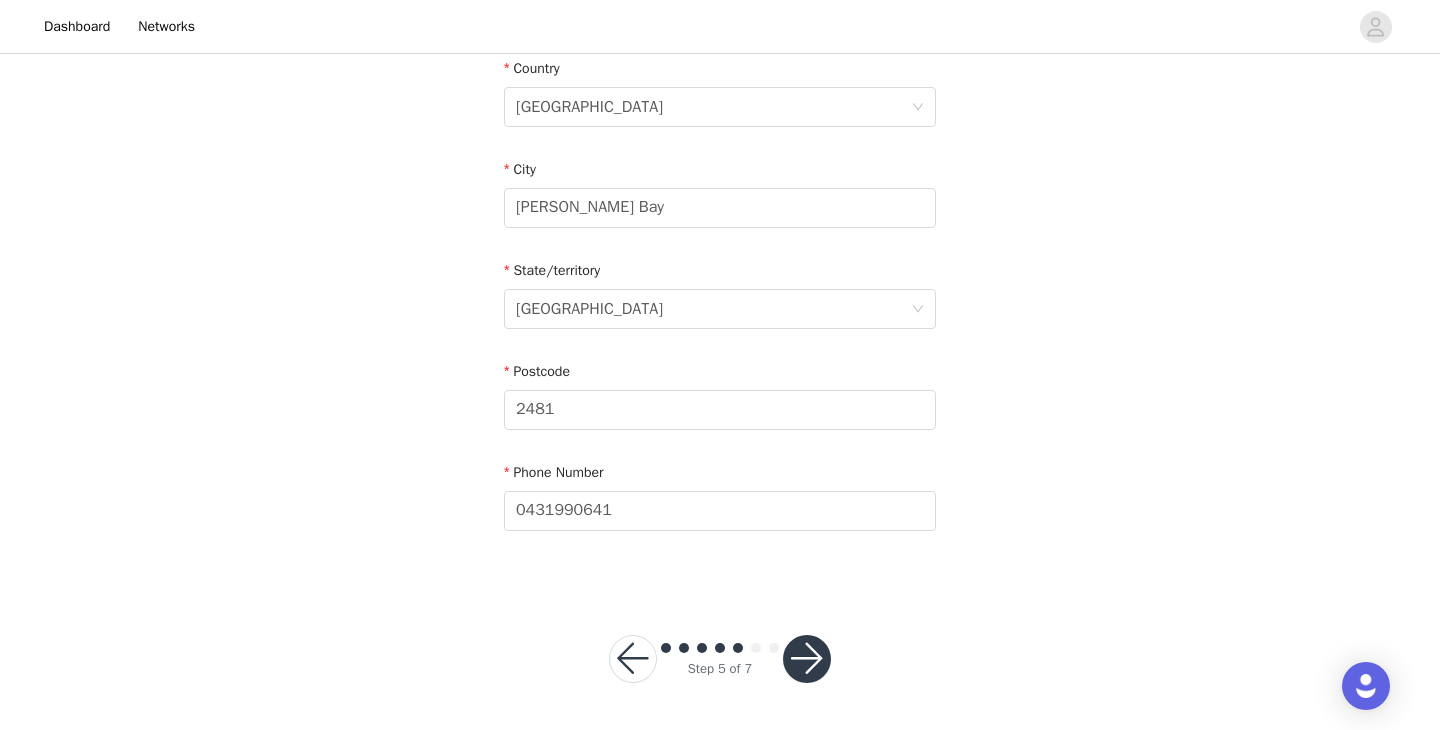 click at bounding box center [807, 659] 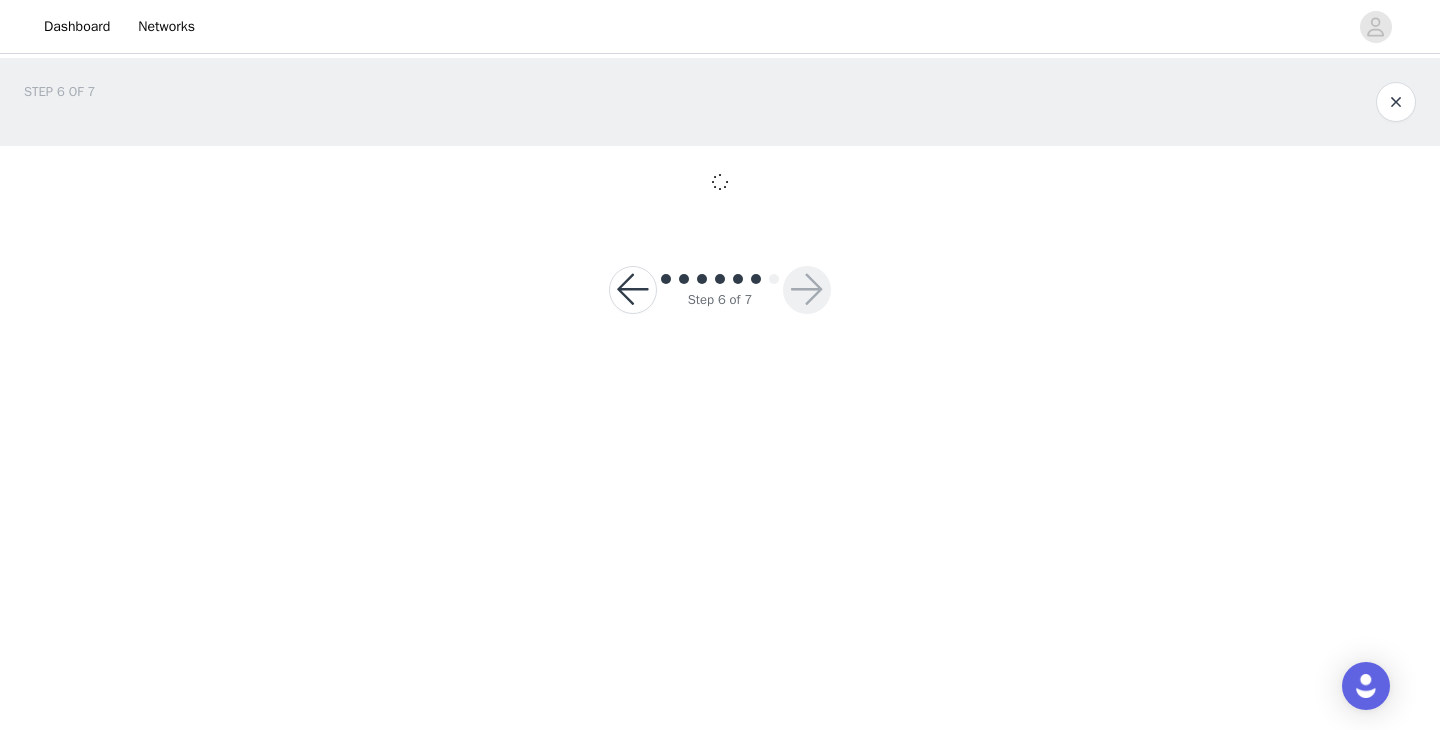 scroll, scrollTop: 0, scrollLeft: 0, axis: both 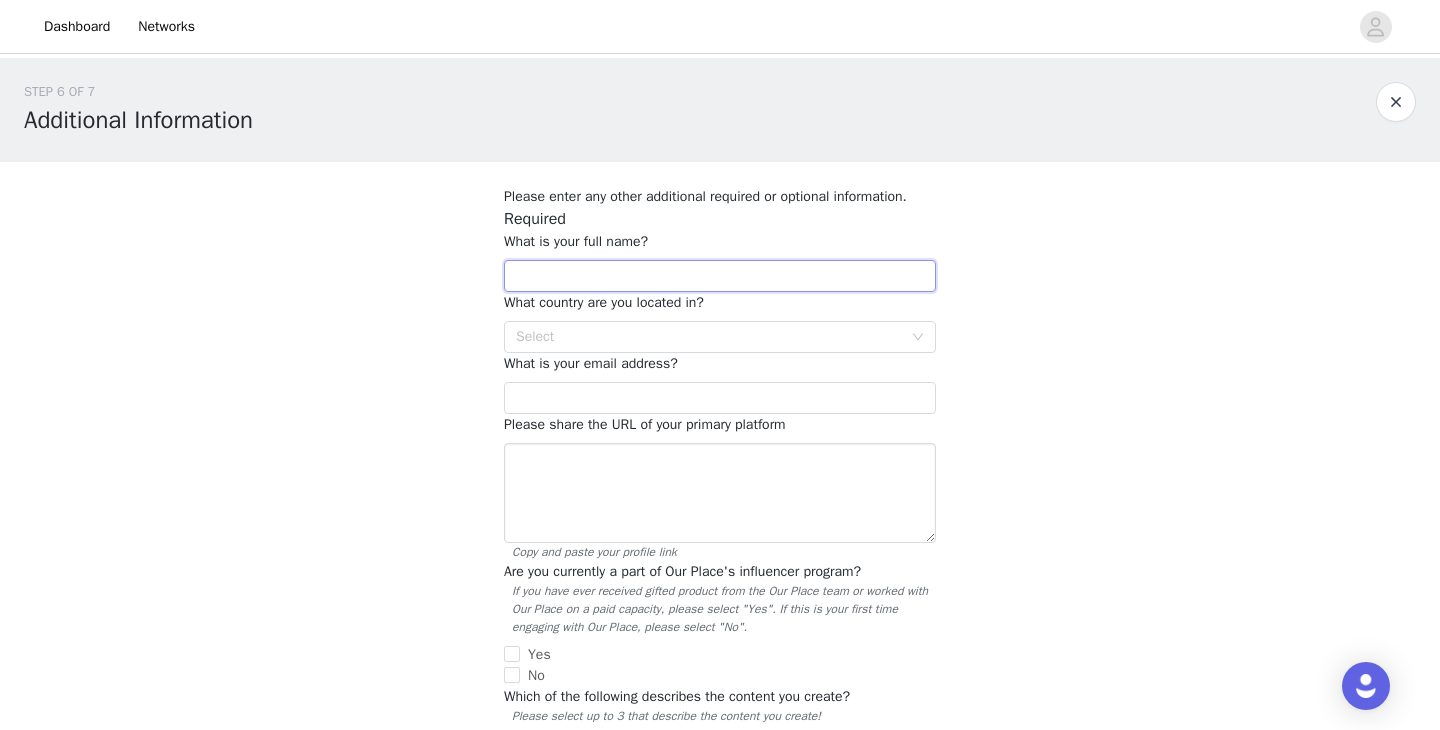 click at bounding box center (720, 276) 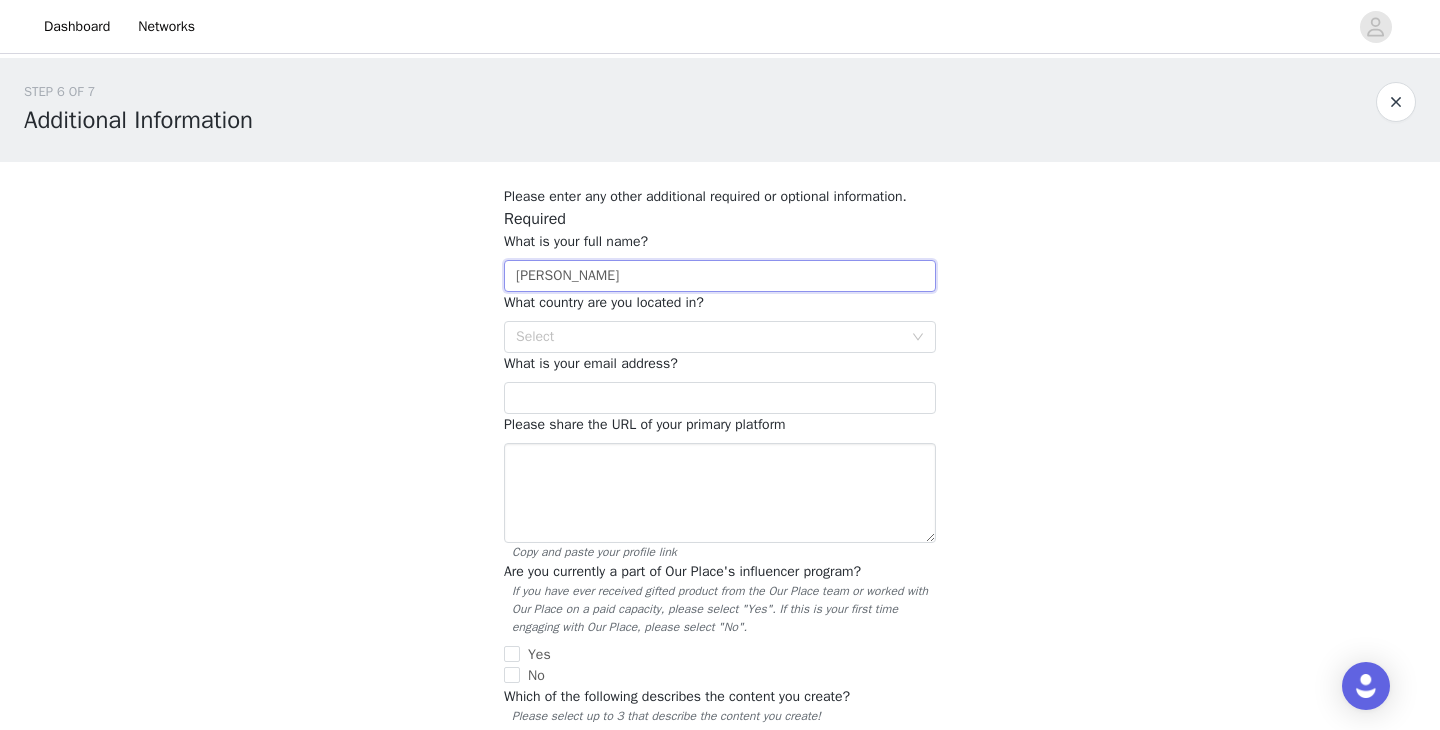 type on "[PERSON_NAME]" 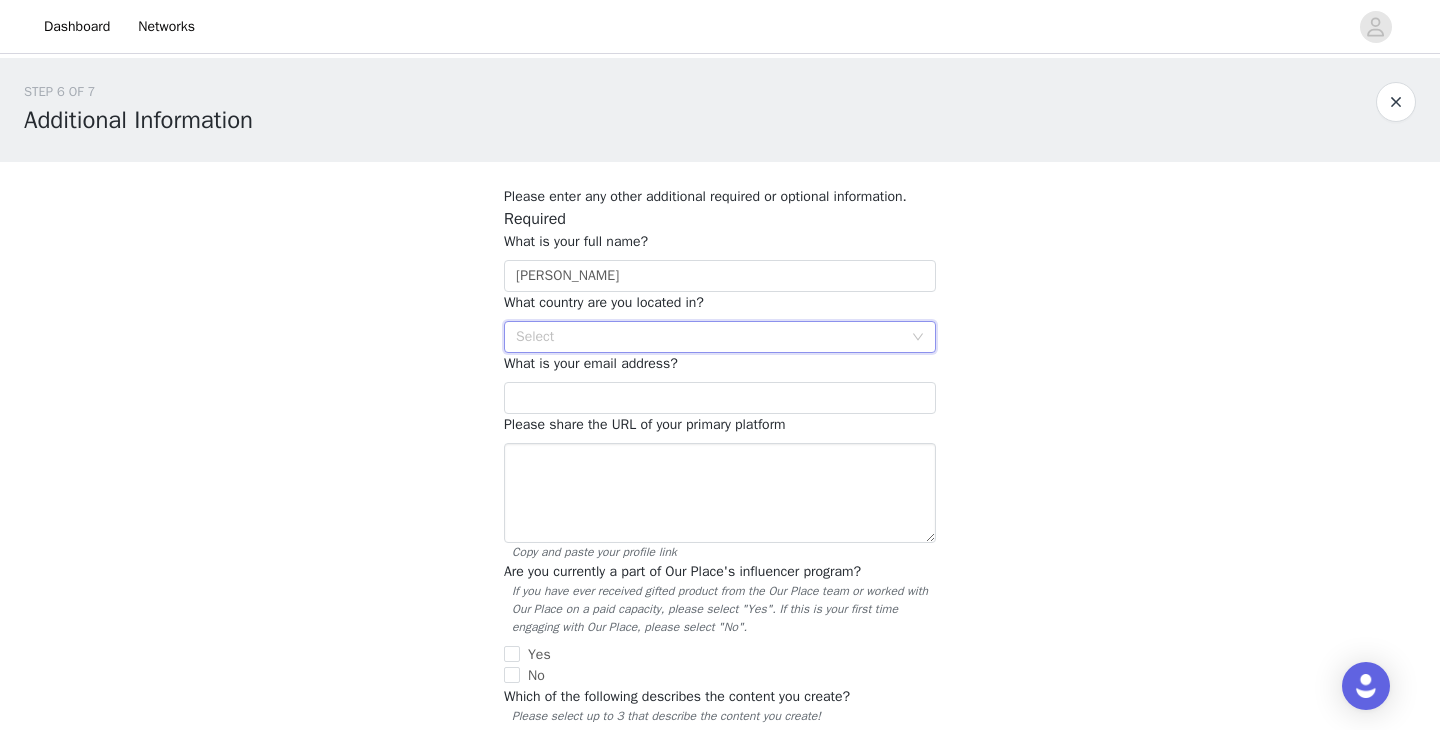 click on "Select" at bounding box center (709, 337) 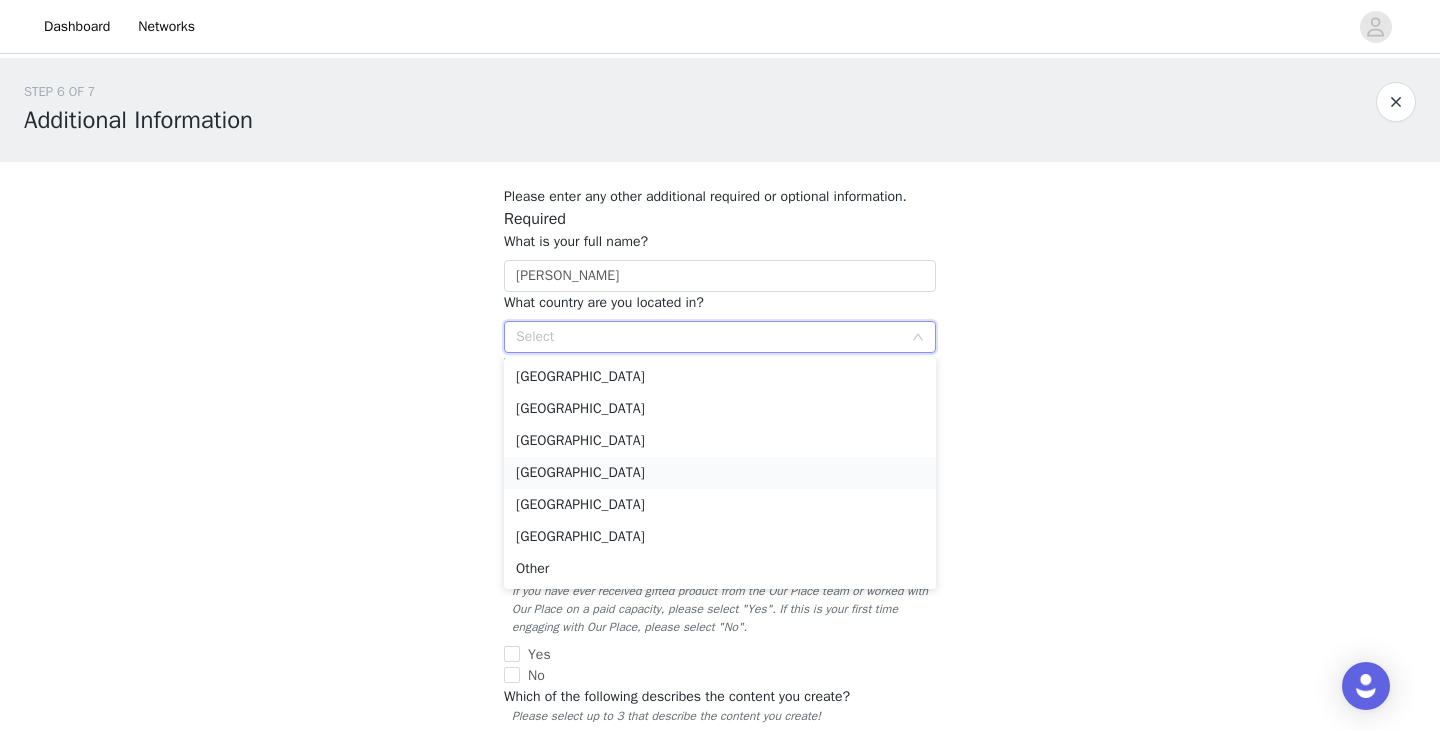 click on "[GEOGRAPHIC_DATA]" at bounding box center (720, 473) 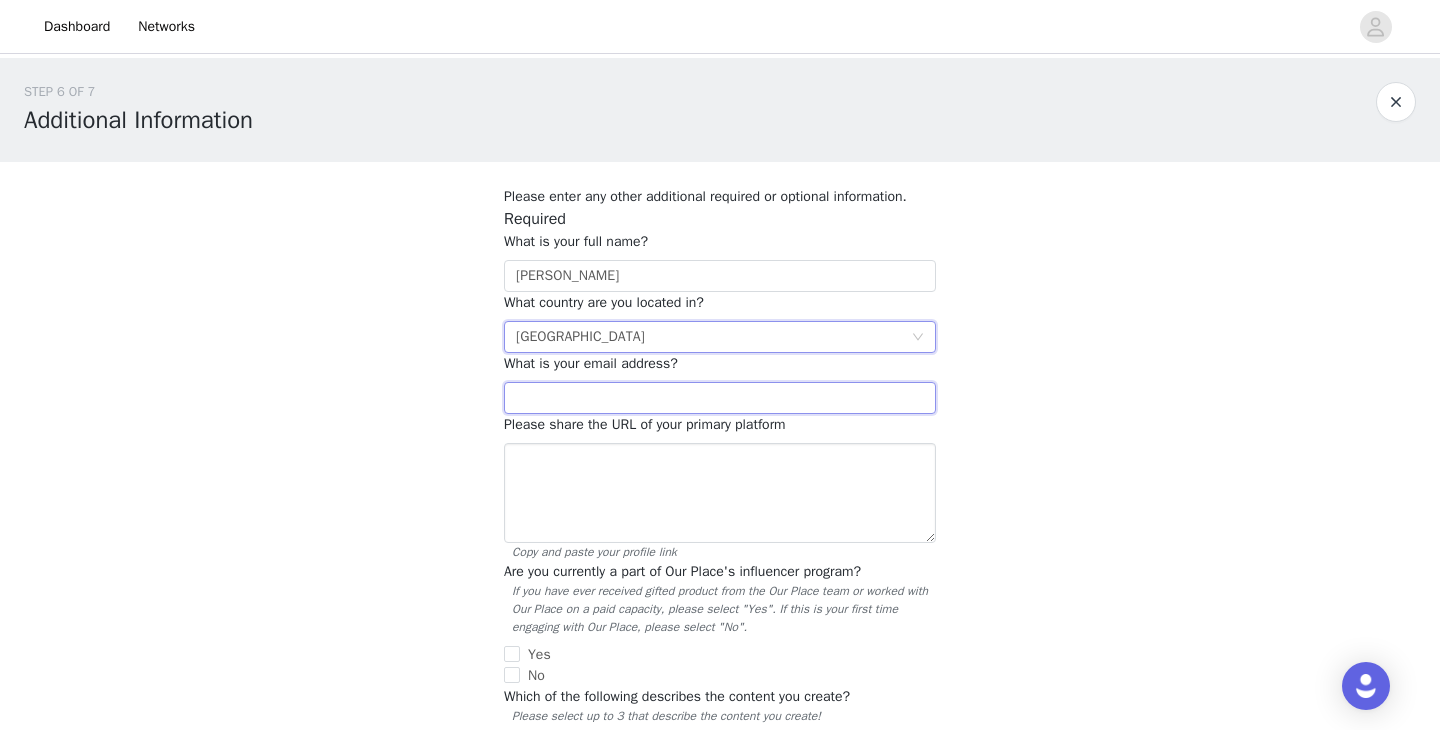 click at bounding box center [720, 398] 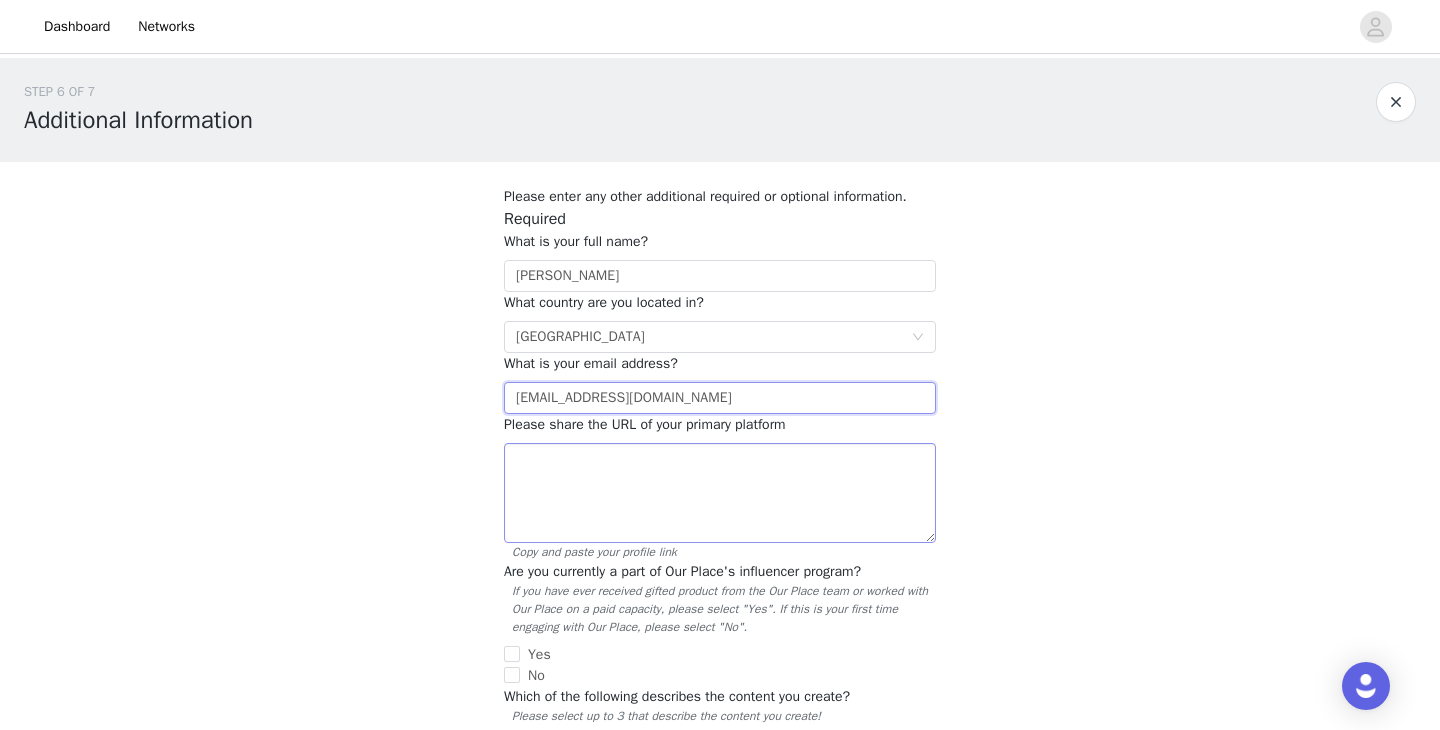 type on "[EMAIL_ADDRESS][DOMAIN_NAME]" 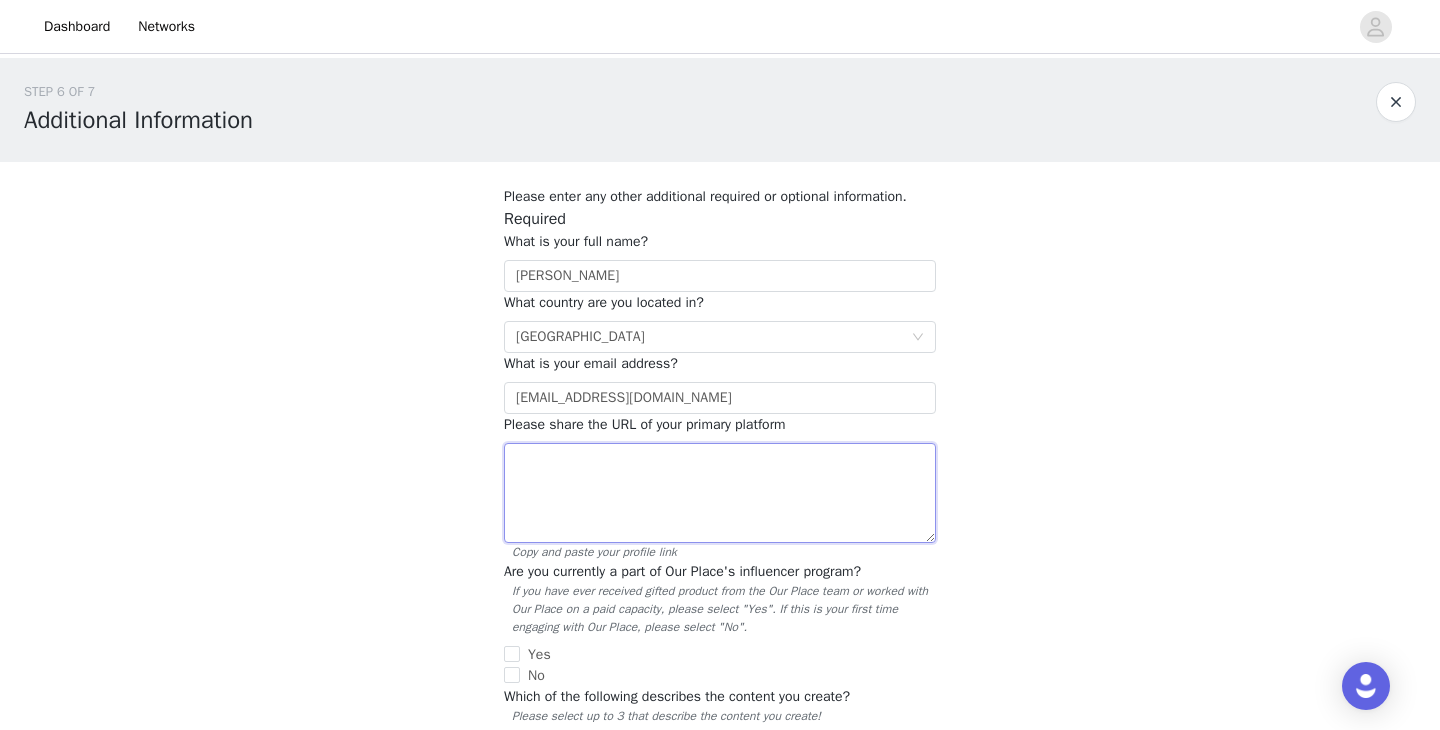 click at bounding box center (720, 493) 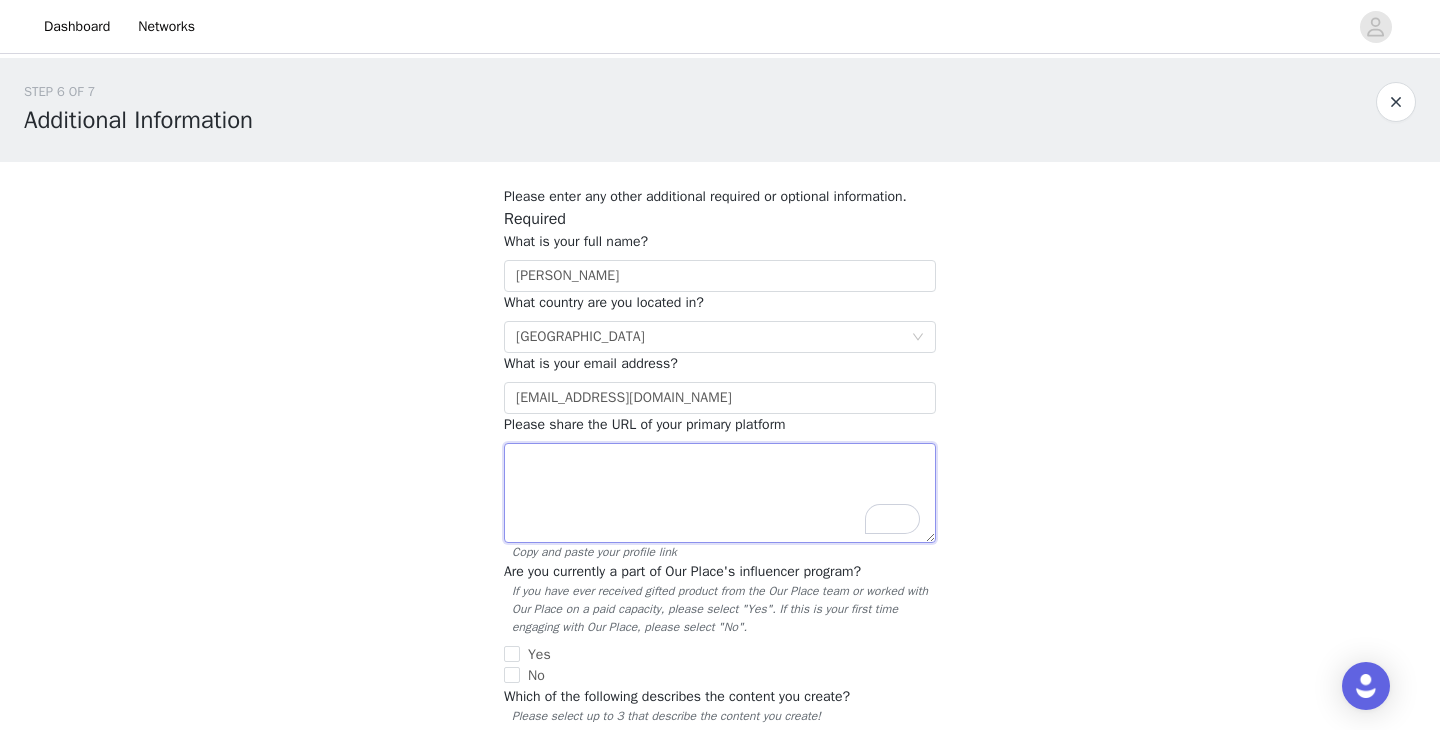 paste on "[URL][DOMAIN_NAME]" 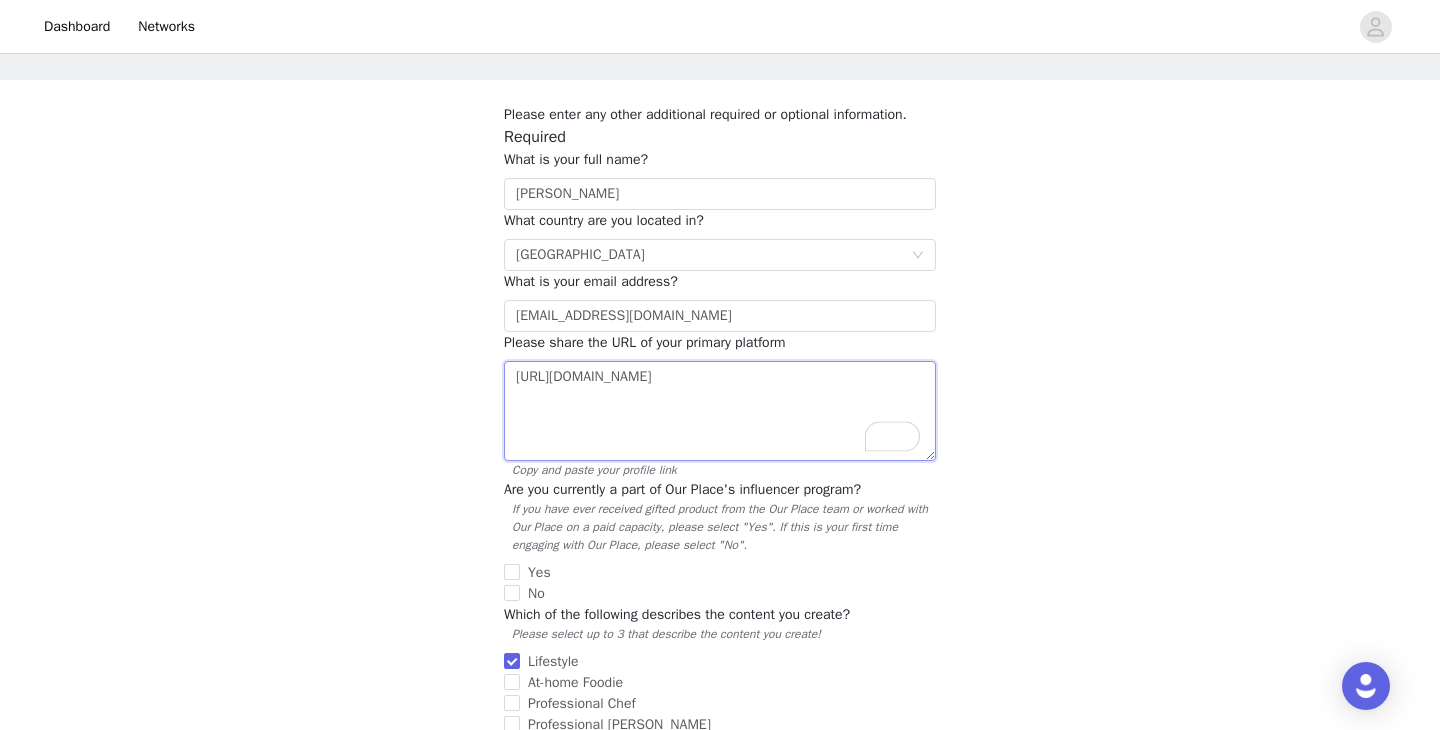scroll, scrollTop: 184, scrollLeft: 0, axis: vertical 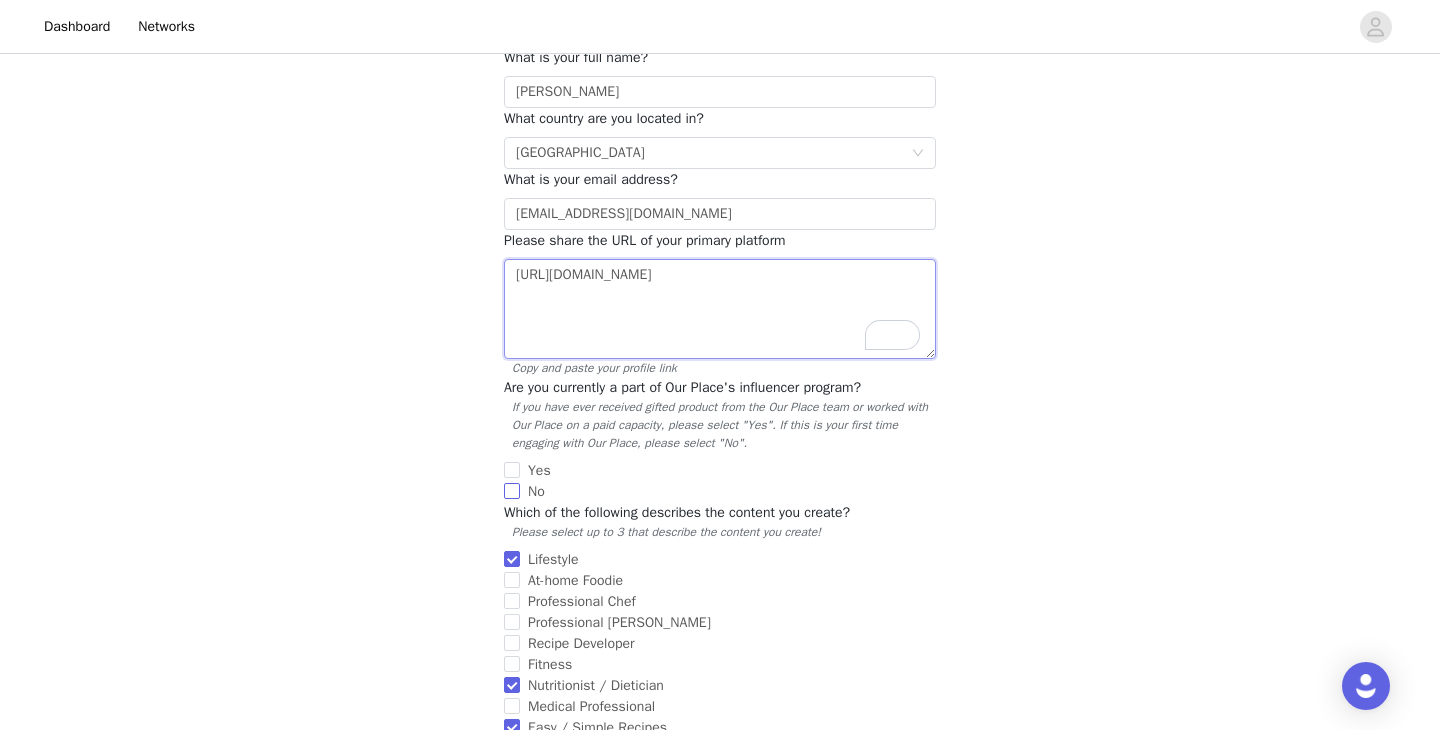 type on "[URL][DOMAIN_NAME]" 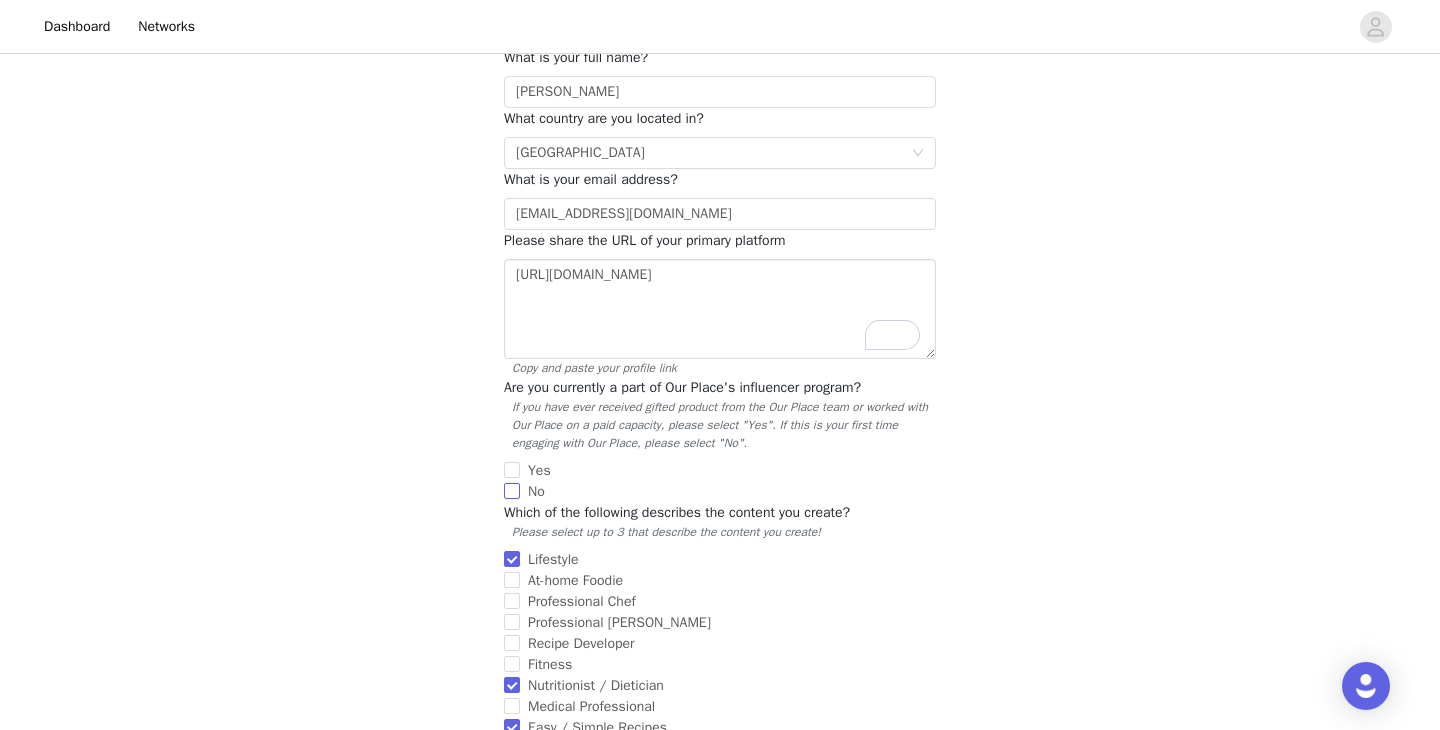 click on "No" at bounding box center (536, 491) 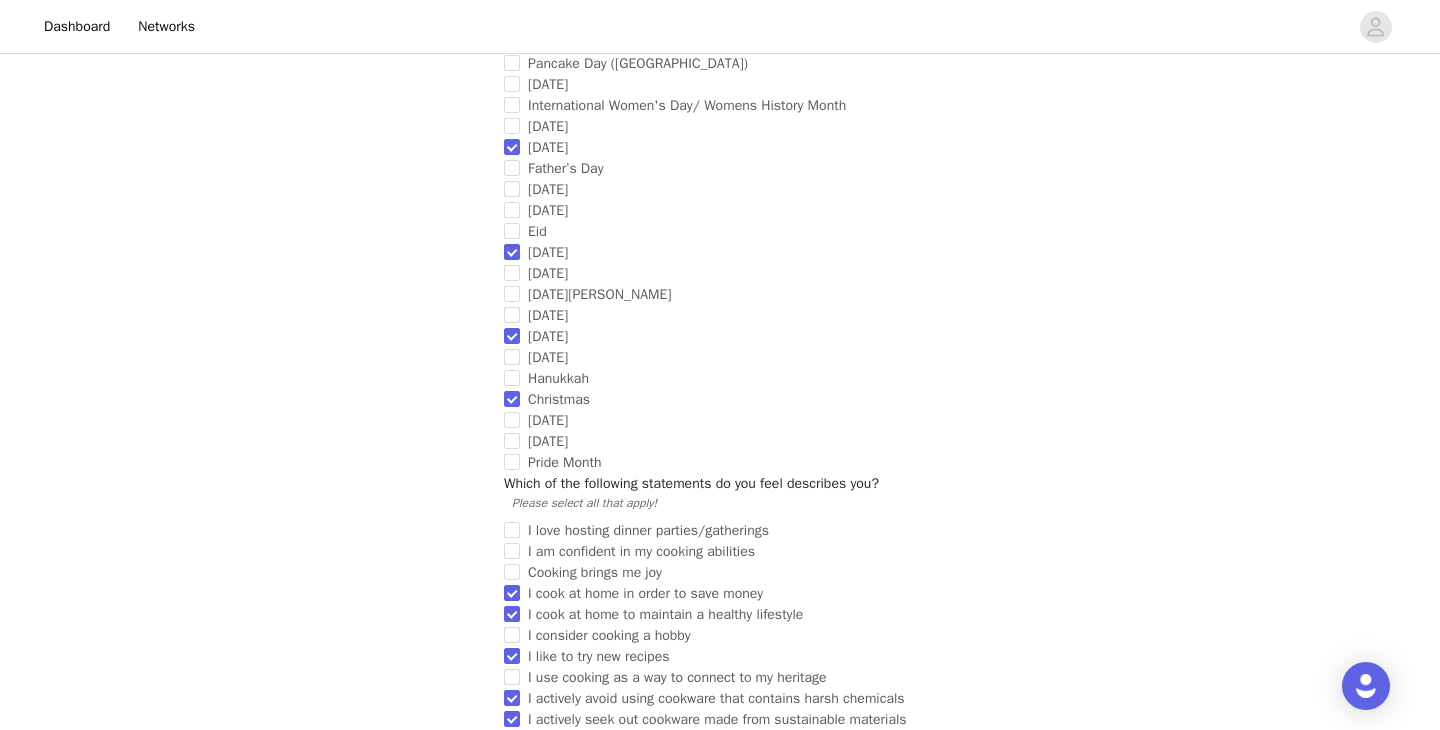 scroll, scrollTop: 1584, scrollLeft: 0, axis: vertical 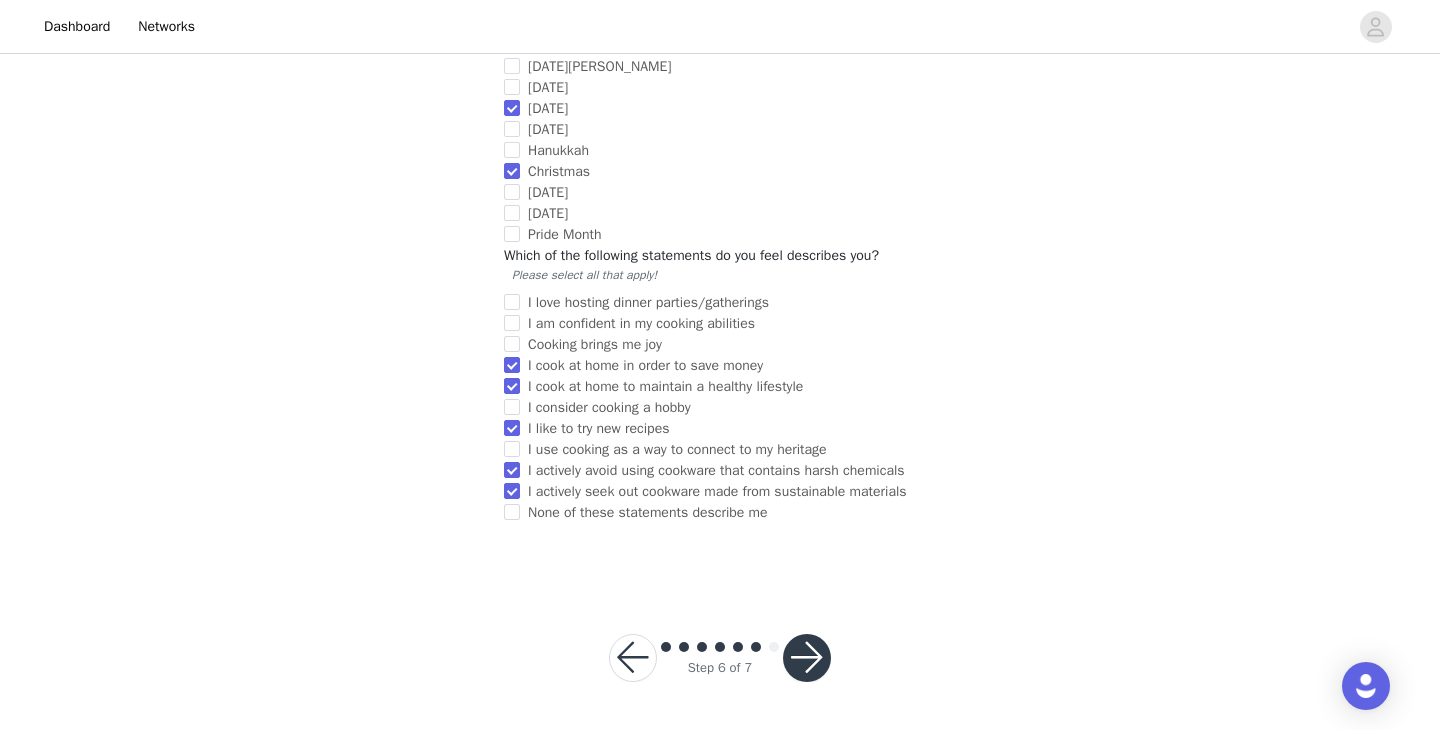 click at bounding box center (807, 658) 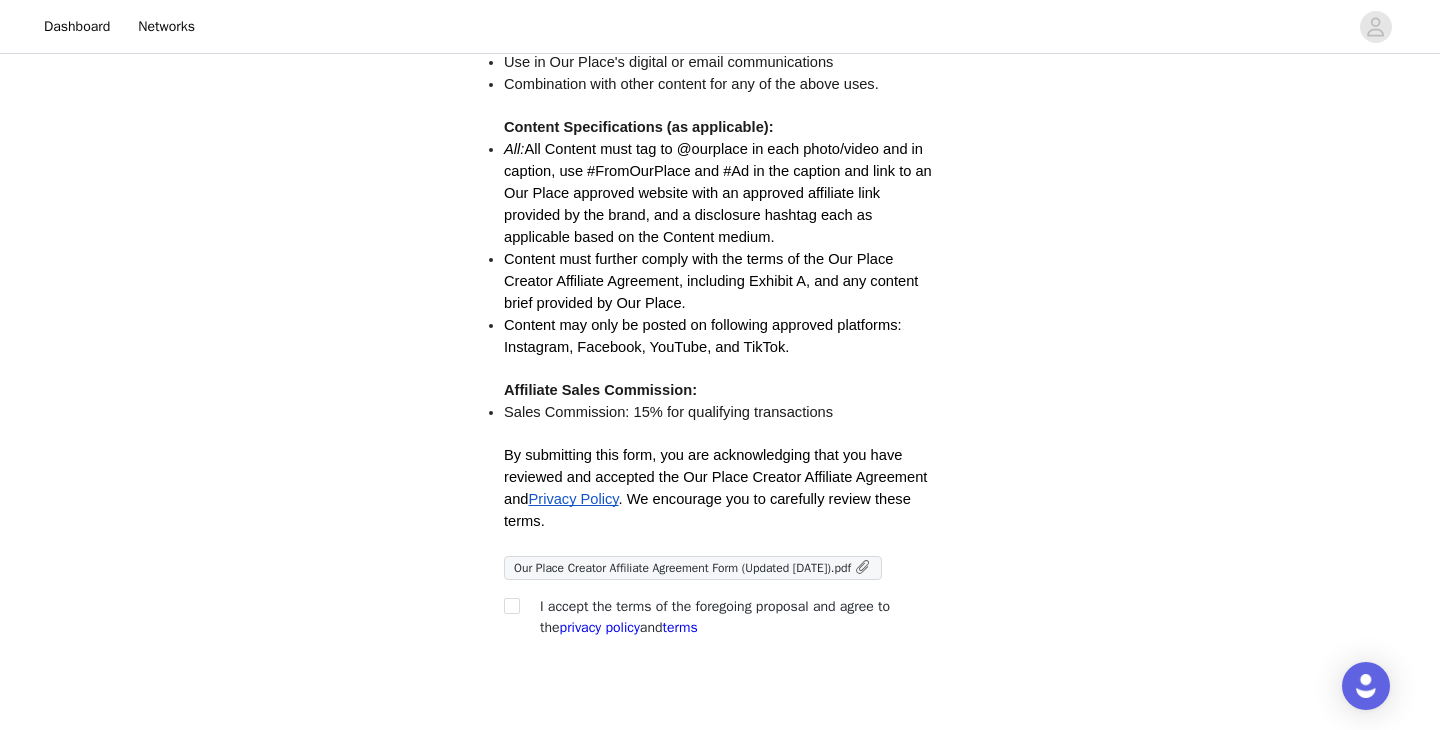 scroll, scrollTop: 468, scrollLeft: 0, axis: vertical 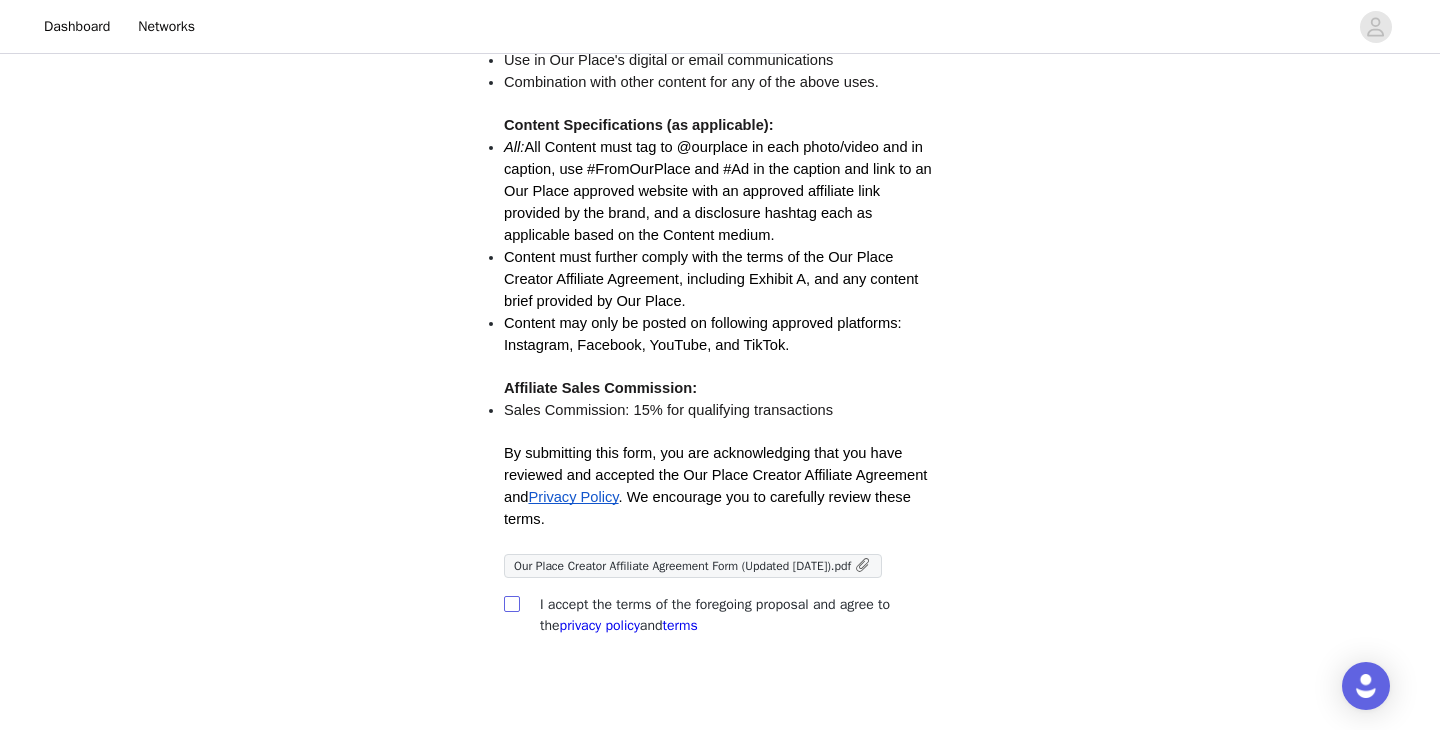 click at bounding box center [511, 603] 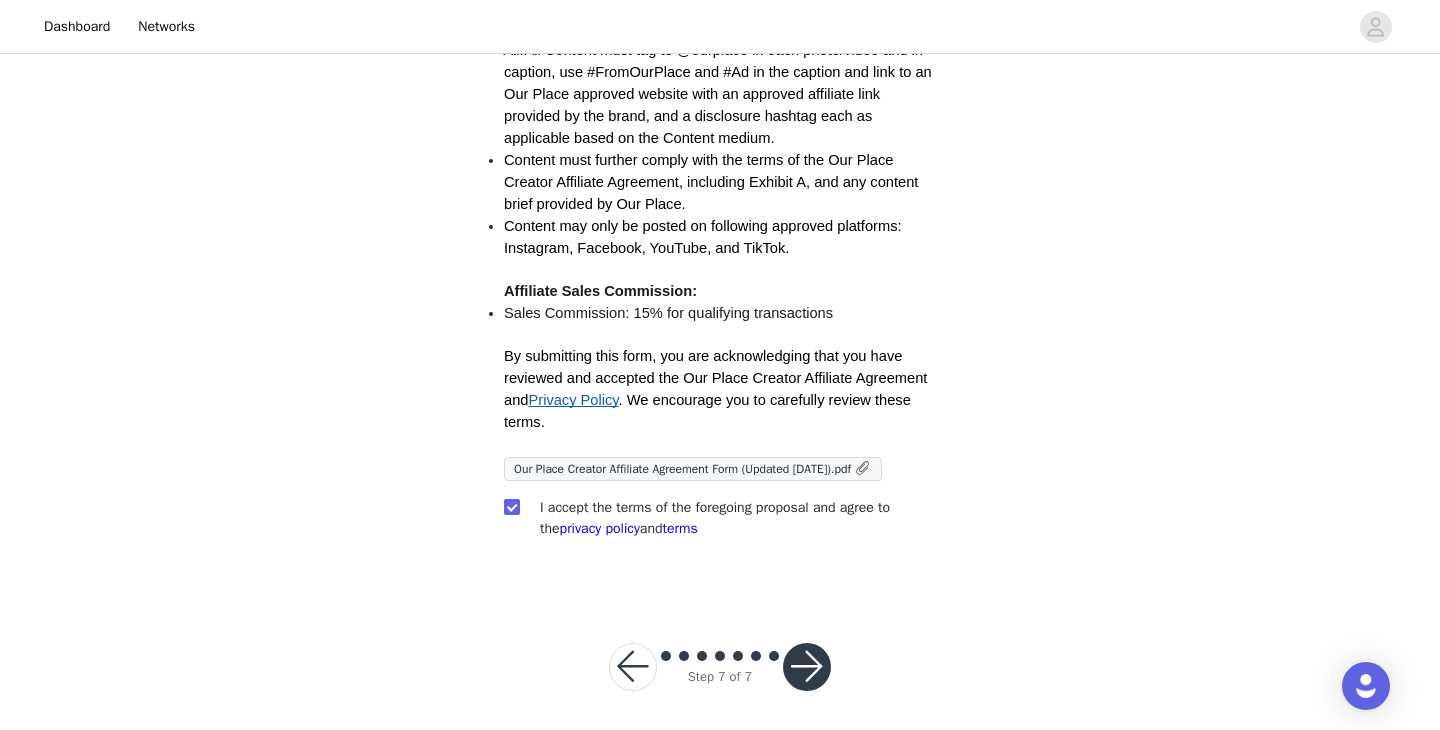 scroll, scrollTop: 573, scrollLeft: 0, axis: vertical 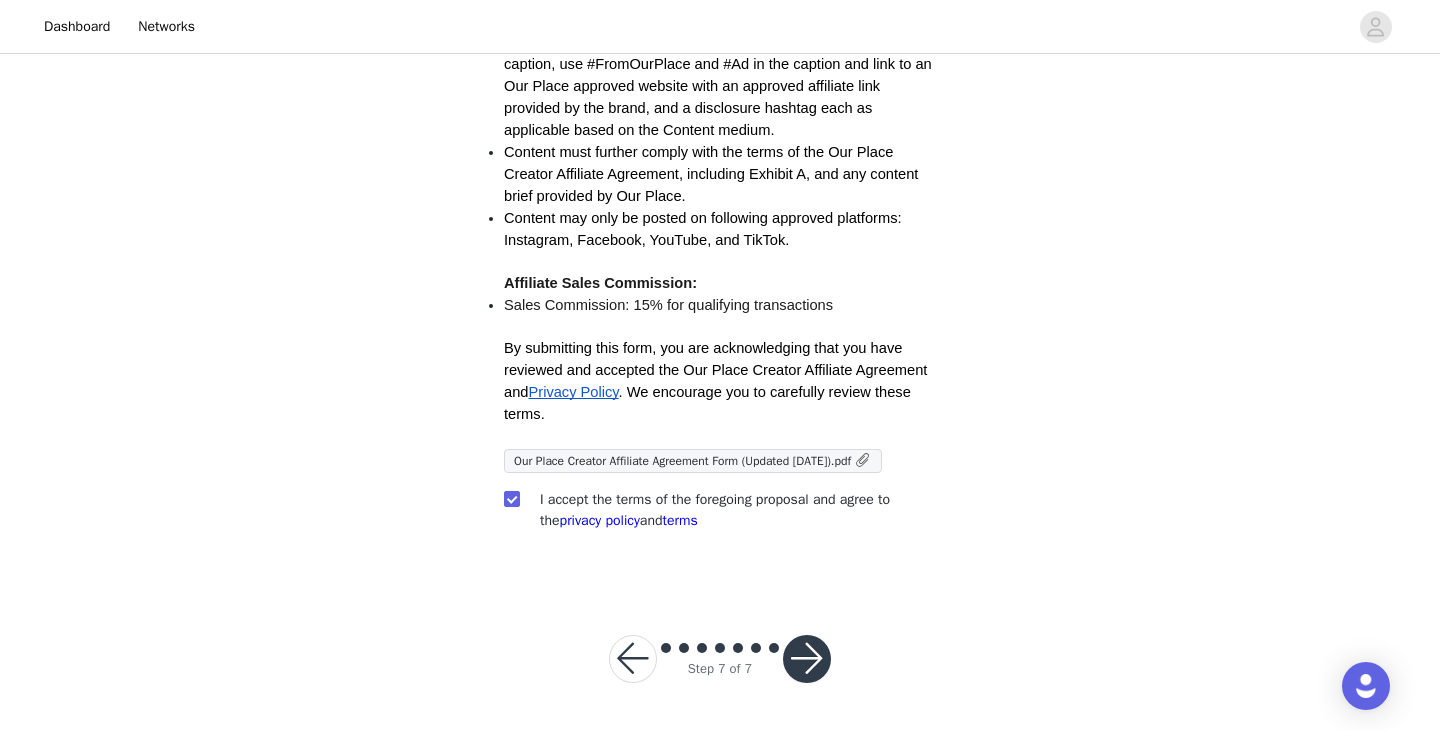 drag, startPoint x: 675, startPoint y: 298, endPoint x: 732, endPoint y: 331, distance: 65.863495 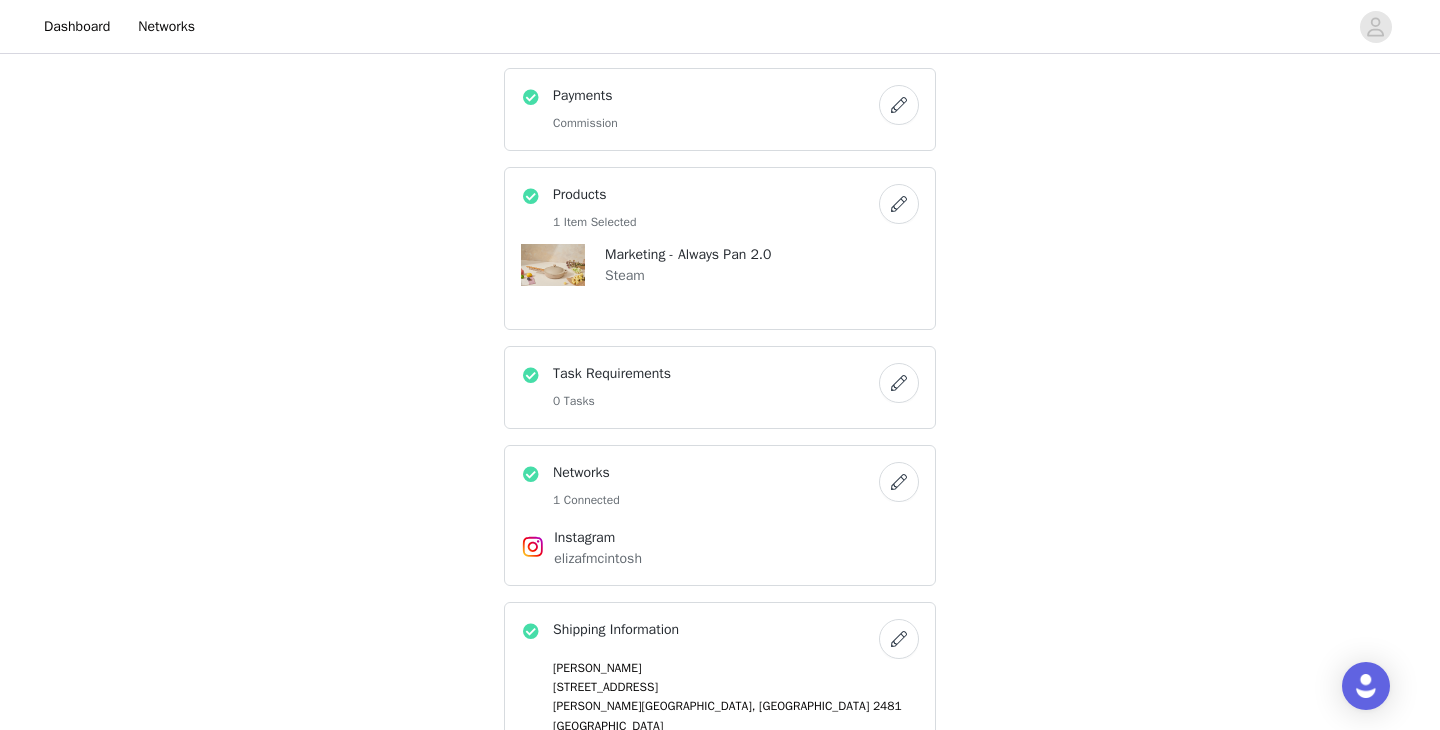 scroll, scrollTop: 382, scrollLeft: 0, axis: vertical 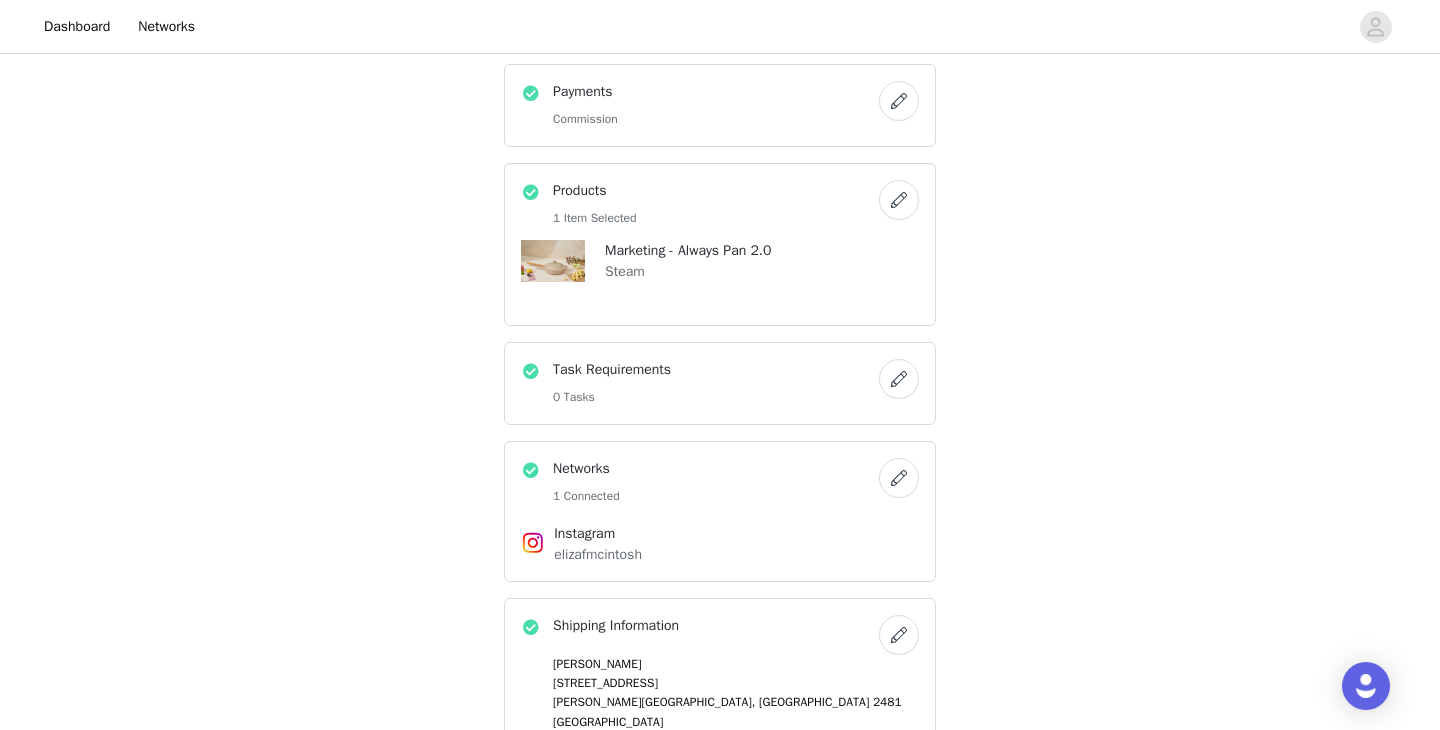 click at bounding box center [899, 379] 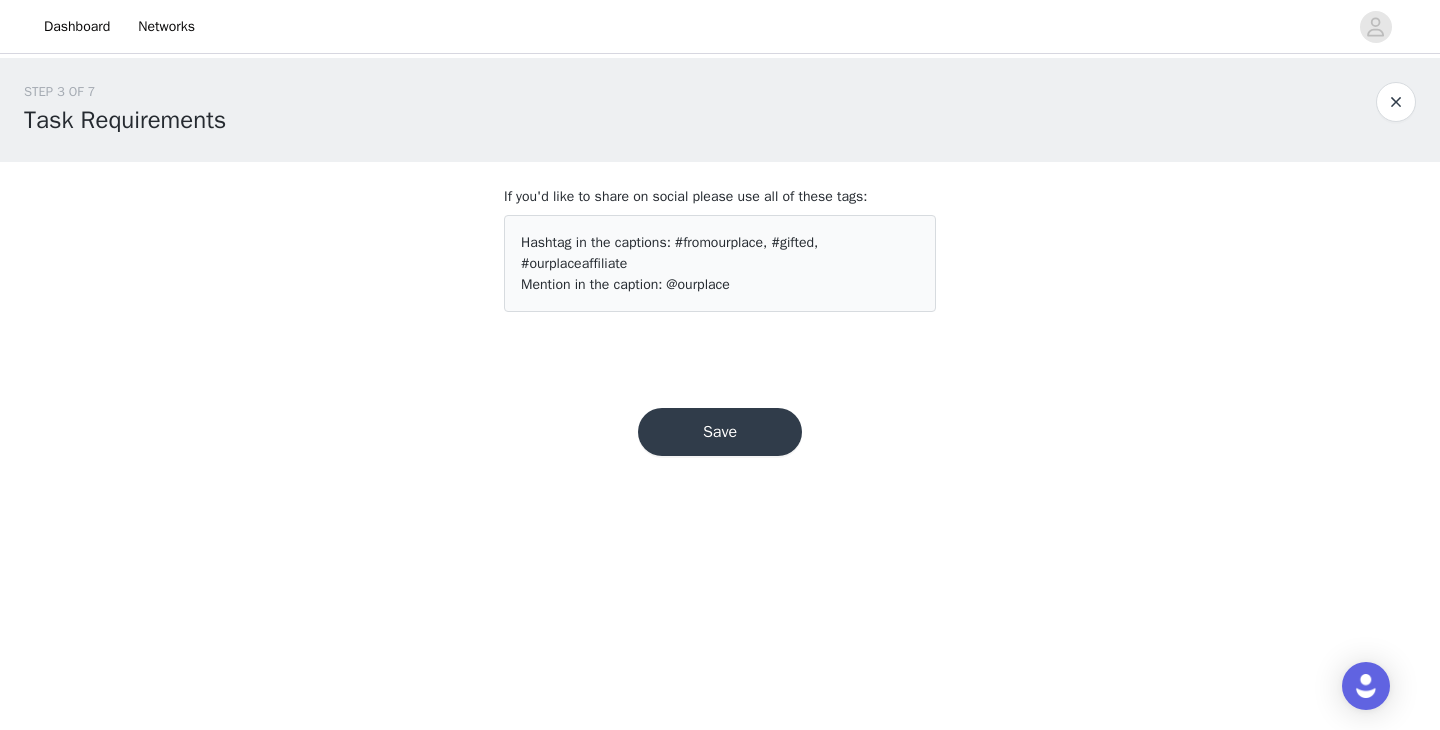 click on "Save" at bounding box center [720, 432] 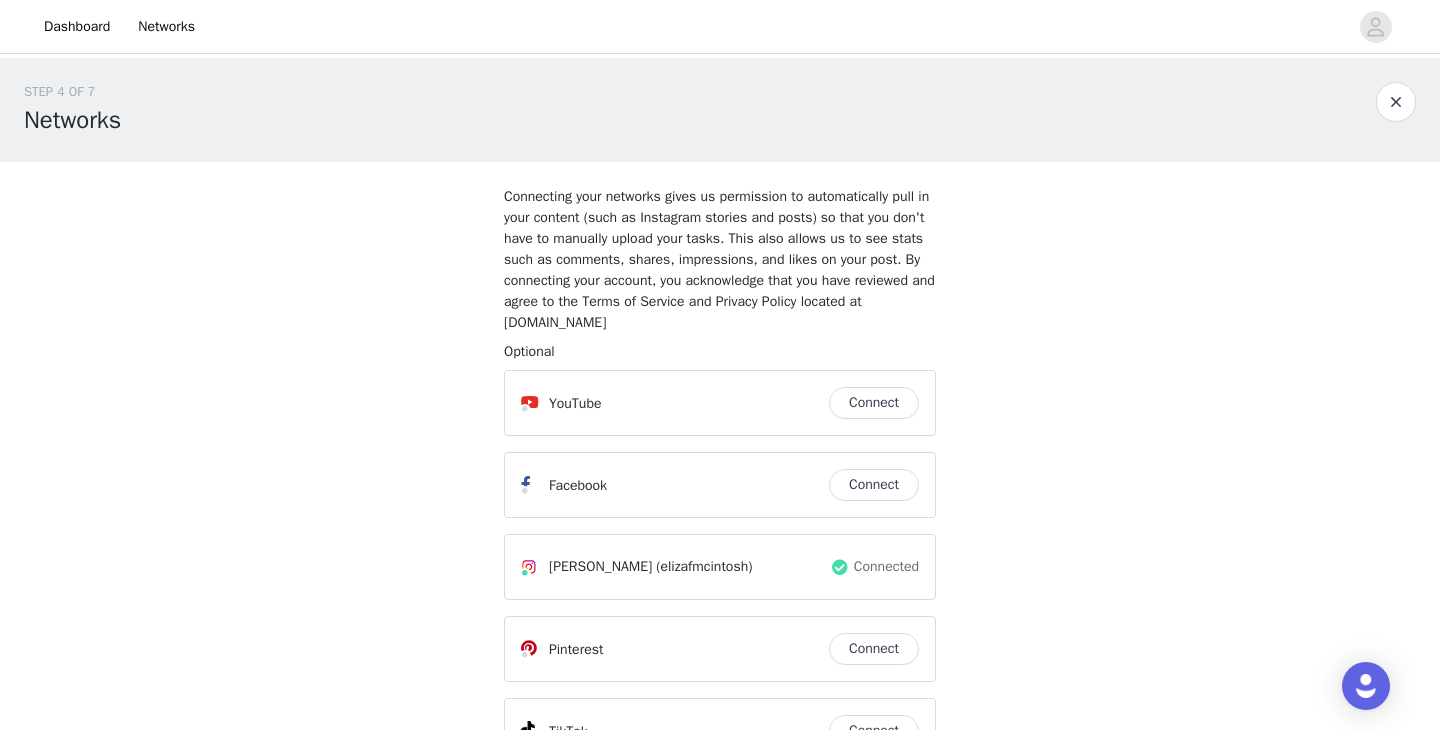 scroll, scrollTop: 217, scrollLeft: 0, axis: vertical 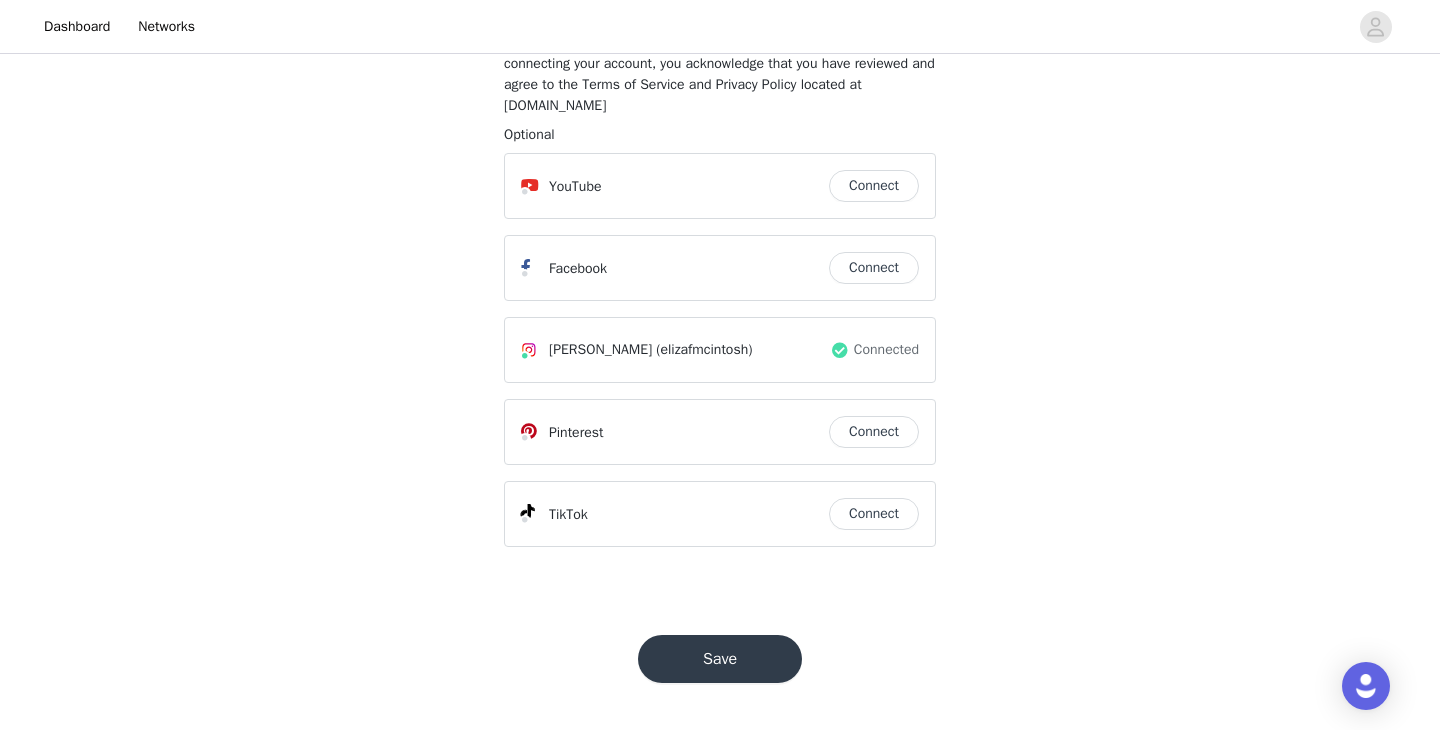 click on "Save" at bounding box center [720, 659] 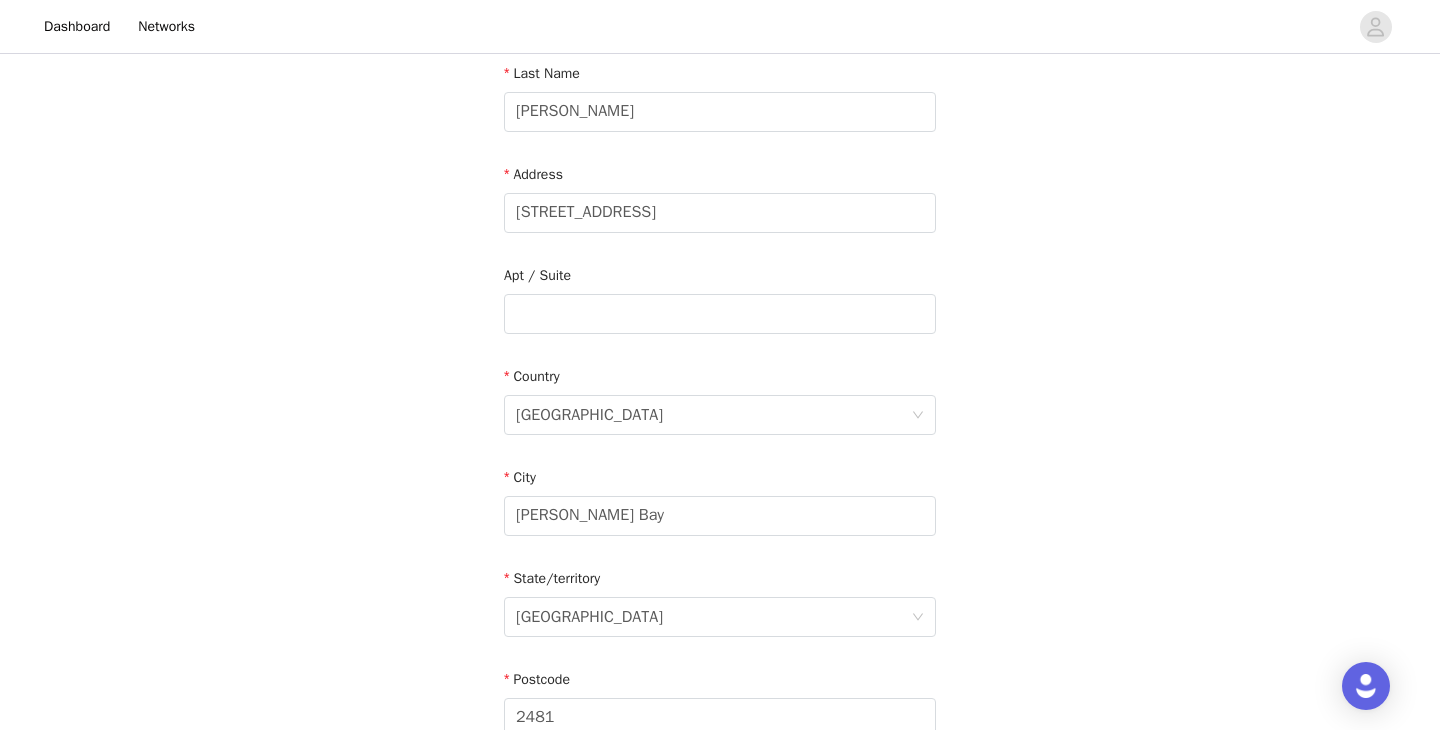 scroll, scrollTop: 633, scrollLeft: 0, axis: vertical 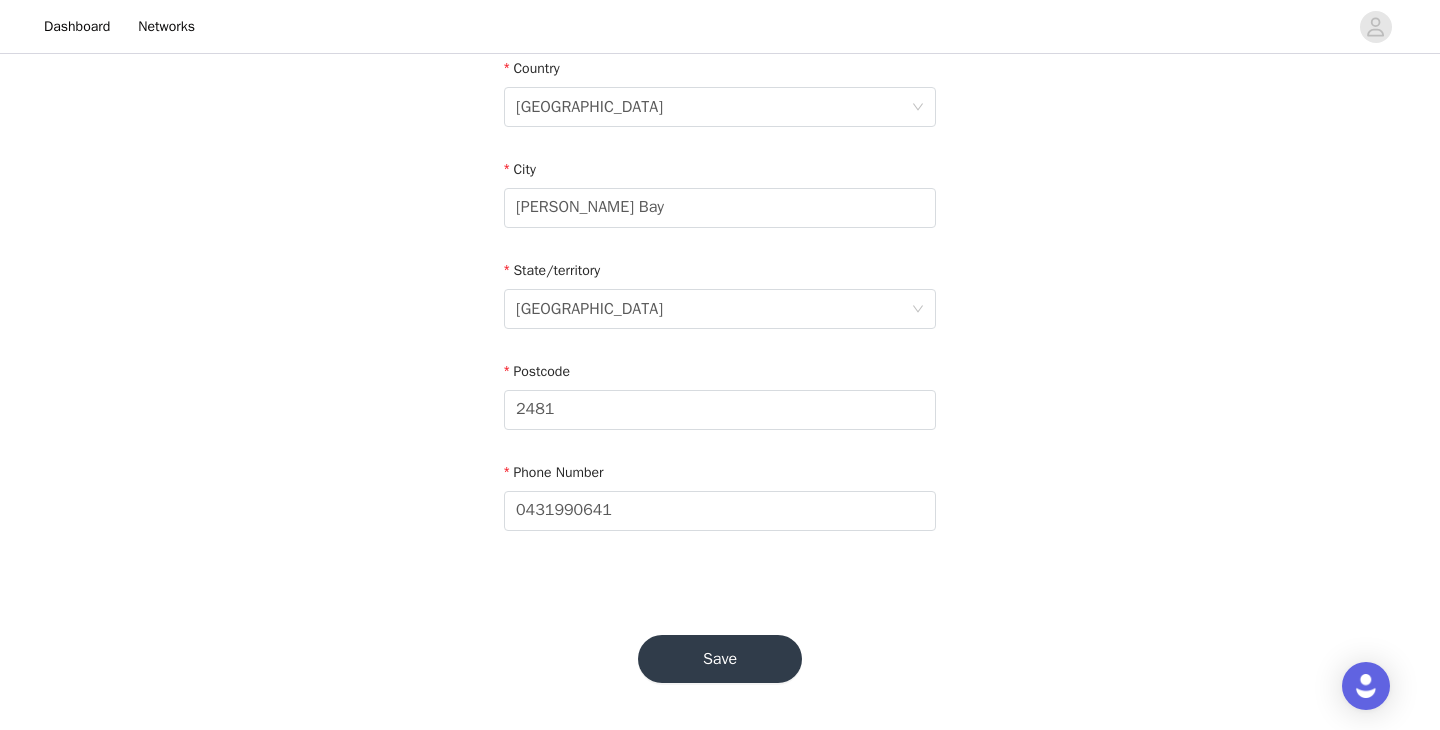 click on "Save" at bounding box center (720, 659) 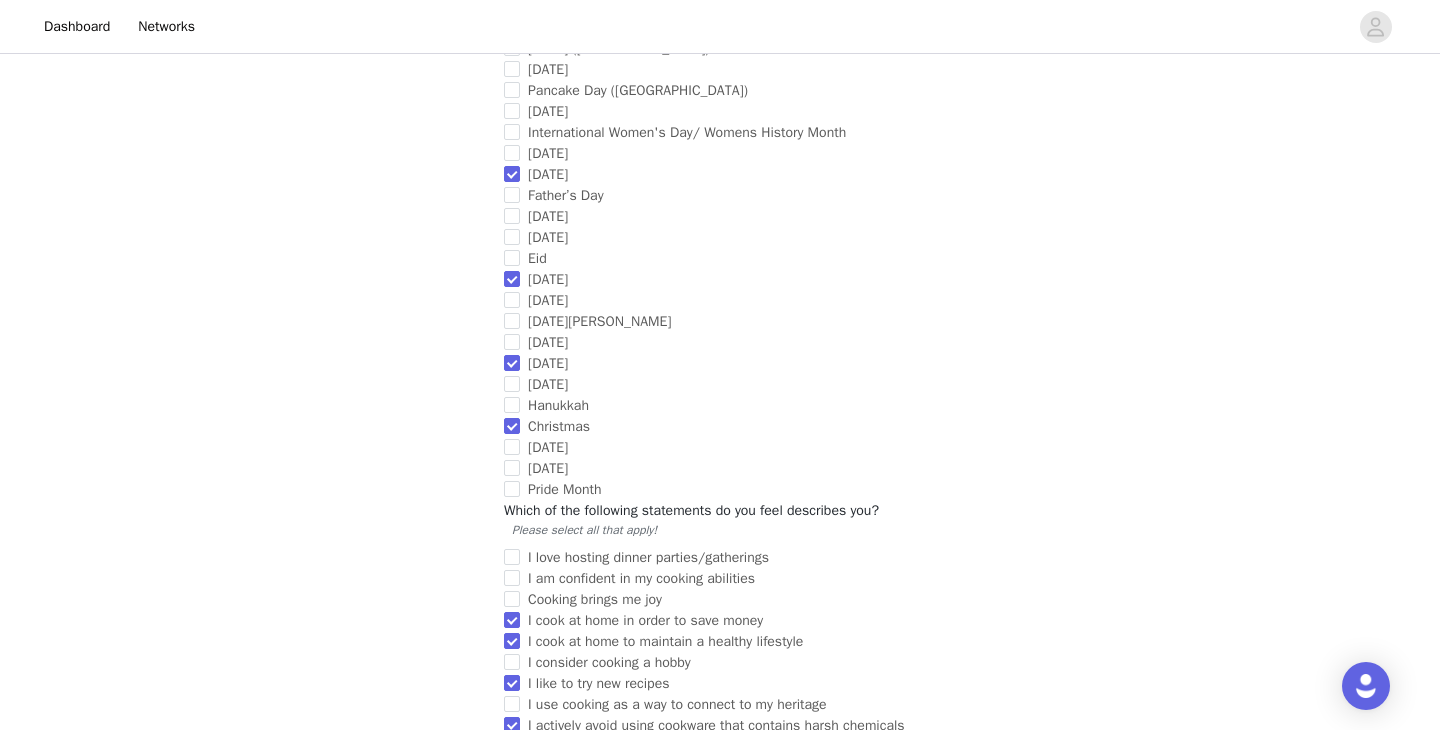 scroll, scrollTop: 1584, scrollLeft: 0, axis: vertical 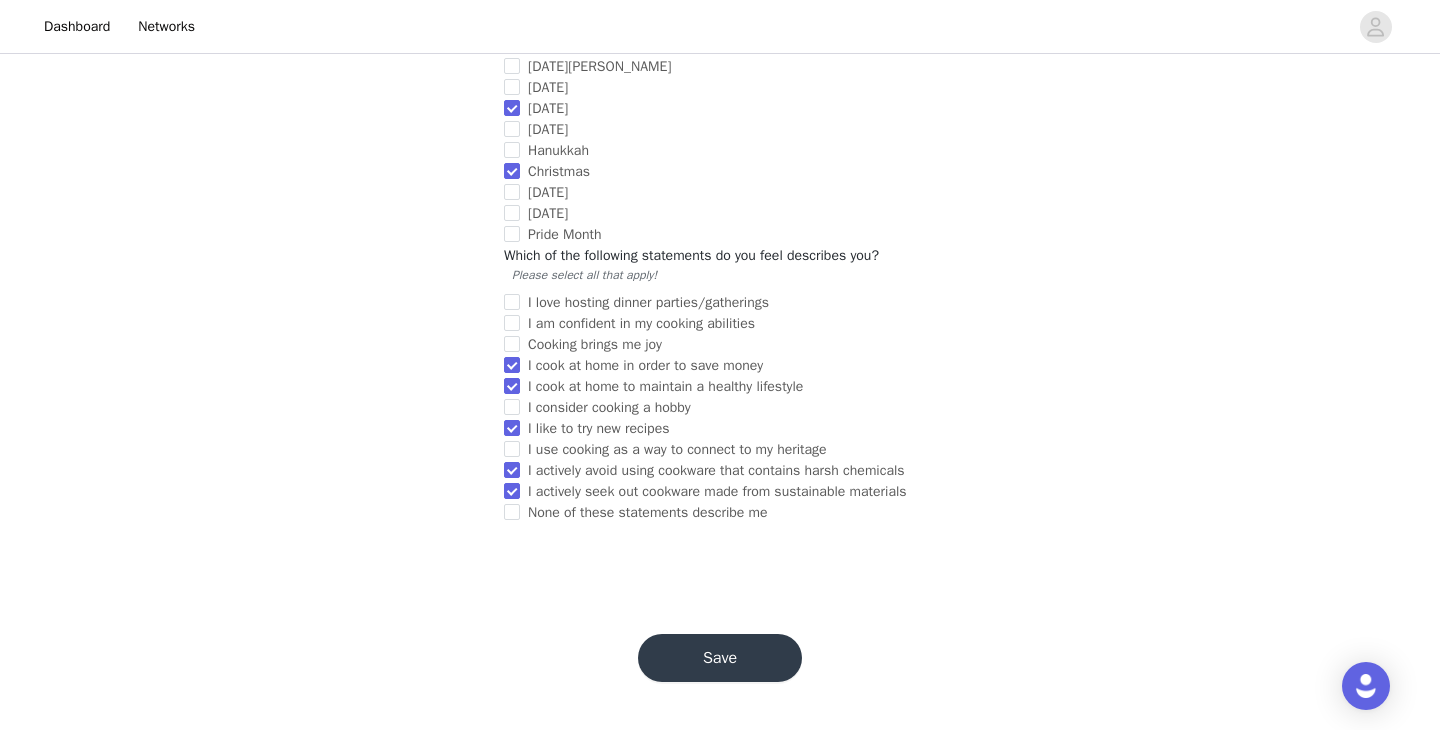 click on "Save" at bounding box center (720, 658) 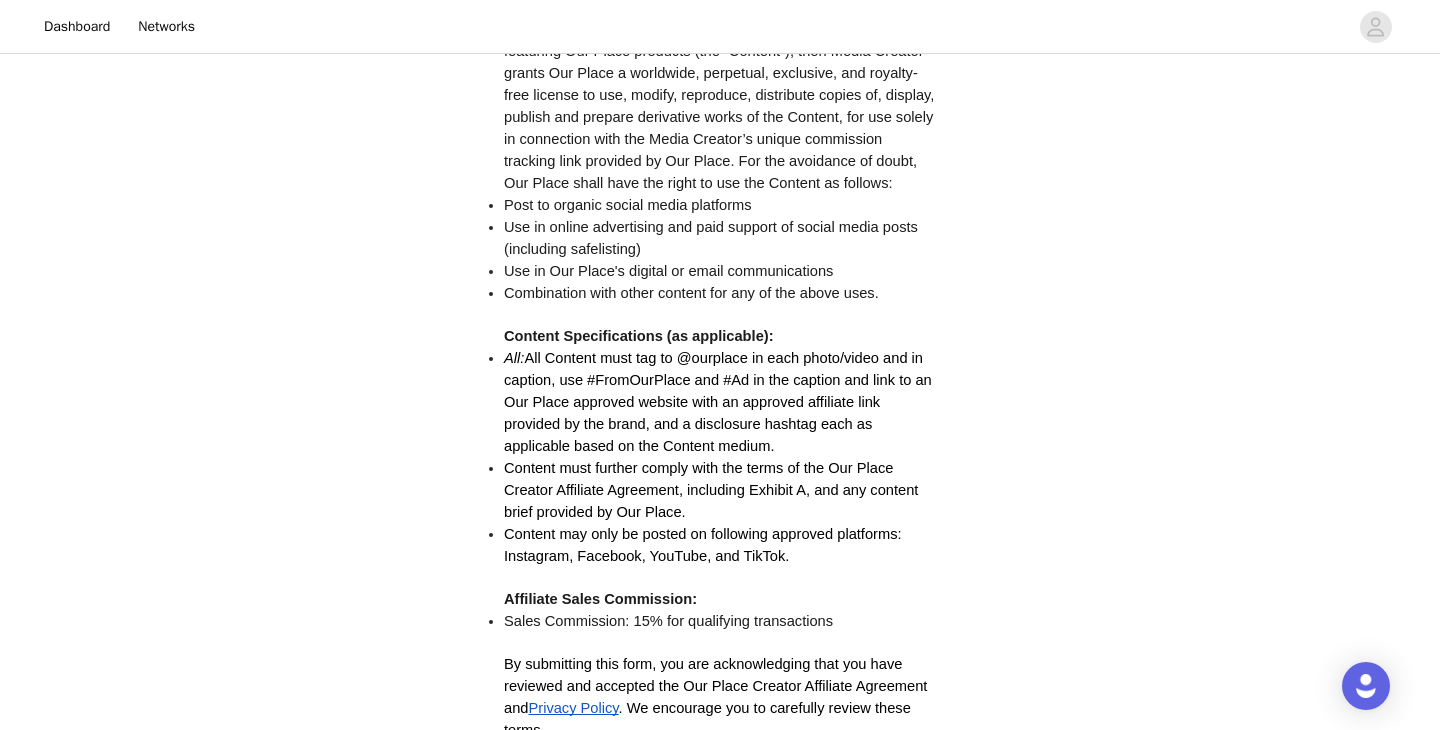 scroll, scrollTop: 573, scrollLeft: 0, axis: vertical 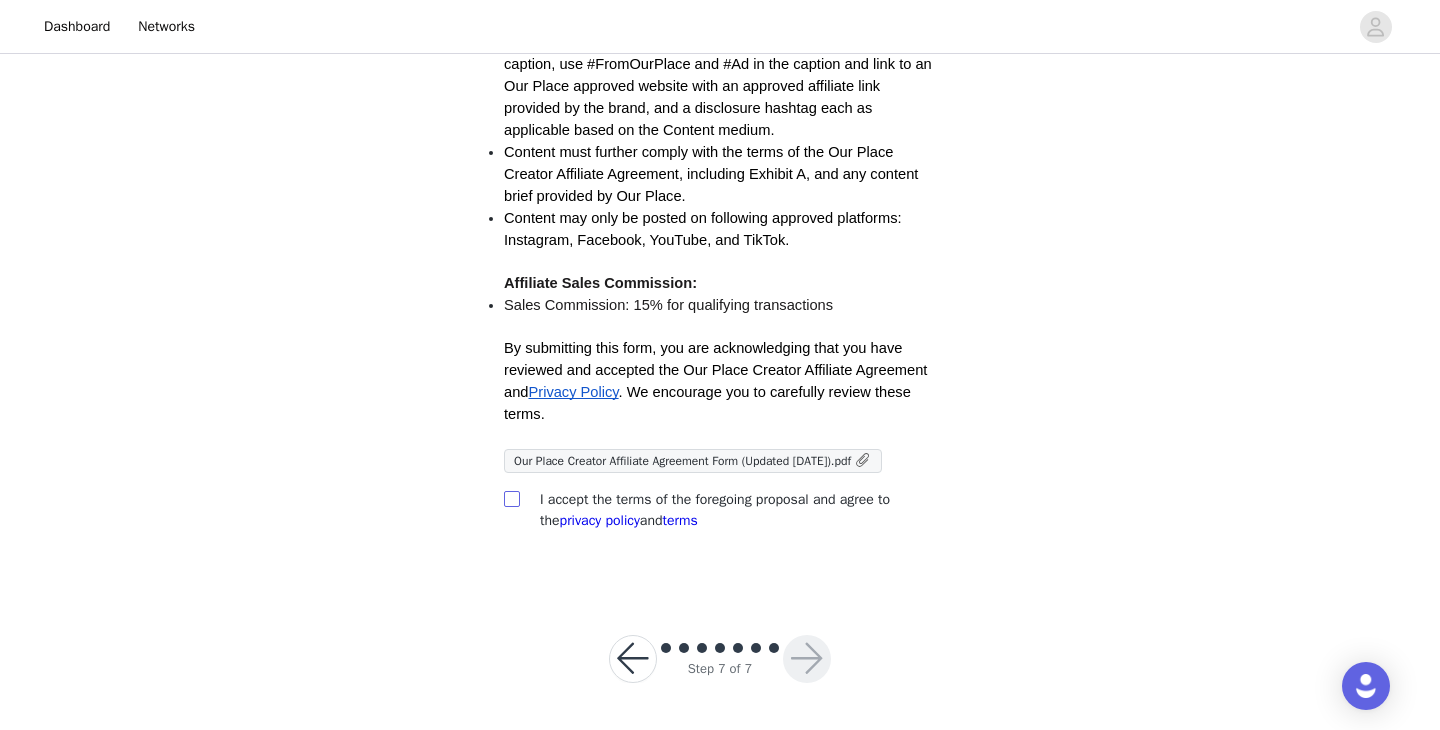 click at bounding box center [511, 498] 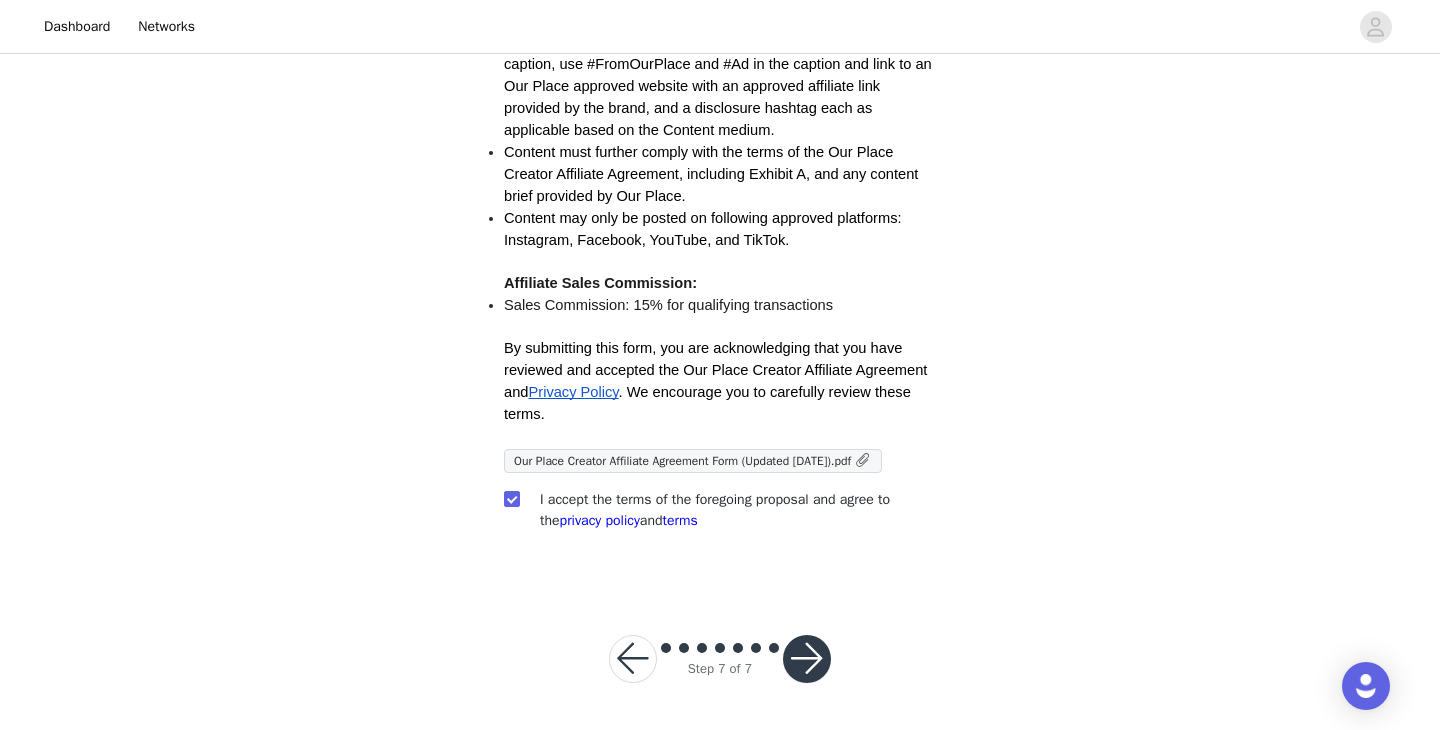 click at bounding box center [807, 659] 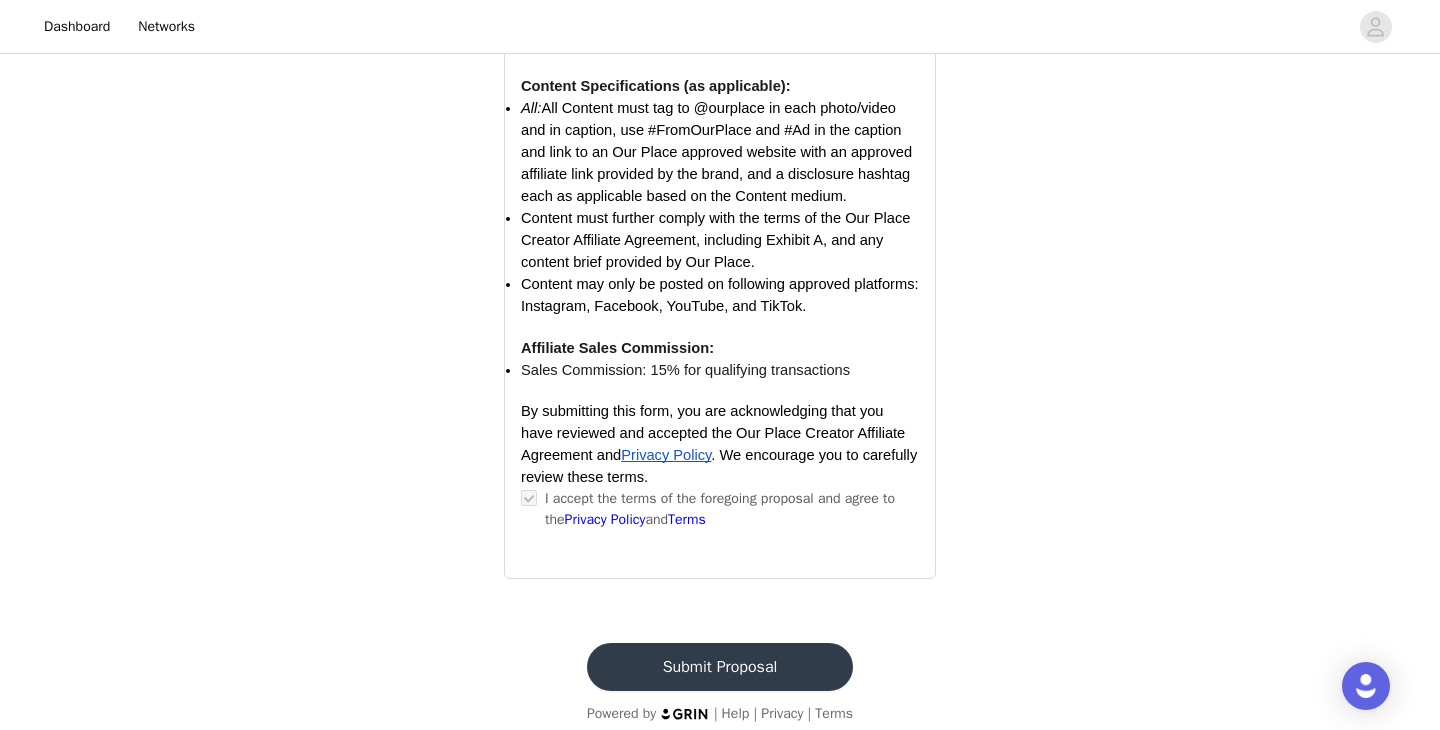 scroll, scrollTop: 2071, scrollLeft: 0, axis: vertical 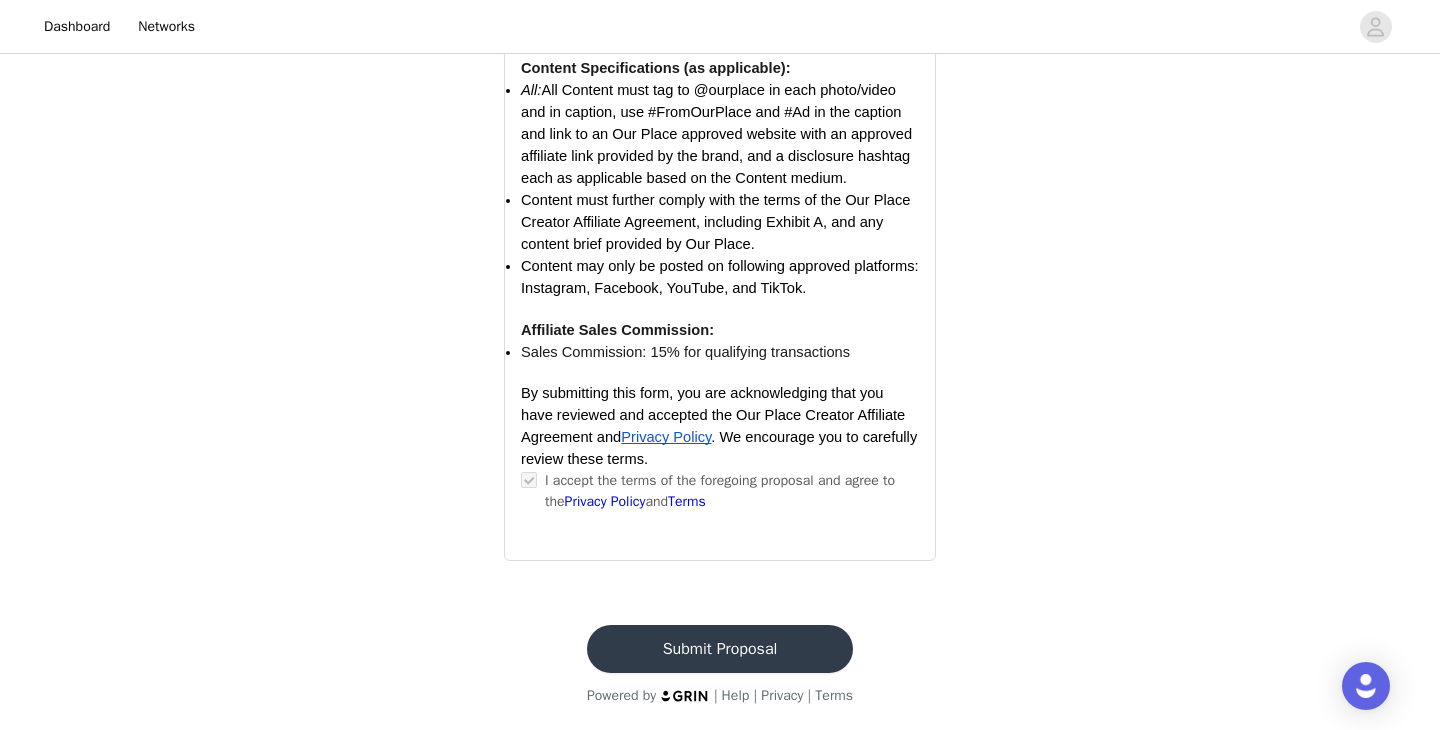 click on "Submit Proposal" at bounding box center (720, 649) 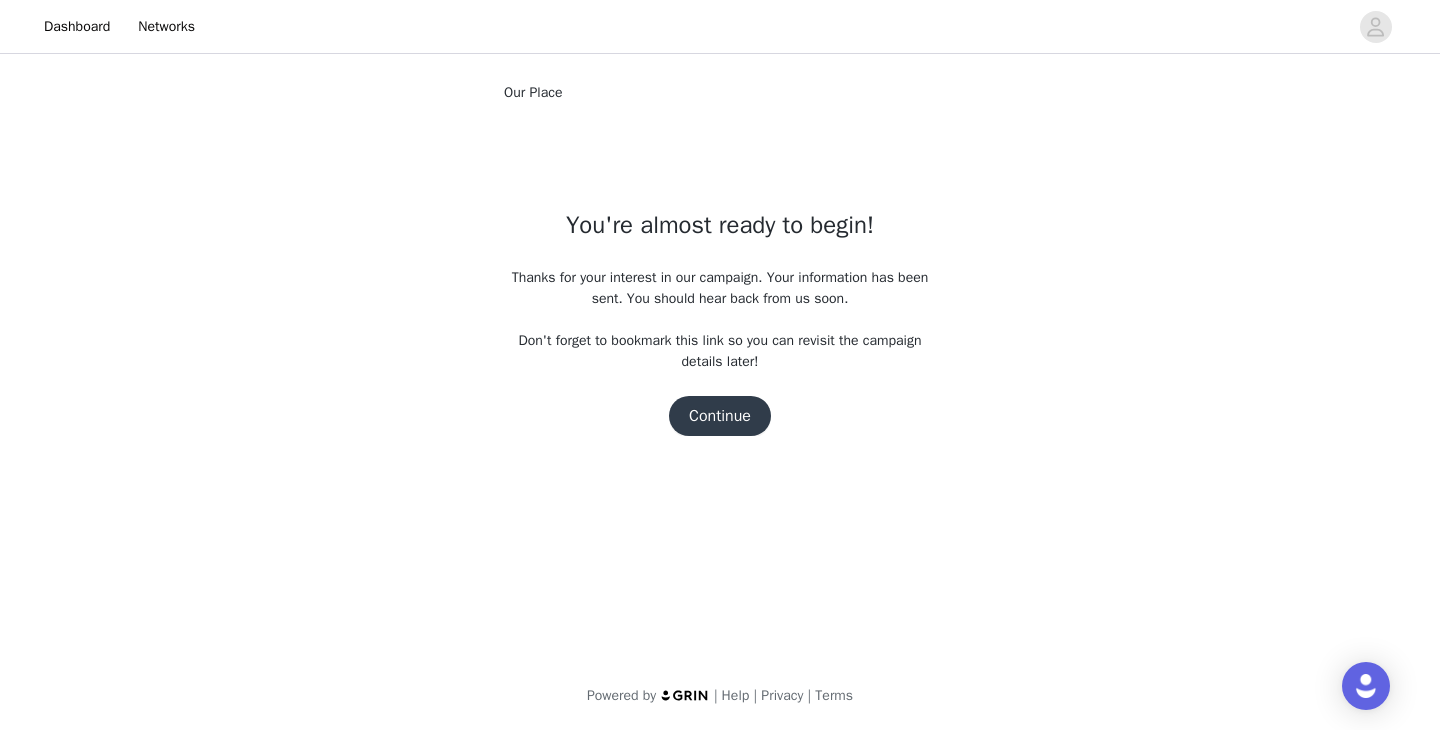 scroll, scrollTop: 0, scrollLeft: 0, axis: both 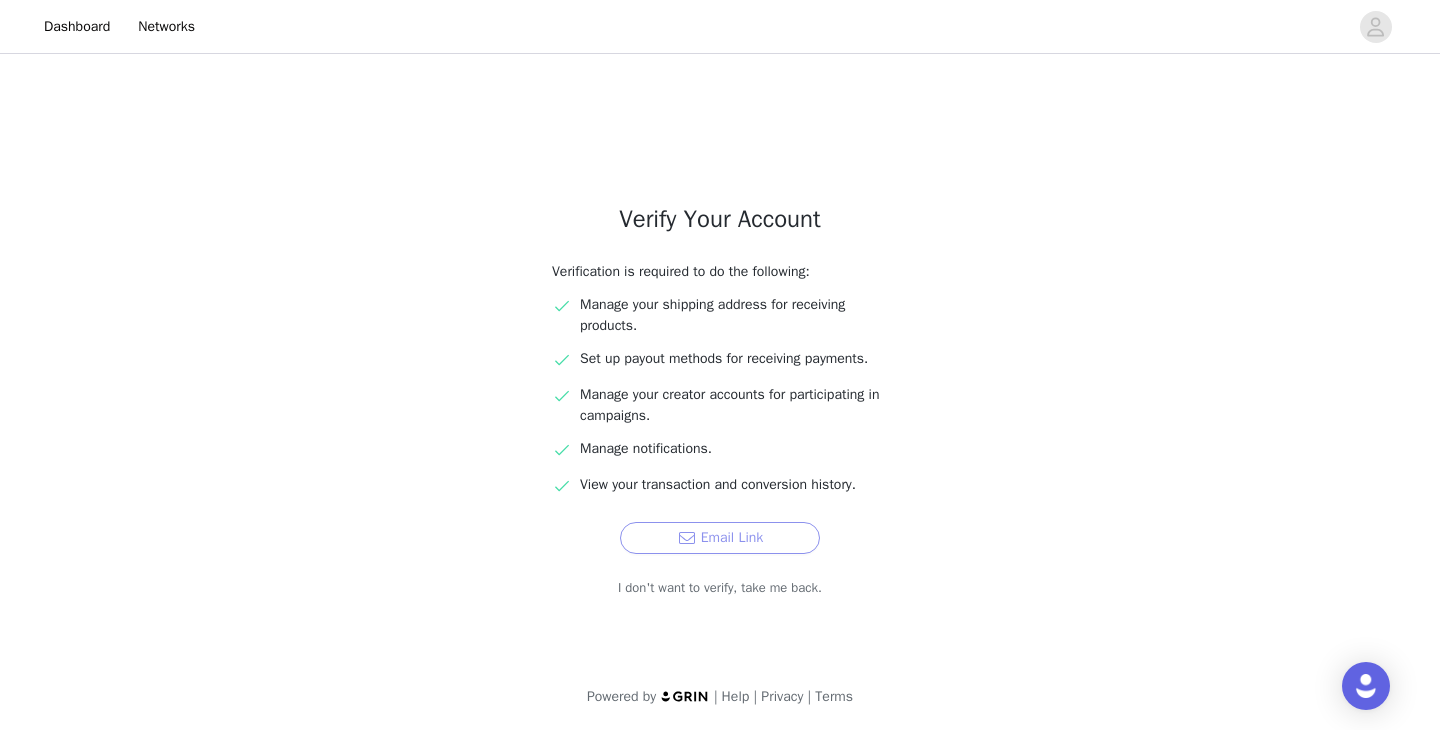 click on "Email Link" at bounding box center (720, 538) 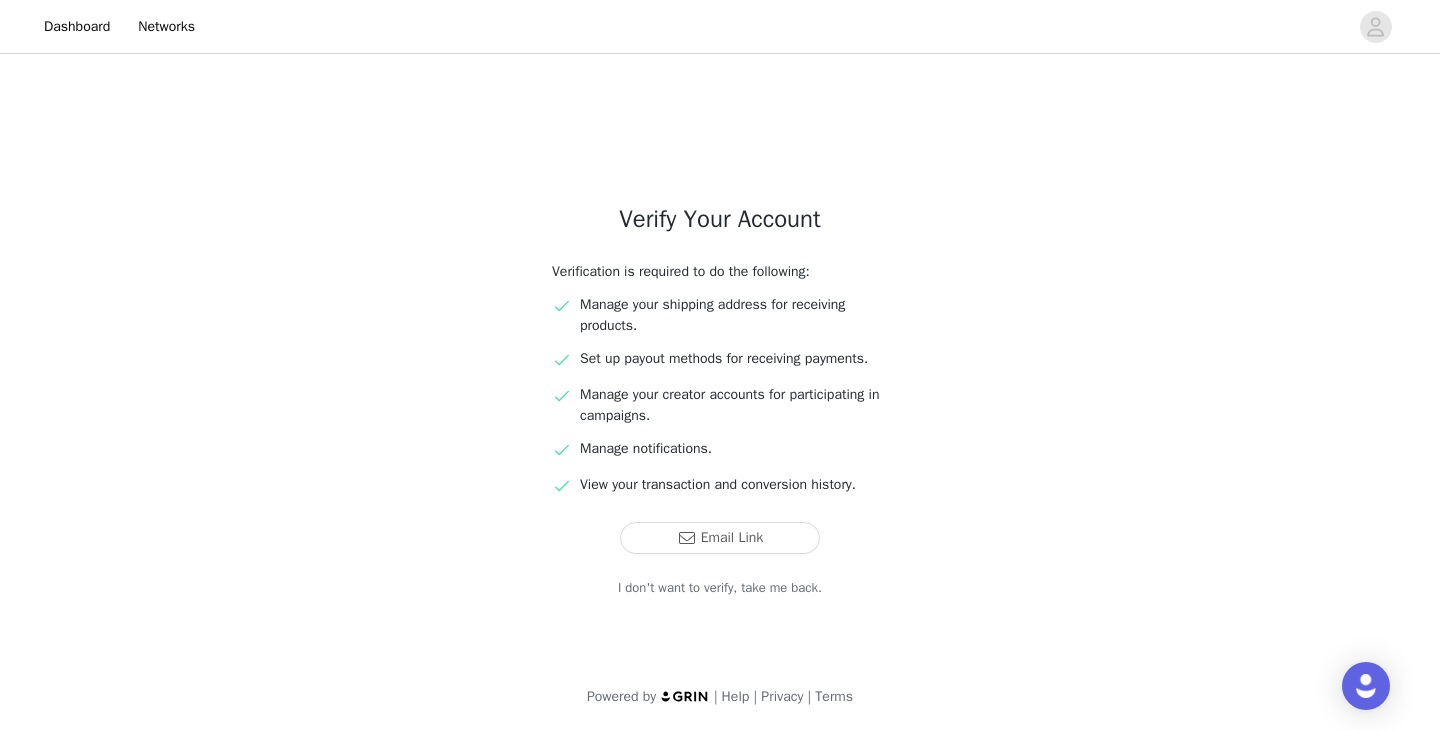 scroll, scrollTop: 0, scrollLeft: 0, axis: both 